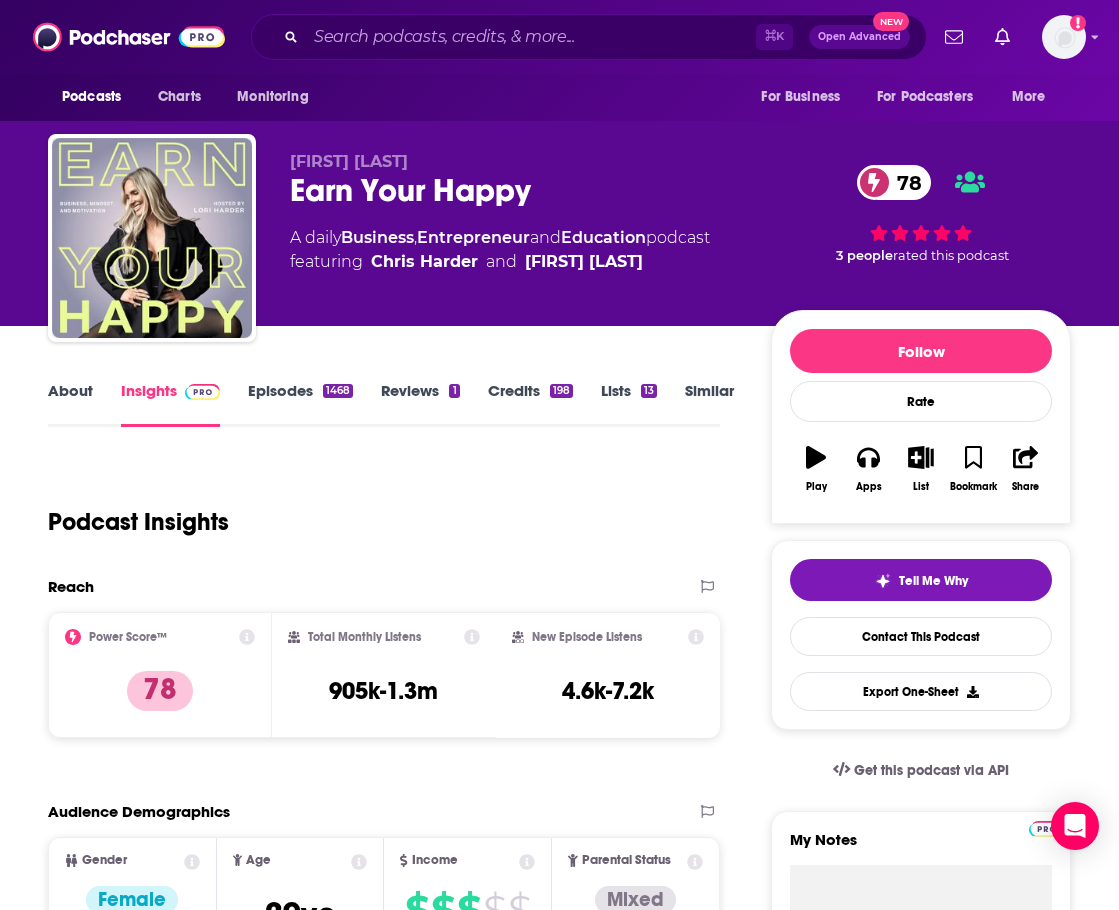 scroll, scrollTop: 0, scrollLeft: 0, axis: both 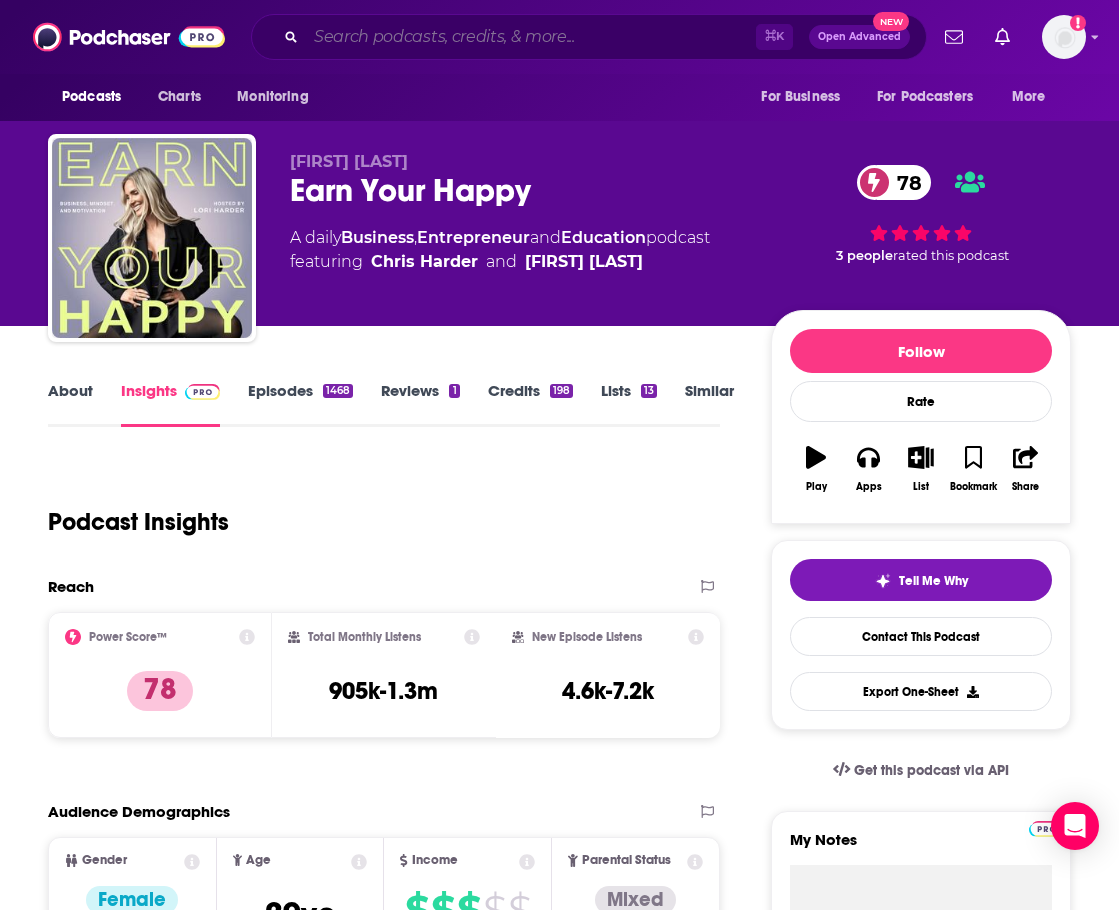 click at bounding box center (531, 37) 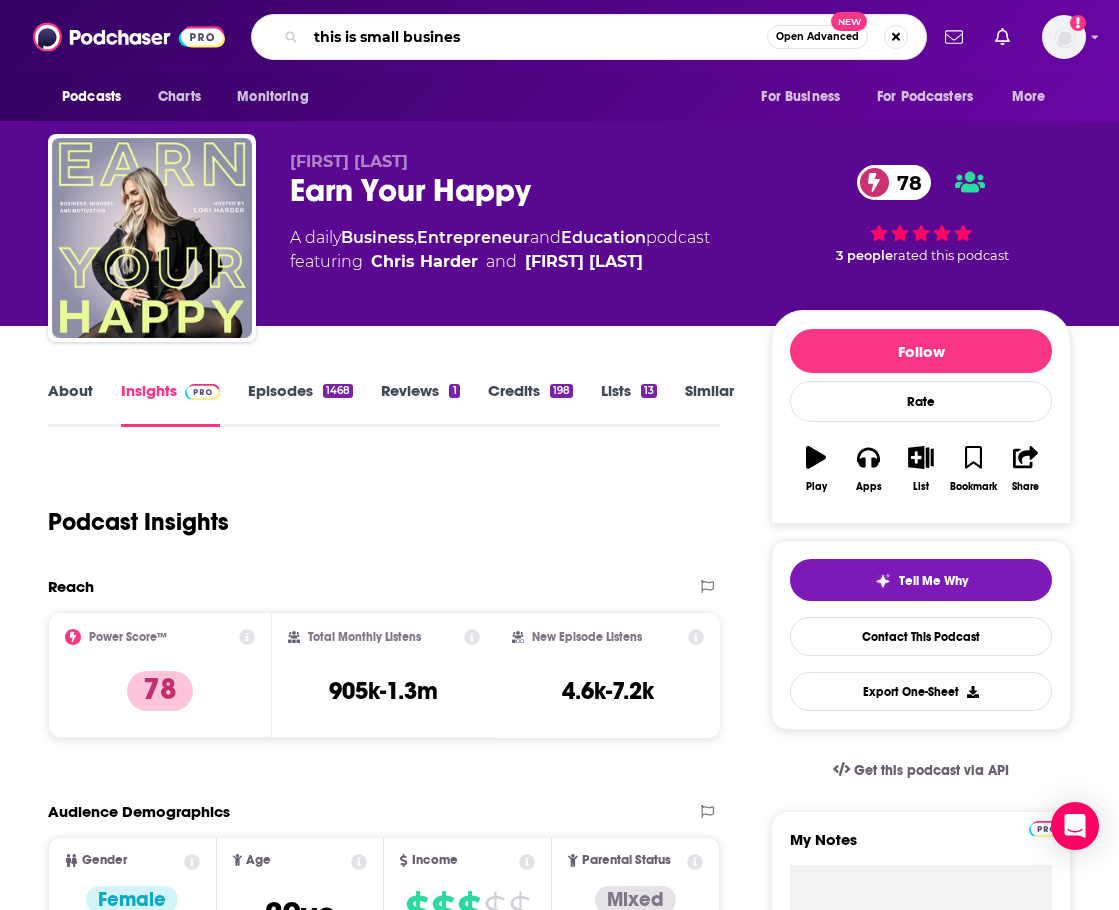 type on "this is small business" 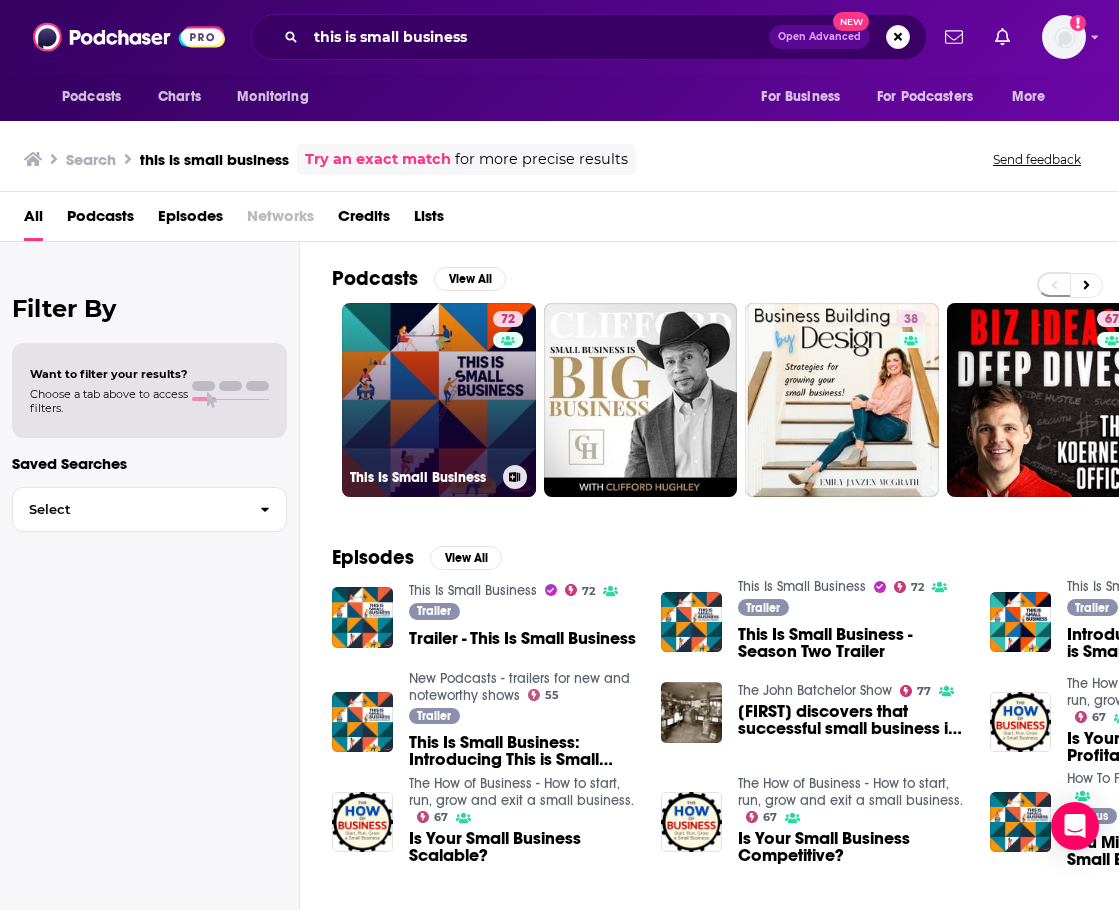 click on "72 This Is Small Business" at bounding box center [439, 400] 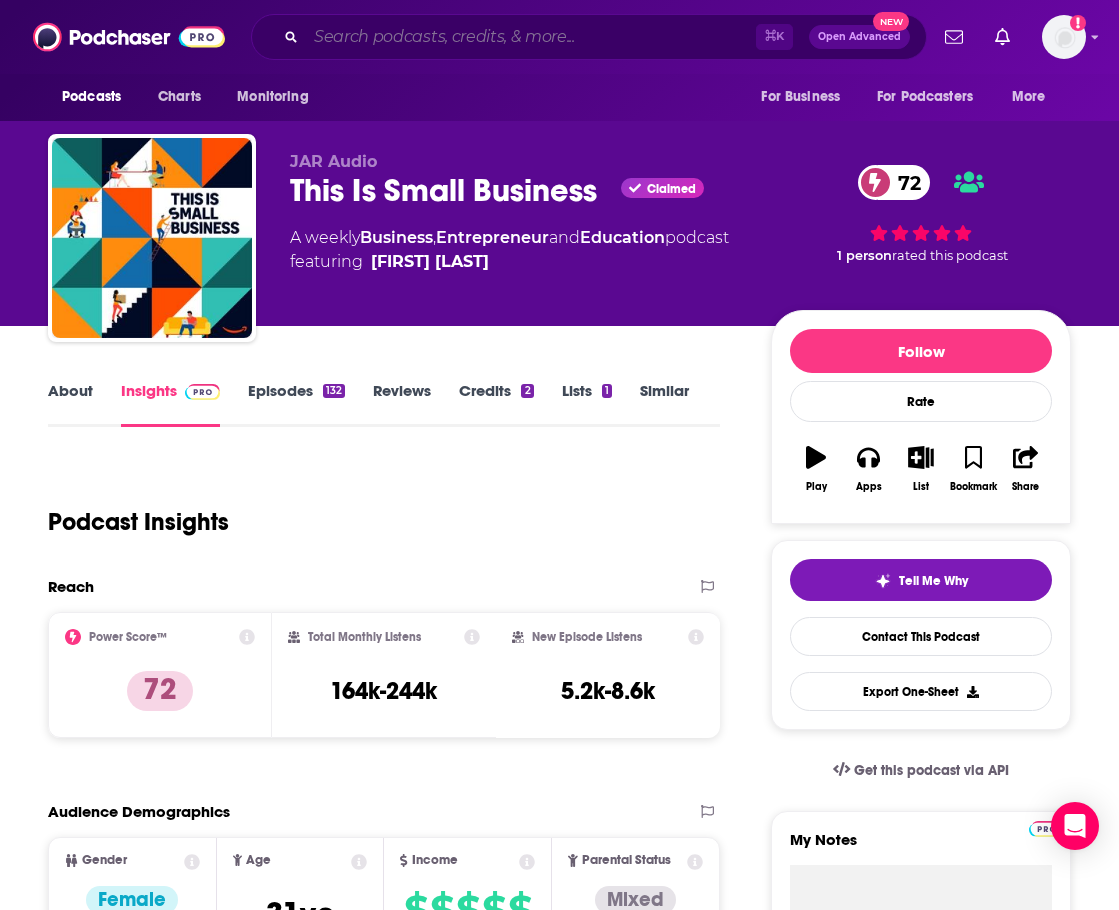 click at bounding box center (531, 37) 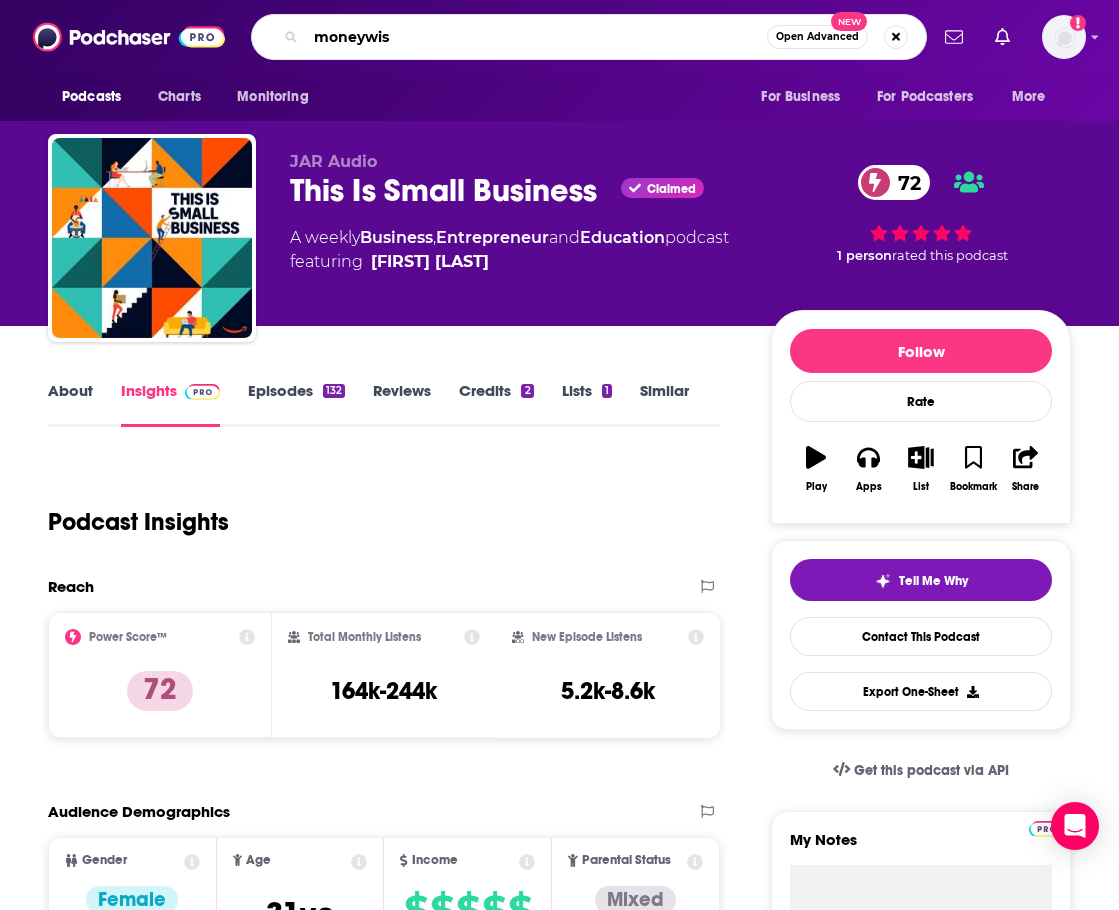 type on "moneywise" 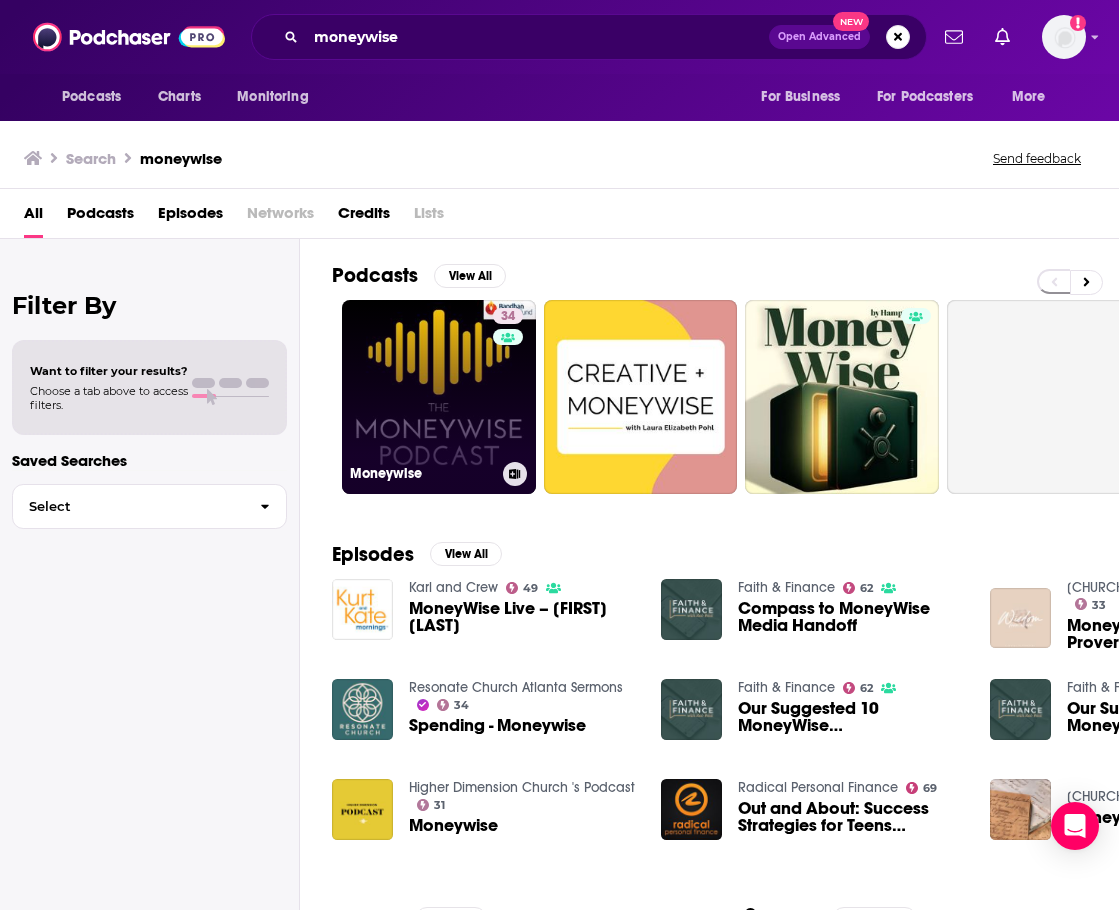 click on "34 Moneywise" at bounding box center [439, 397] 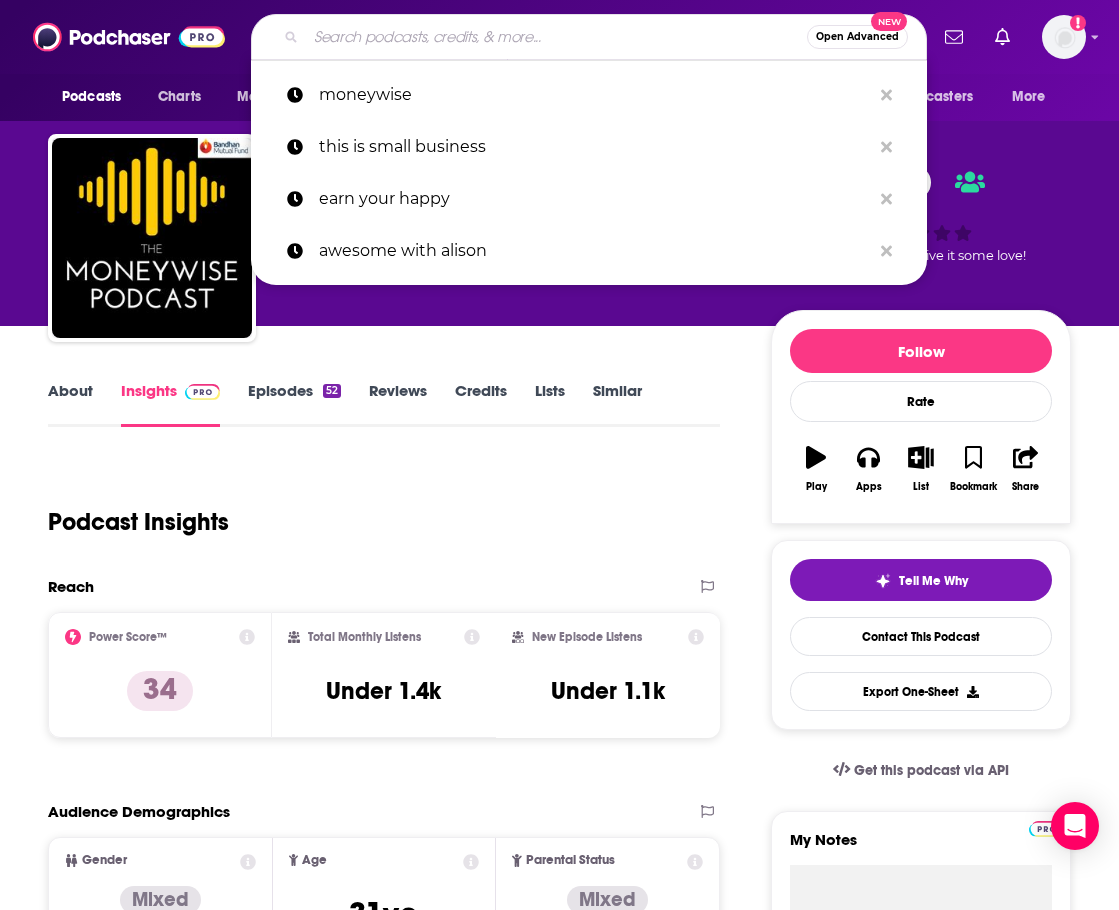 click at bounding box center (556, 37) 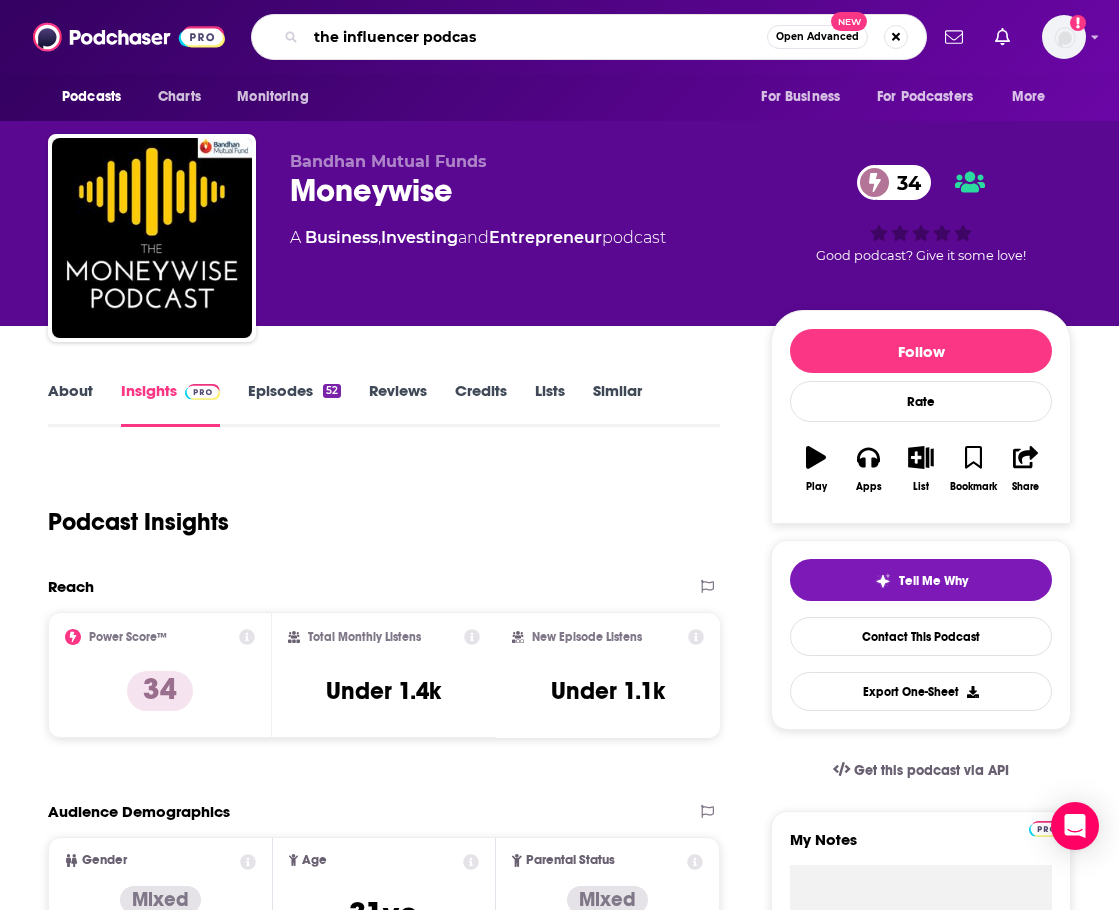 type on "the influencer podcast" 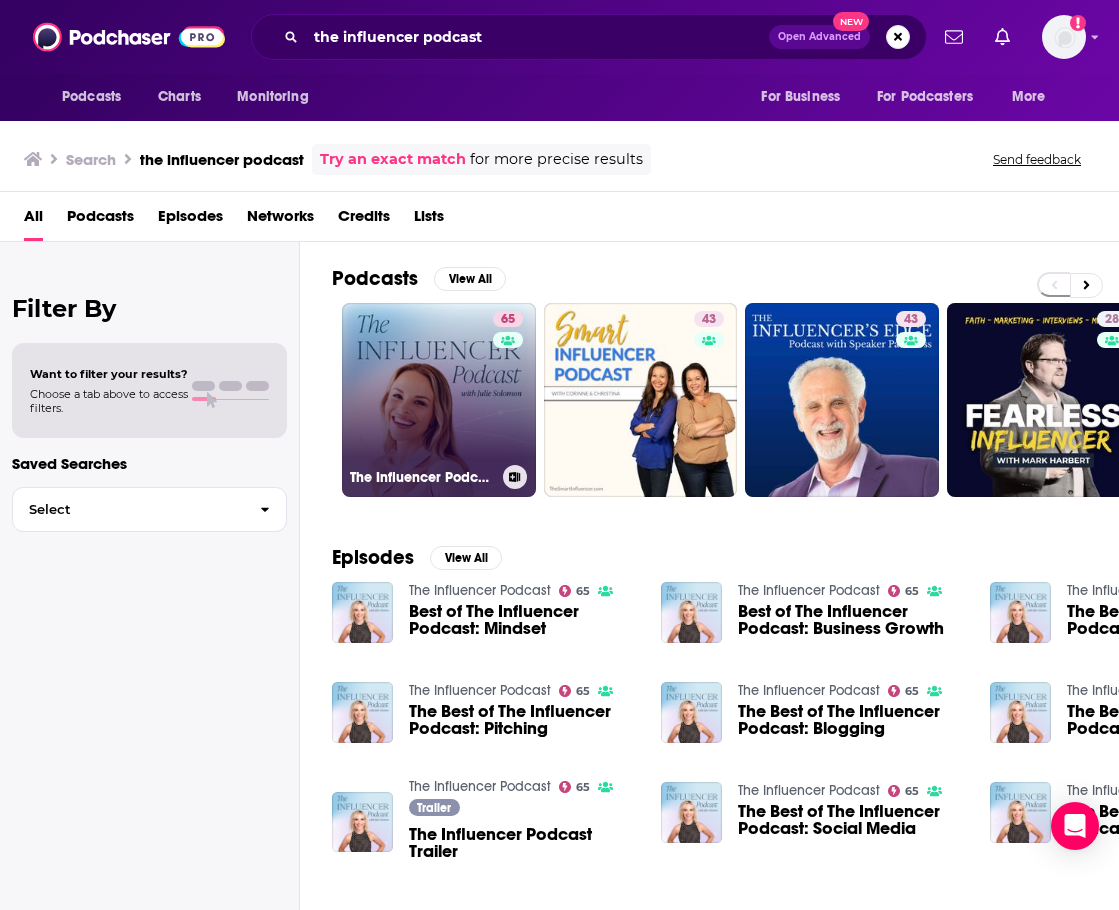 click on "65 The Influencer Podcast" at bounding box center (439, 400) 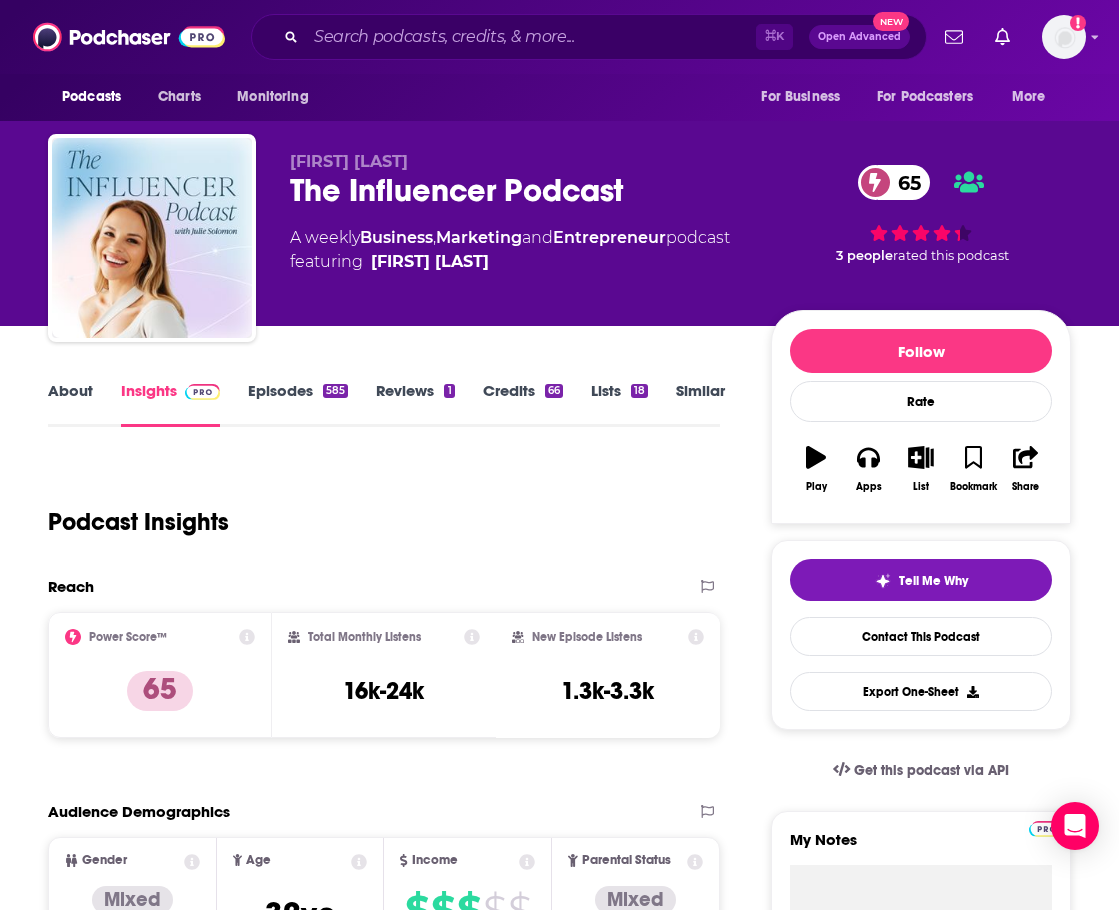 click on "⌘  K Open Advanced New" at bounding box center (589, 37) 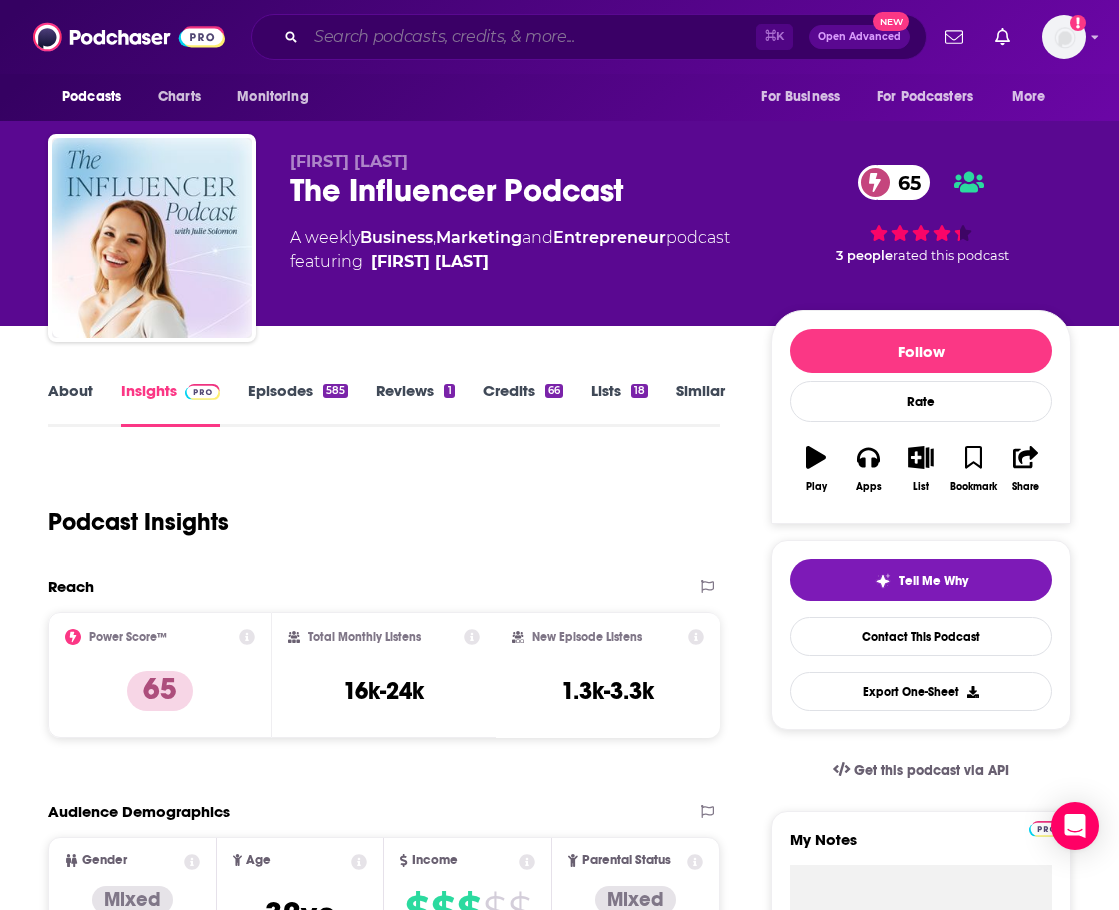 click at bounding box center [531, 37] 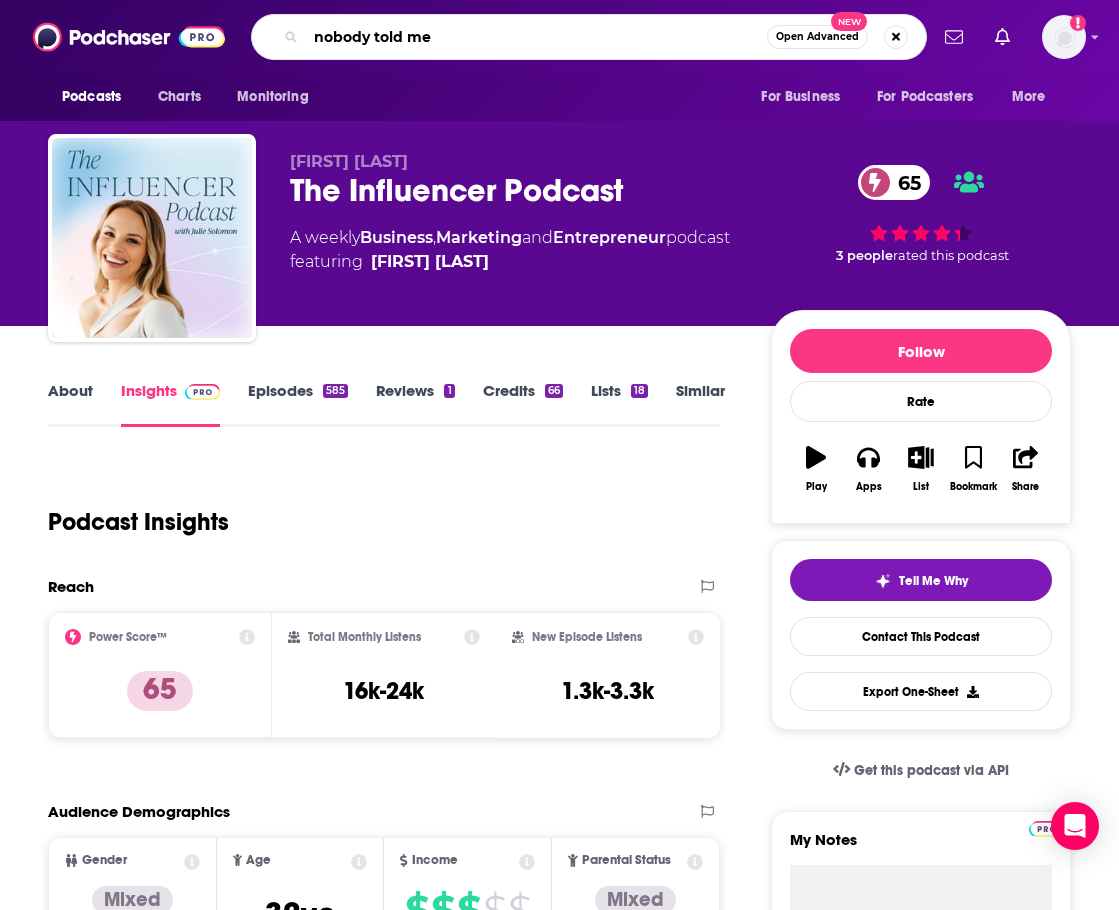 type on "nobody told me!" 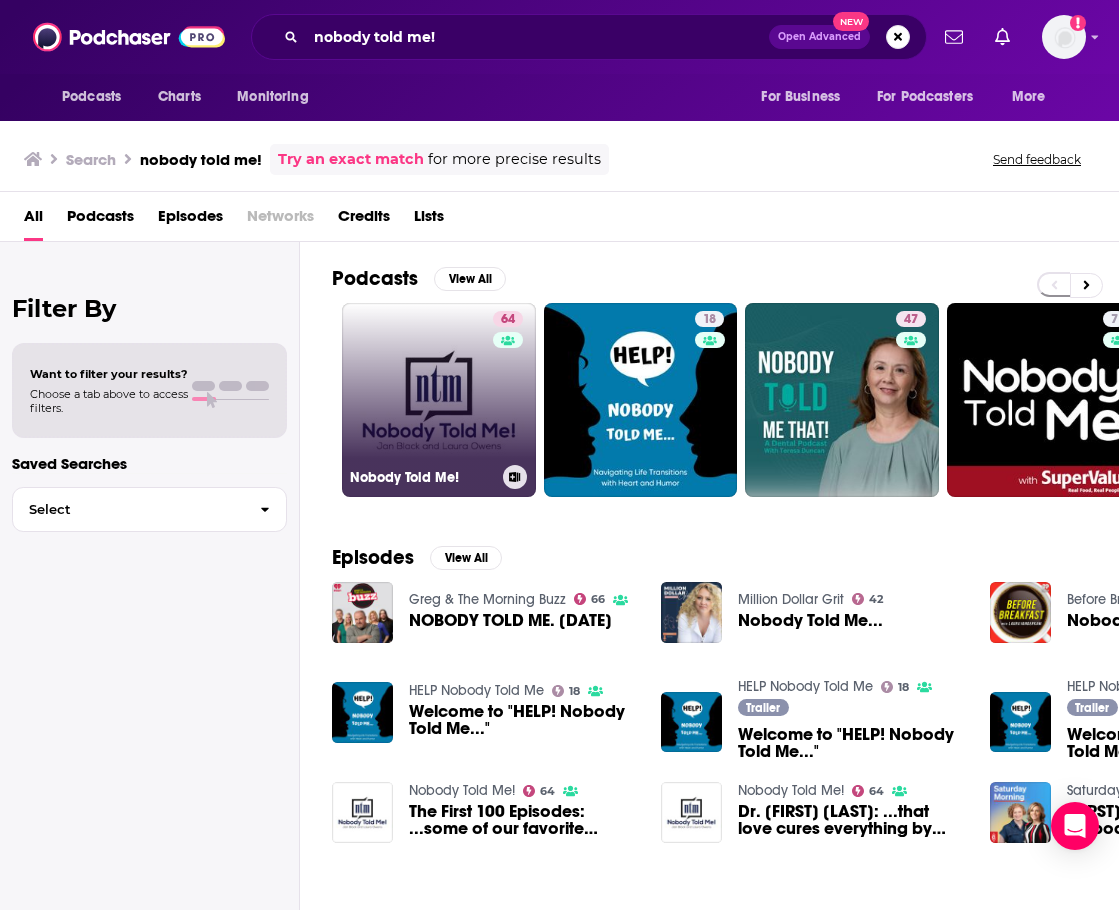 click on "64 Nobody Told Me!" at bounding box center [439, 400] 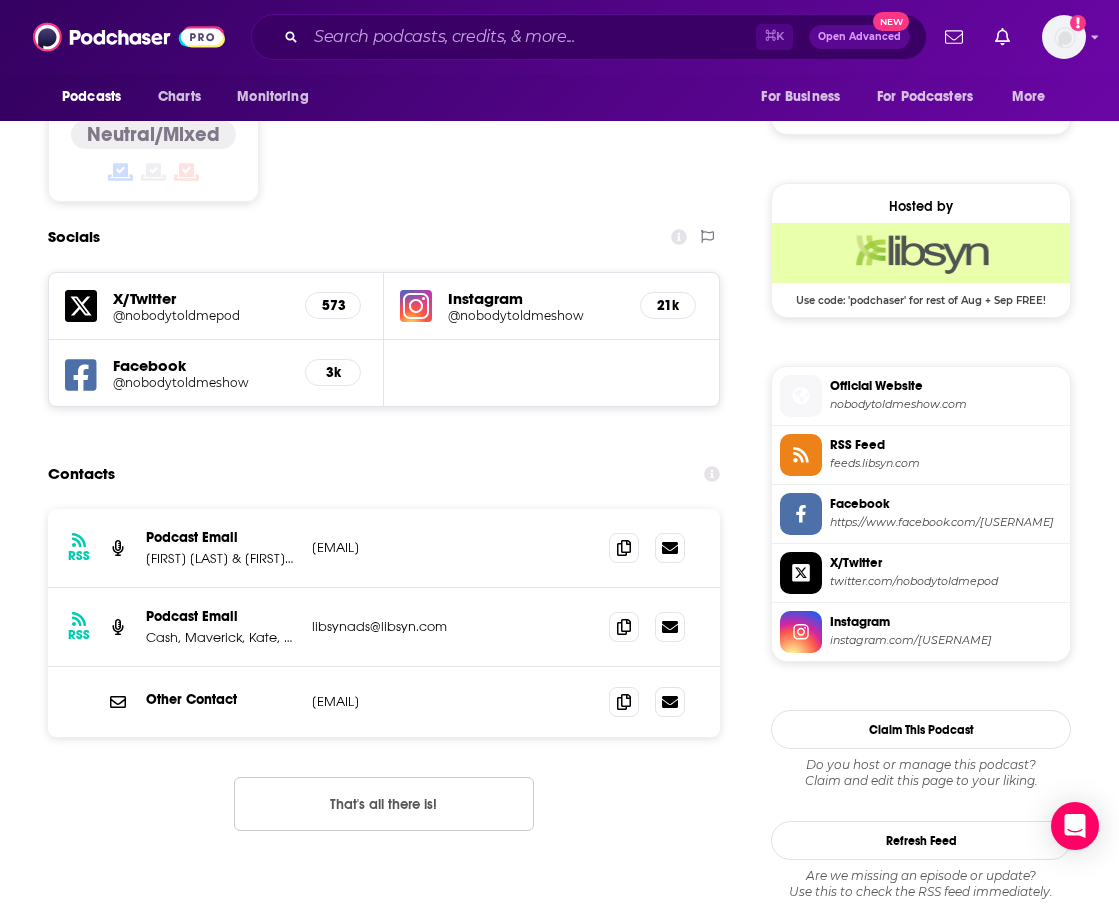 scroll, scrollTop: 1549, scrollLeft: 0, axis: vertical 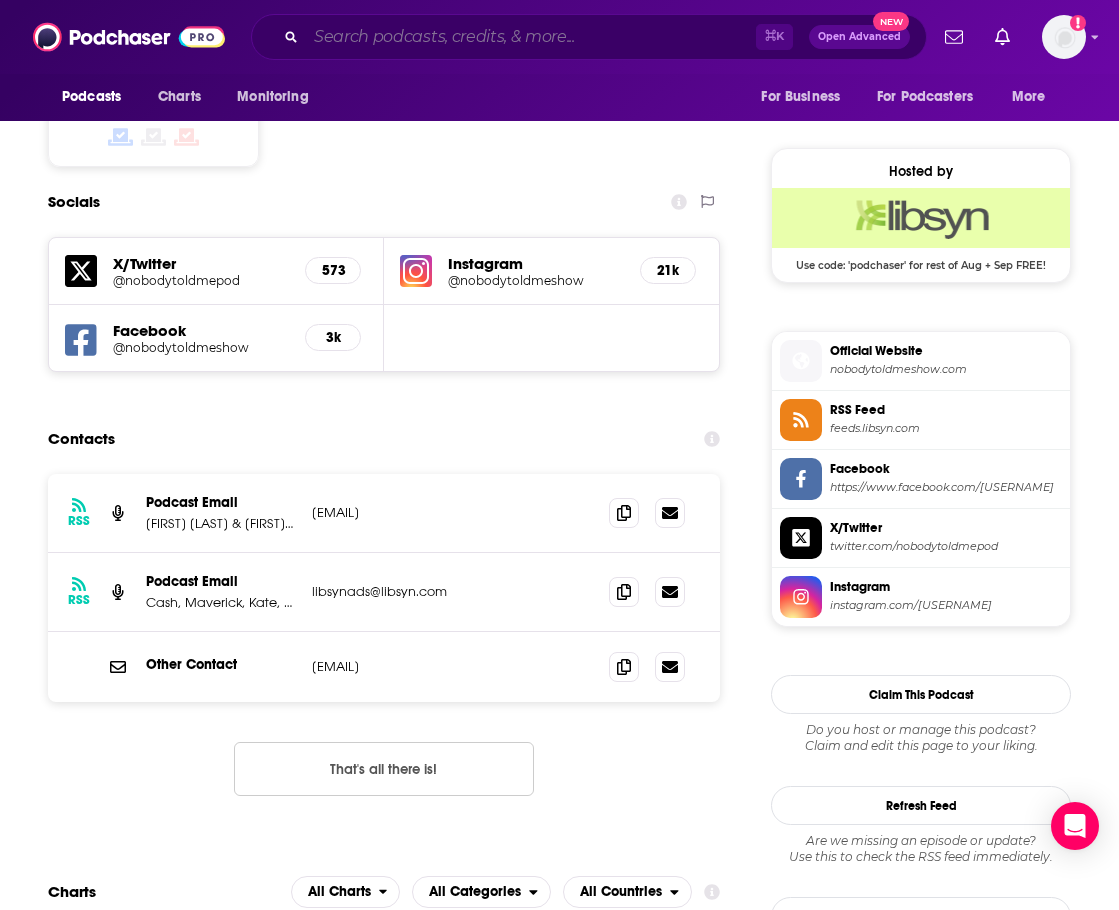click at bounding box center [531, 37] 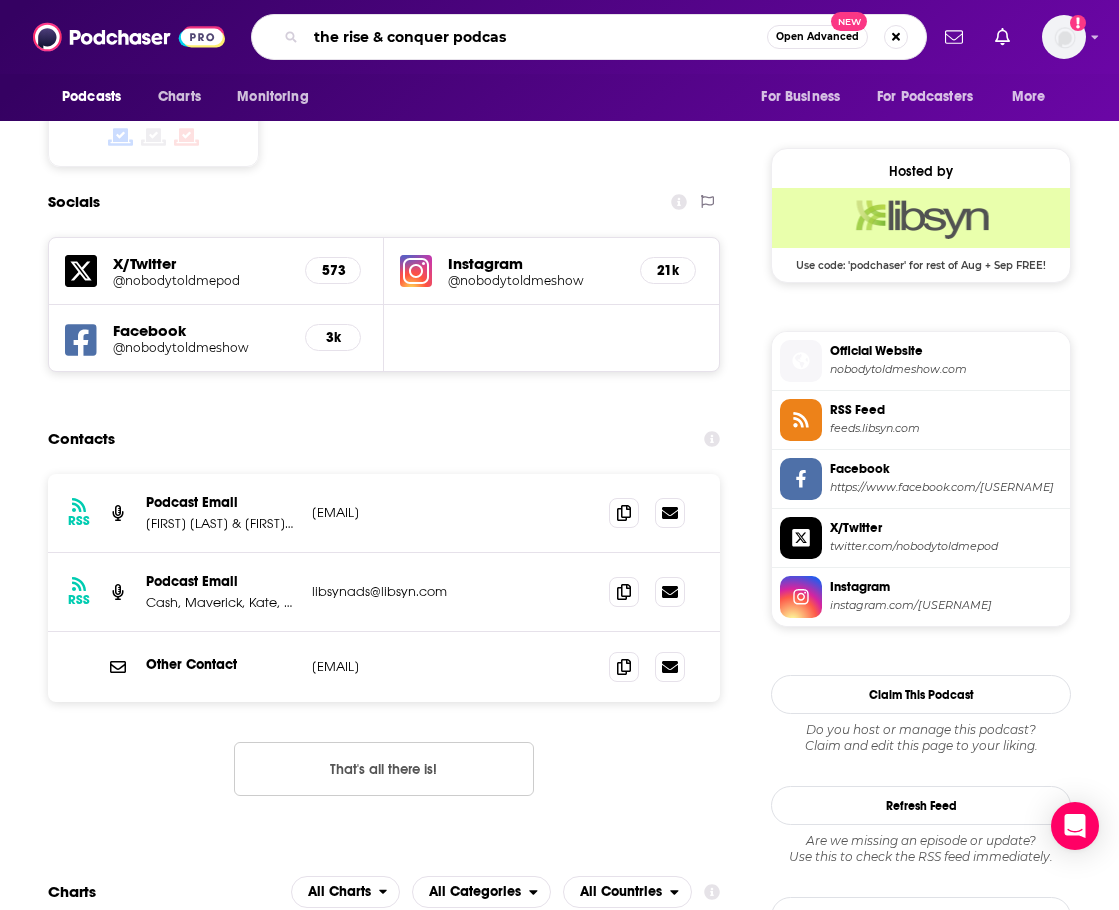 type on "the rise & conquer podcast" 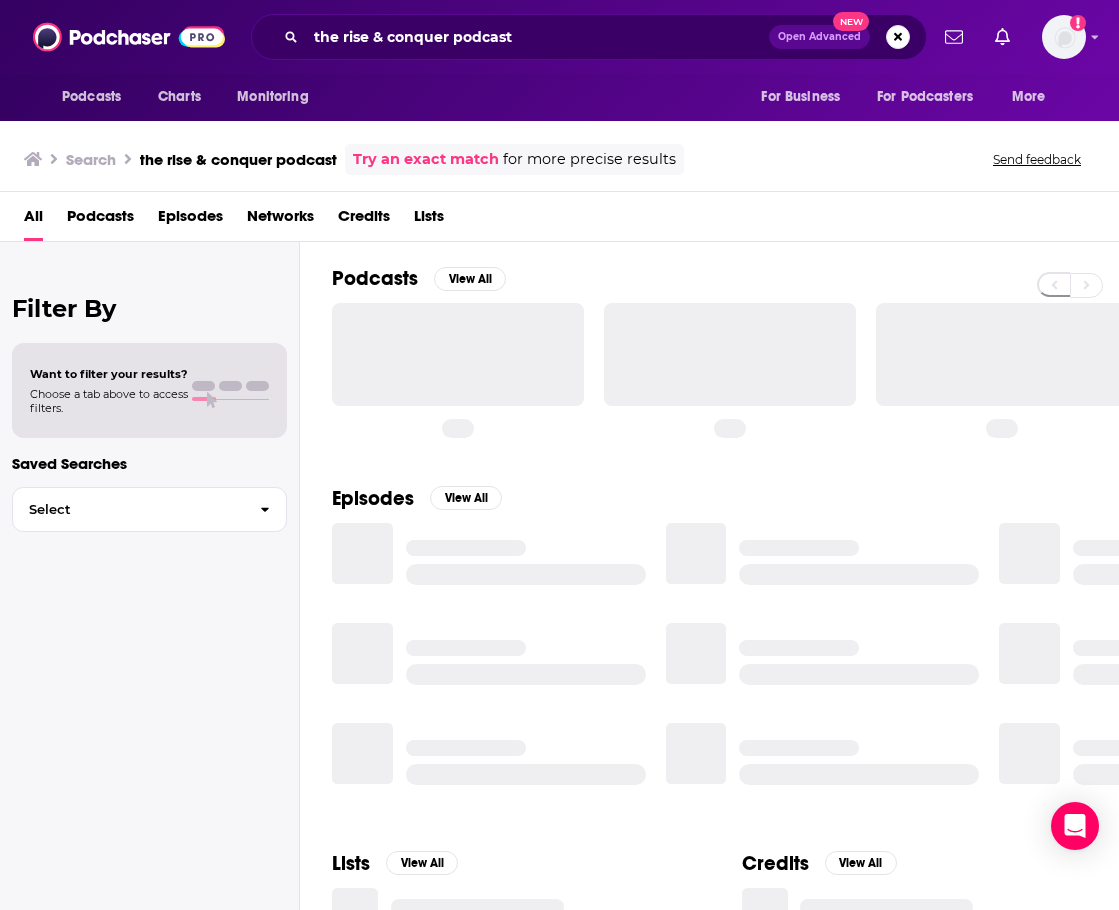 scroll, scrollTop: 0, scrollLeft: 0, axis: both 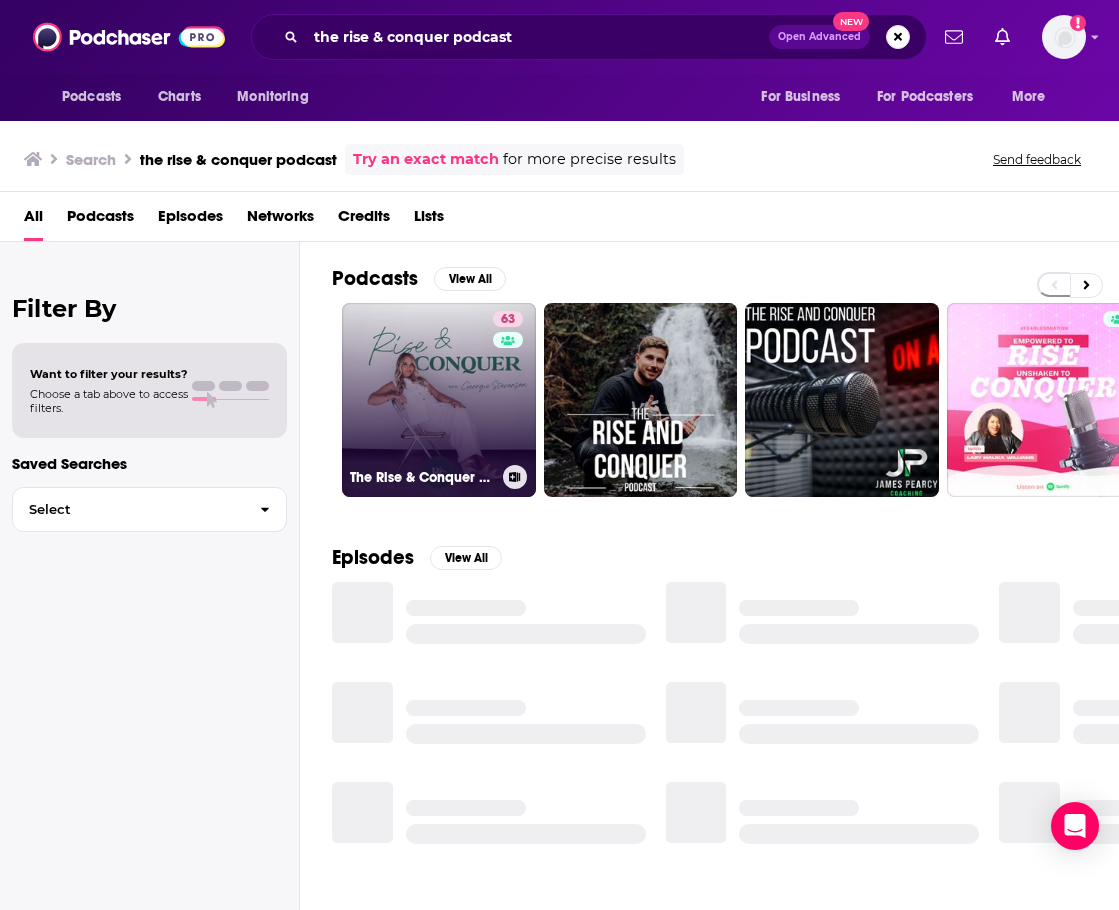 click on "63 The Rise & Conquer Podcast" at bounding box center [439, 400] 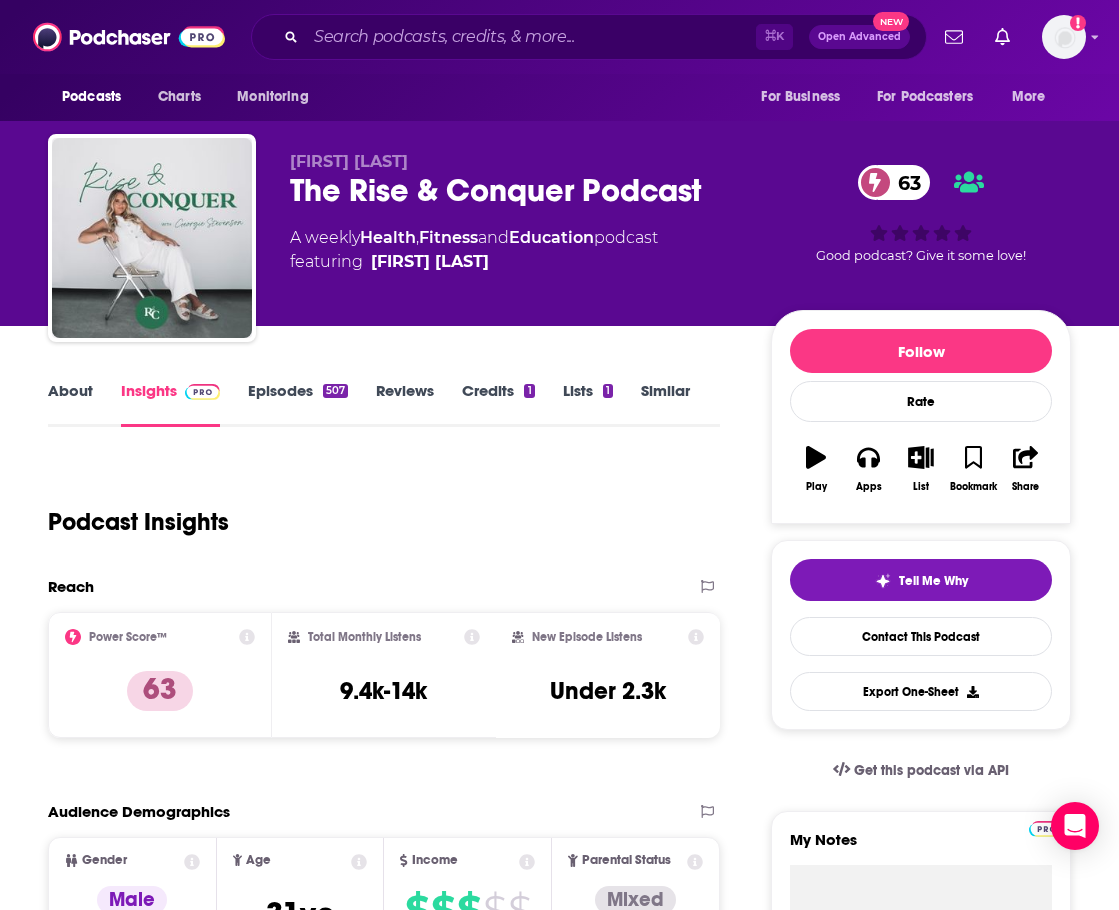 click on "About" at bounding box center (70, 404) 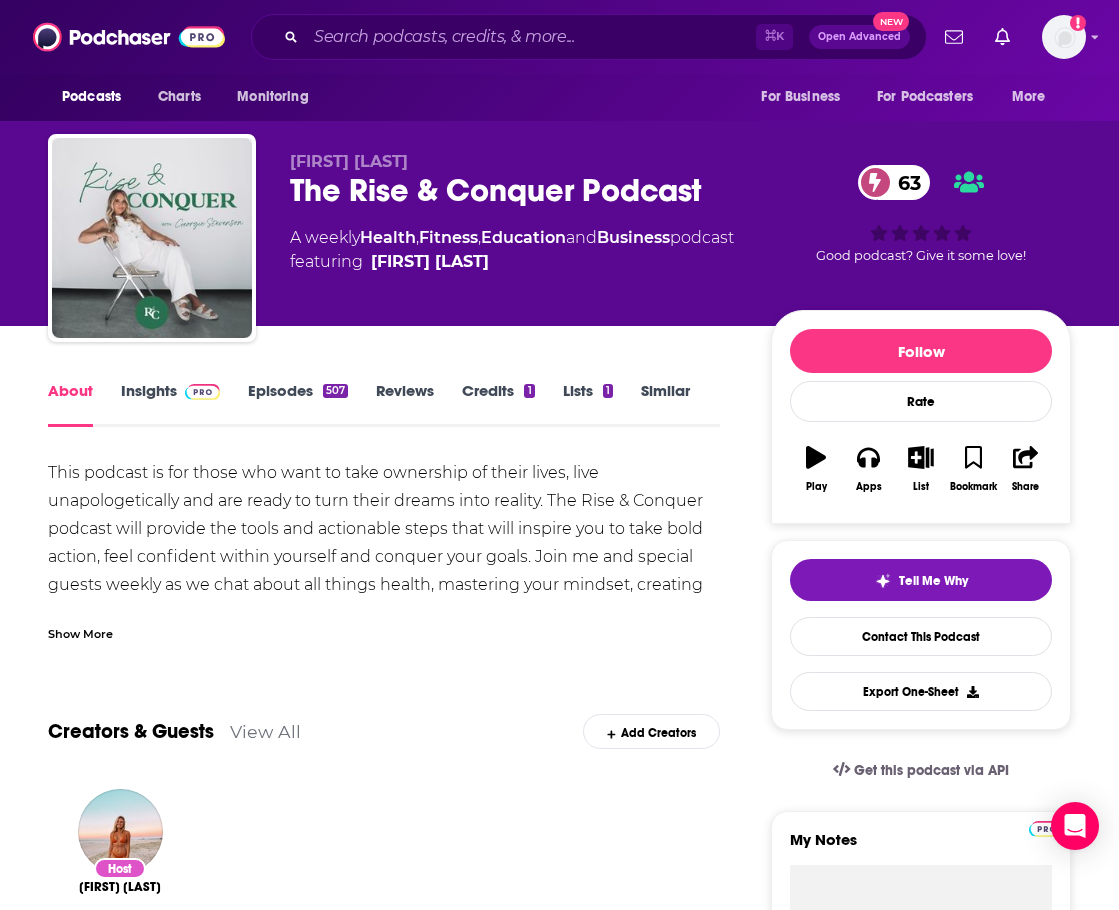 click on "Insights" at bounding box center [170, 404] 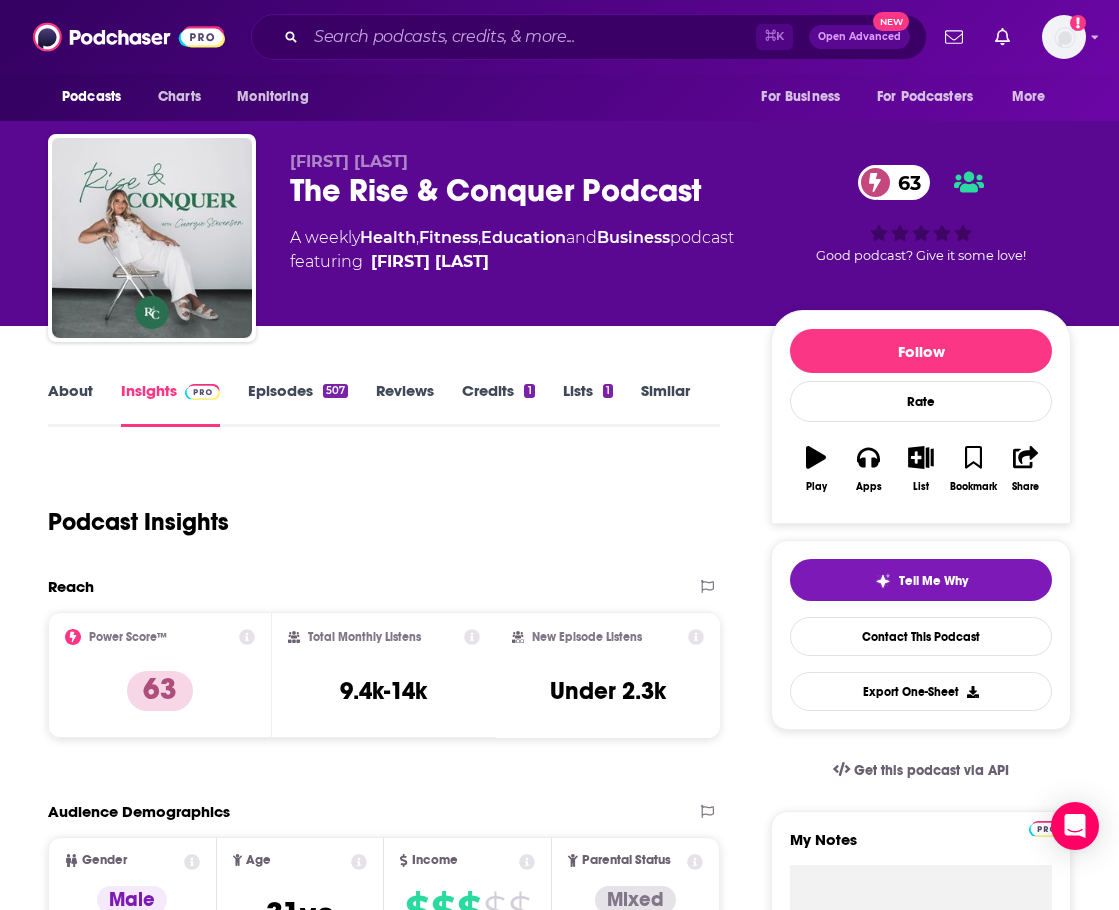 click on "About Insights Episodes 507 Reviews Credits 1 Lists 1 Similar Podcast Insights Reach & Audience Content Social Contacts Charts Rate Card Sponsors Details Similar Contact Podcast Open Website  Reach Power Score™ 63 Total Monthly Listens 9.4k-14k New Episode Listens Under 2.3k Export One-Sheet Audience Demographics Gender Male Age 31 yo Income $ $ $ $ $ Parental Status Mixed Countries 1 United States 2 Australia 3 Italy 4 Mexico 5 Canada Top Cities Melbourne , Sydney , Brisbane , Perth , Gold Coast , Adelaide Interests Friends, Family & Relationships , Restaurants, Food & Grocery , Travel, Tourism & Aviation , Toys, Children & Baby , Healthy Lifestyle , Wedding Jobs Principals/Owners , Managers , Teachers , Personal Trainers , Marketing Managers , Trainers Ethnicities White / Caucasian , Asian , African American , Hispanic Show More Content Political Skew Neutral/Mixed Socials Youtube @[USERNAME] 68 X/Twitter @[USERNAME] 77 Instagram @[USERNAME] 27 Facebook @[USERNAME] 4k" at bounding box center (393, 4833) 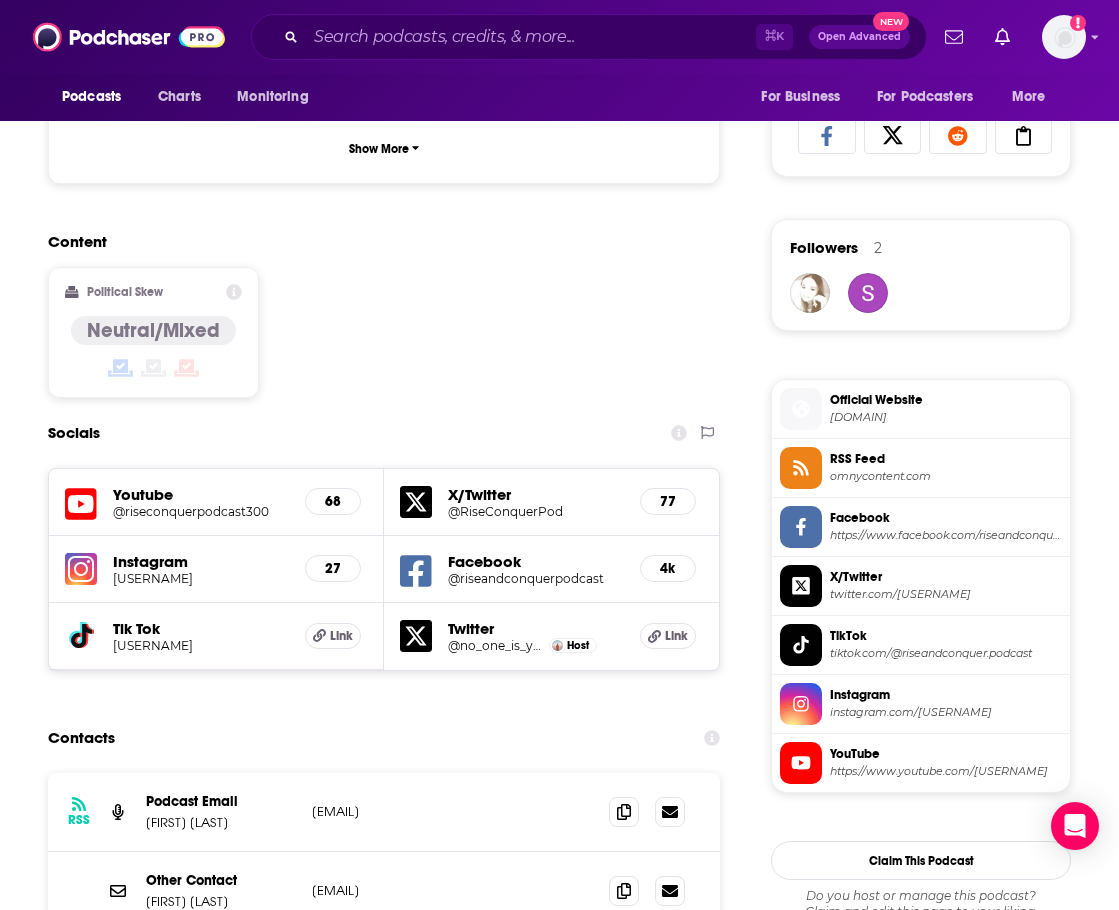 scroll, scrollTop: 1758, scrollLeft: 0, axis: vertical 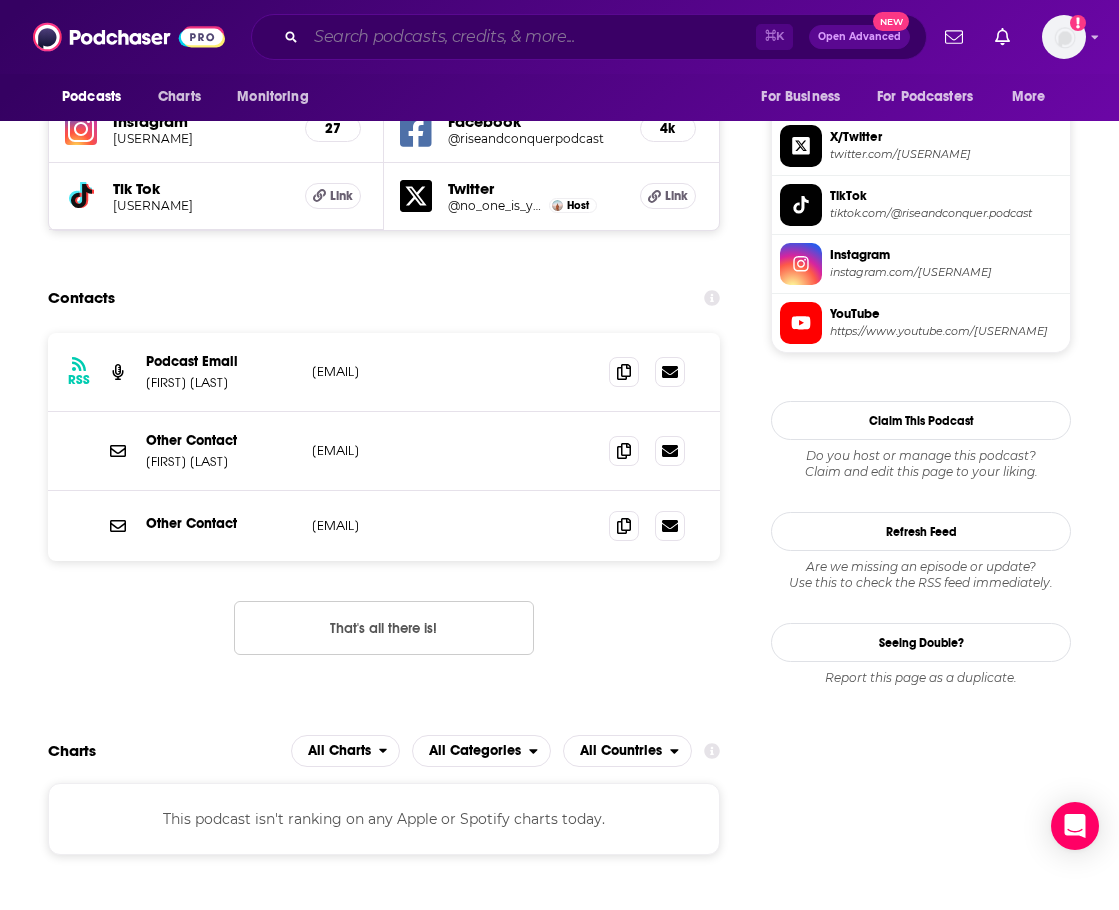click at bounding box center (531, 37) 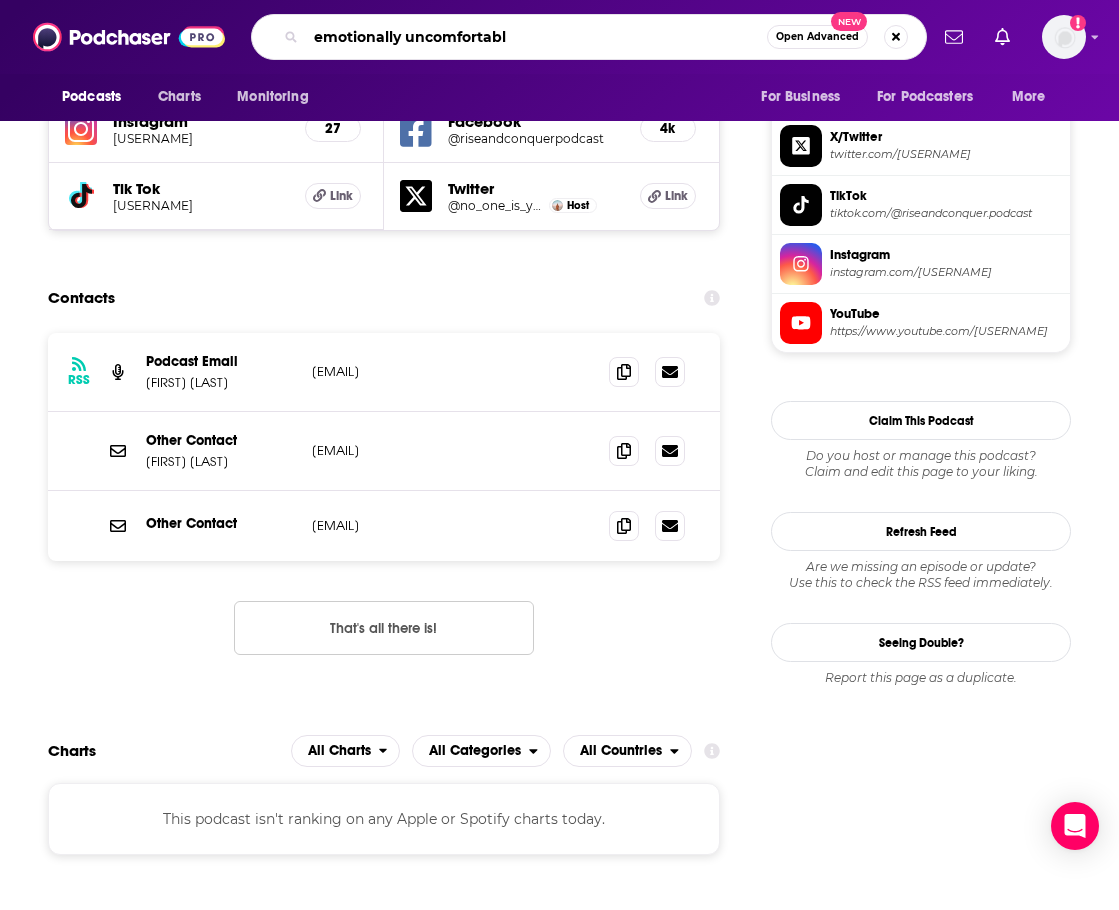 type on "emotionally uncomfortable" 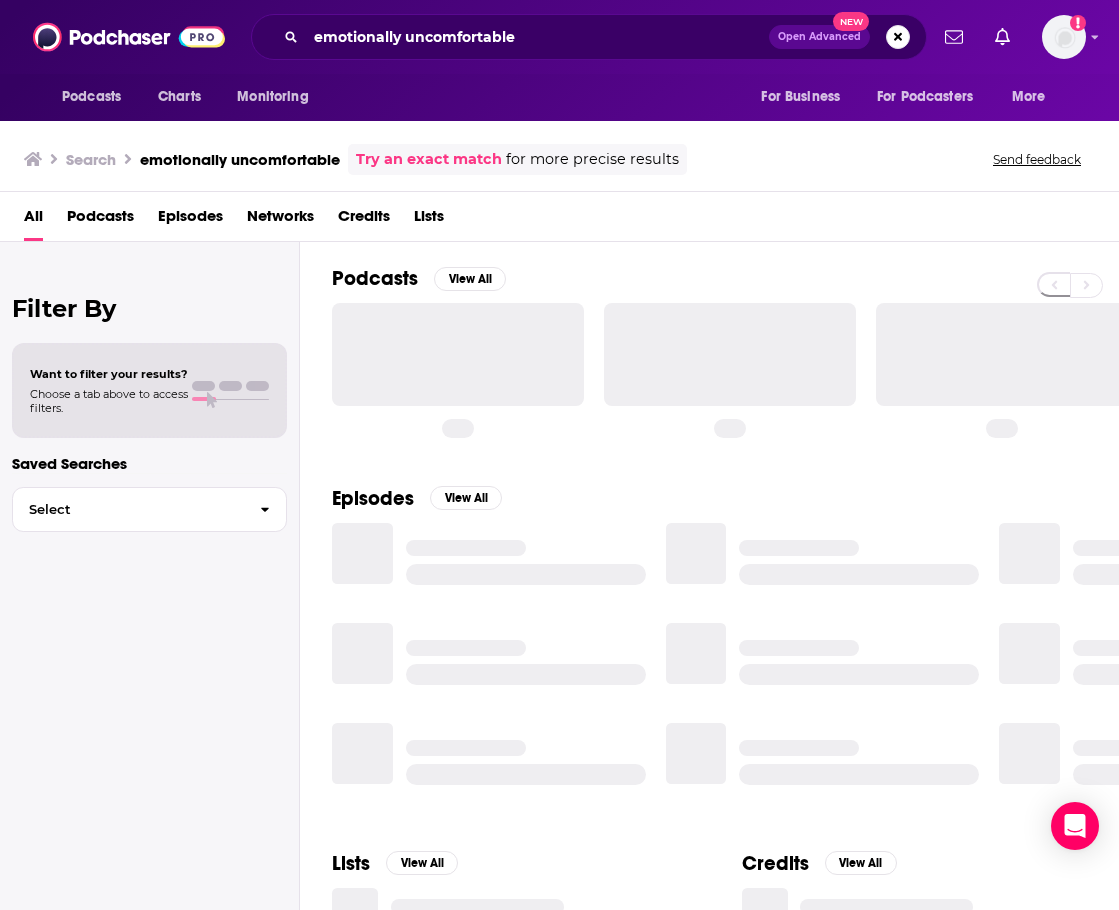 scroll, scrollTop: 0, scrollLeft: 0, axis: both 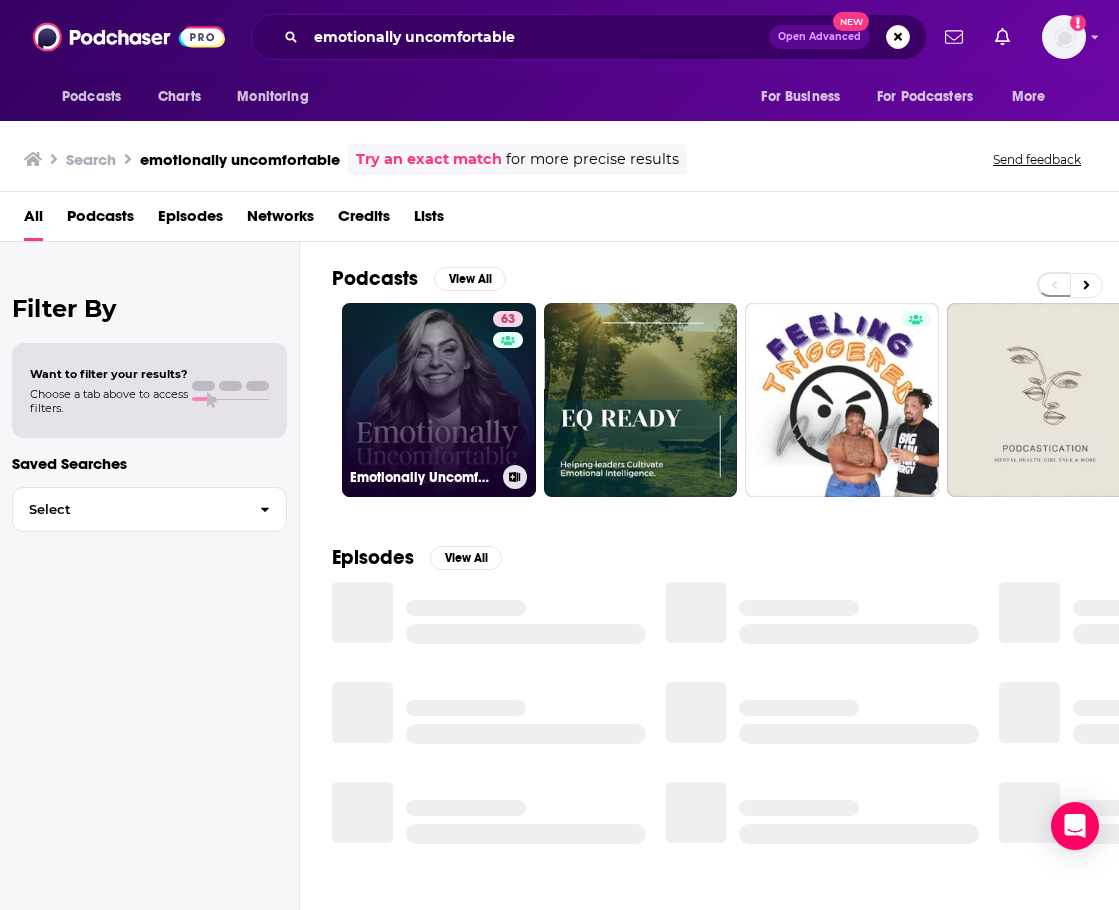 click on "63 Emotionally Uncomfortable" at bounding box center [439, 400] 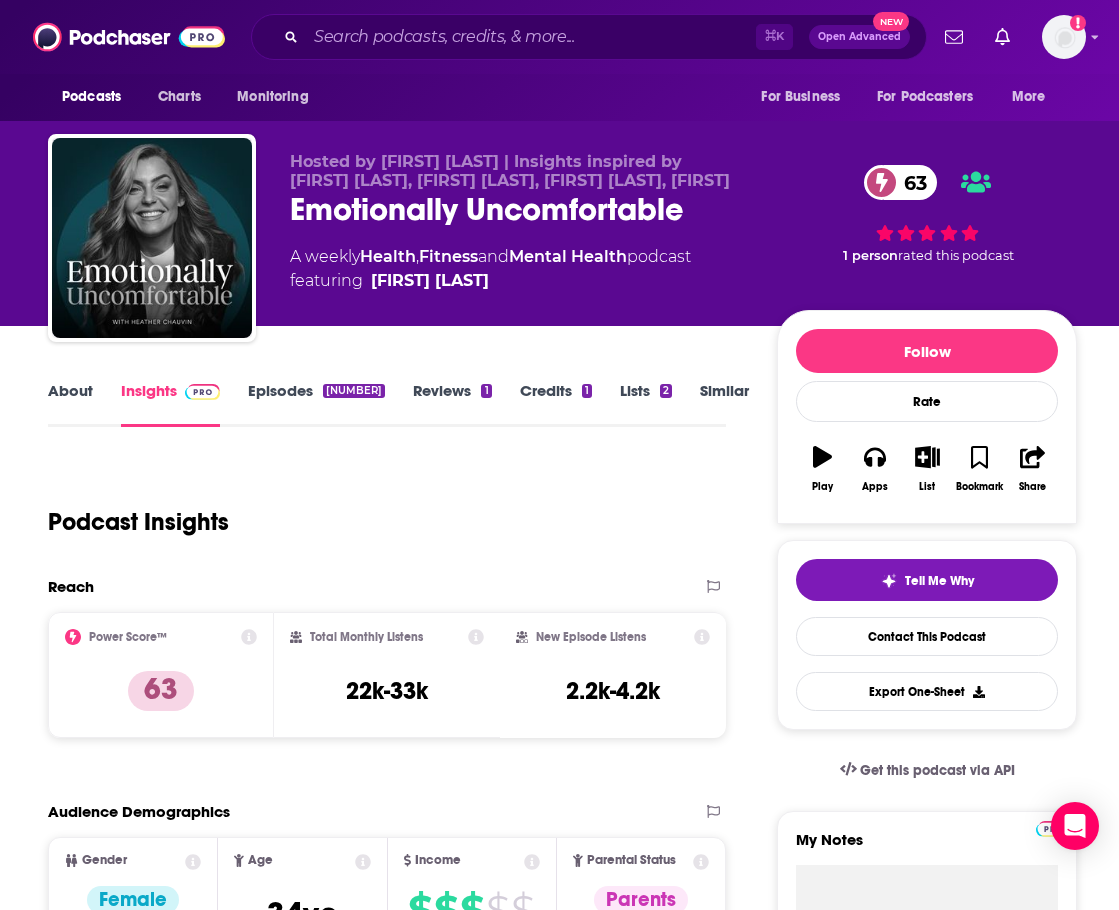 scroll, scrollTop: 0, scrollLeft: 0, axis: both 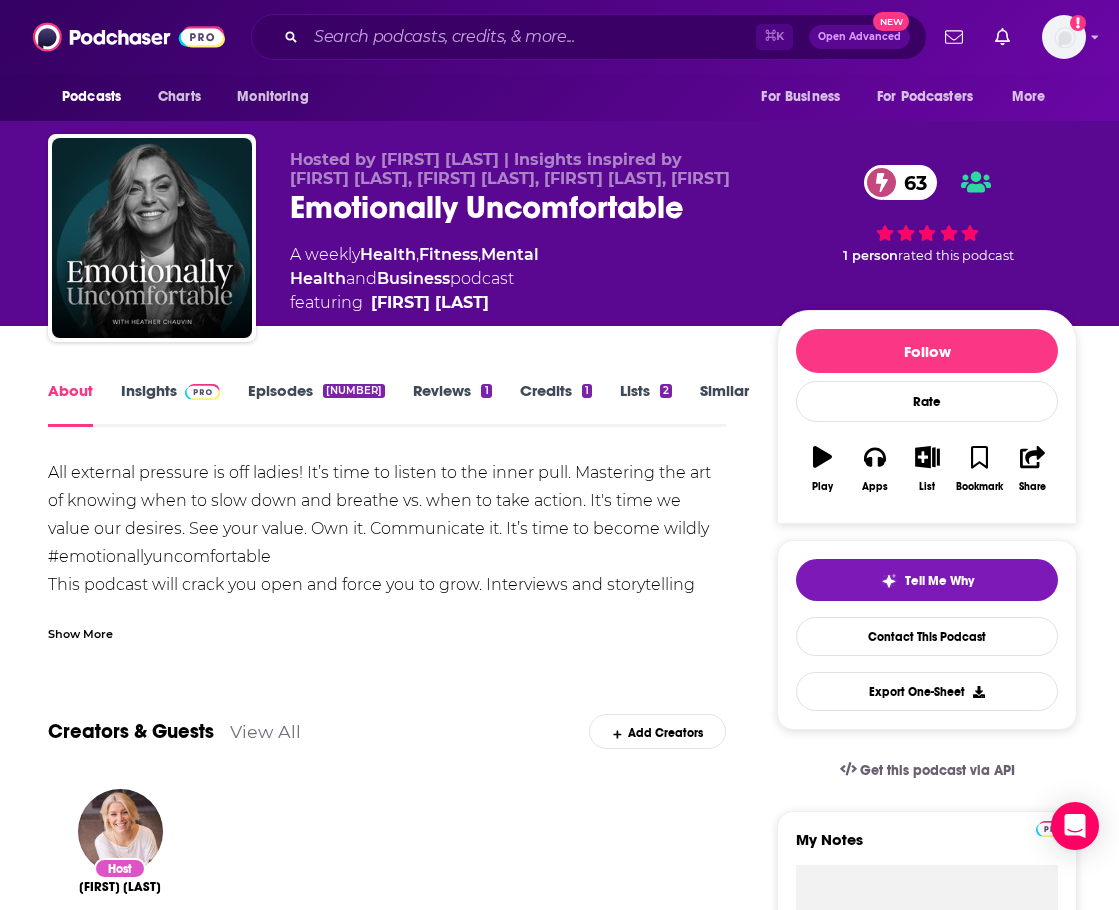 click on "Insights" at bounding box center [170, 404] 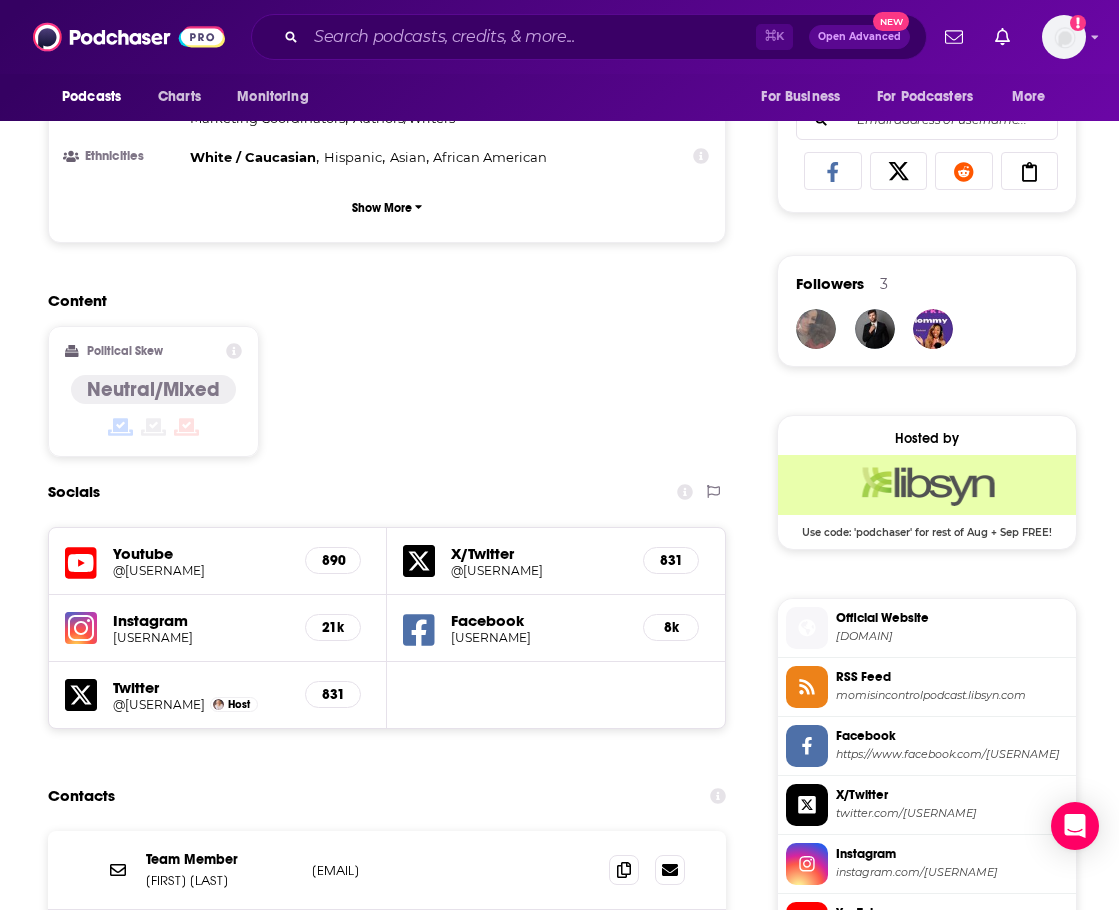 scroll, scrollTop: 1816, scrollLeft: 0, axis: vertical 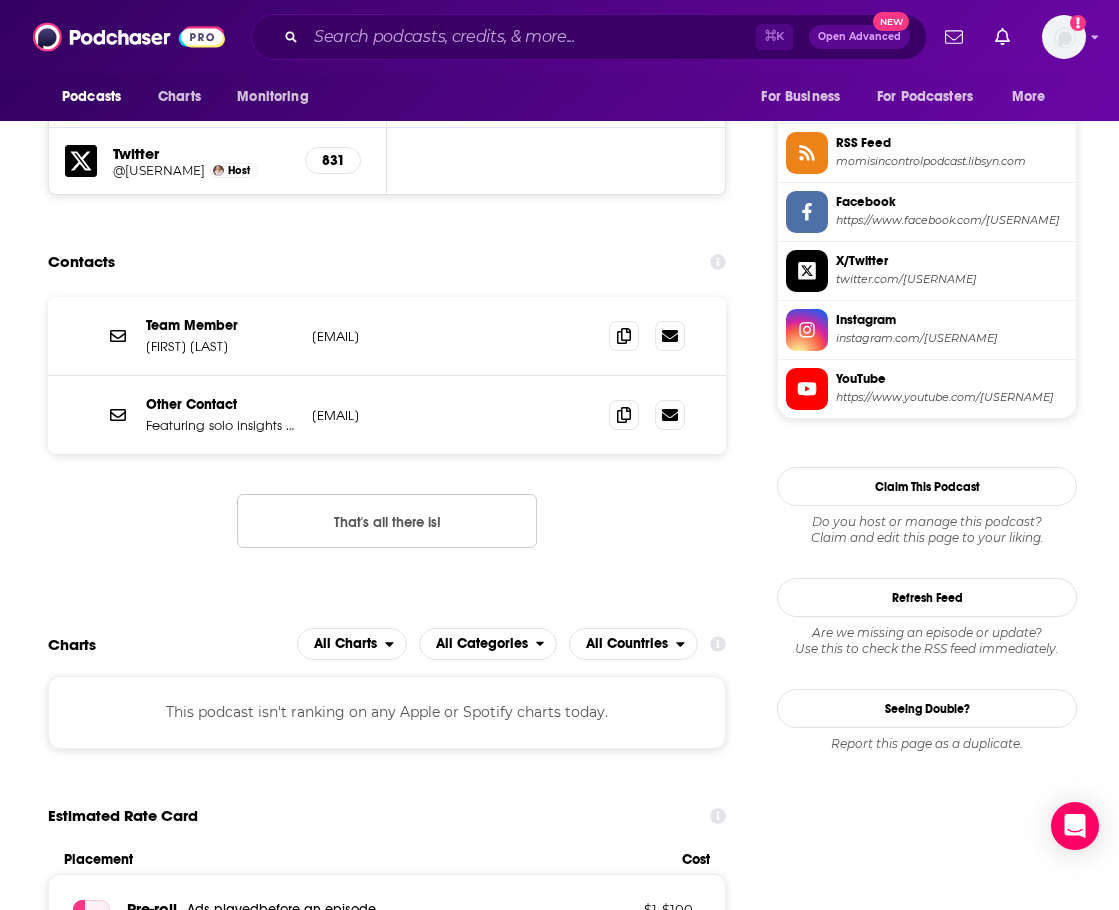 click on "[EMAIL]" at bounding box center [444, 336] 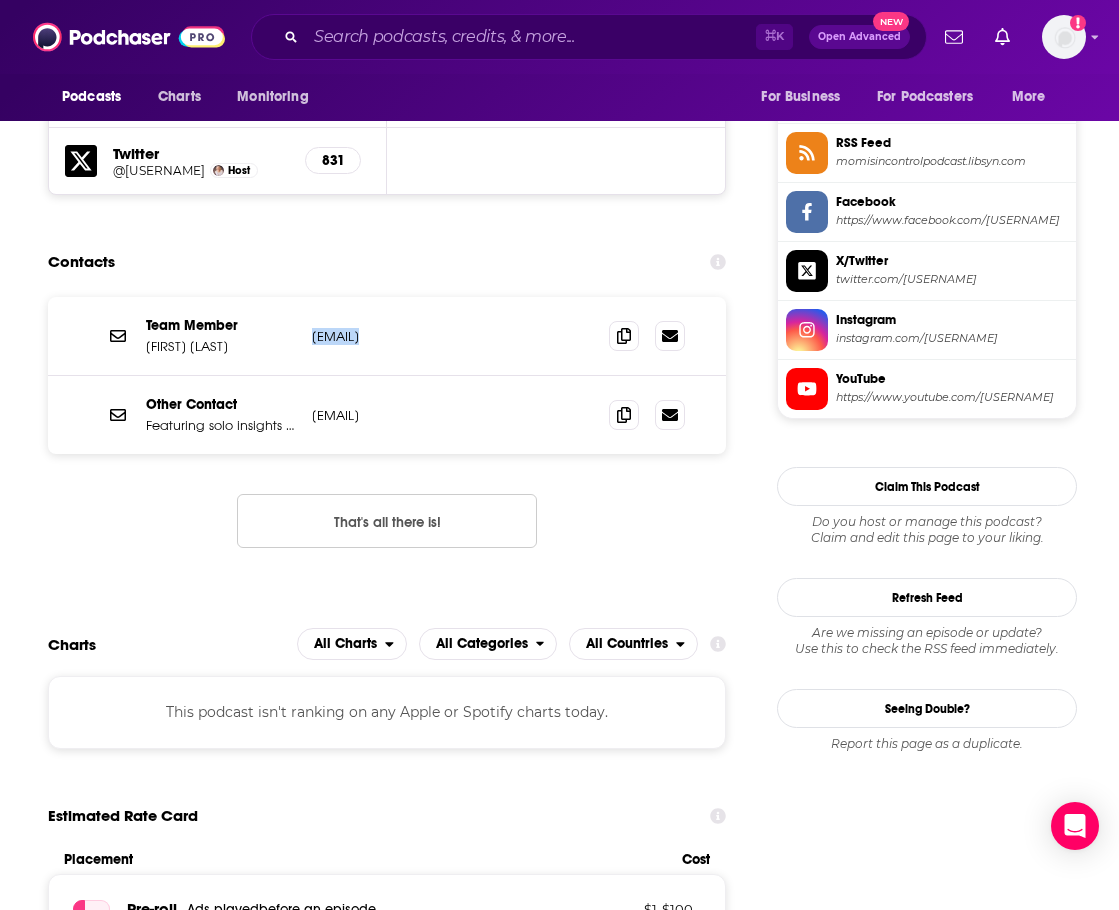click on "[EMAIL]" at bounding box center [444, 336] 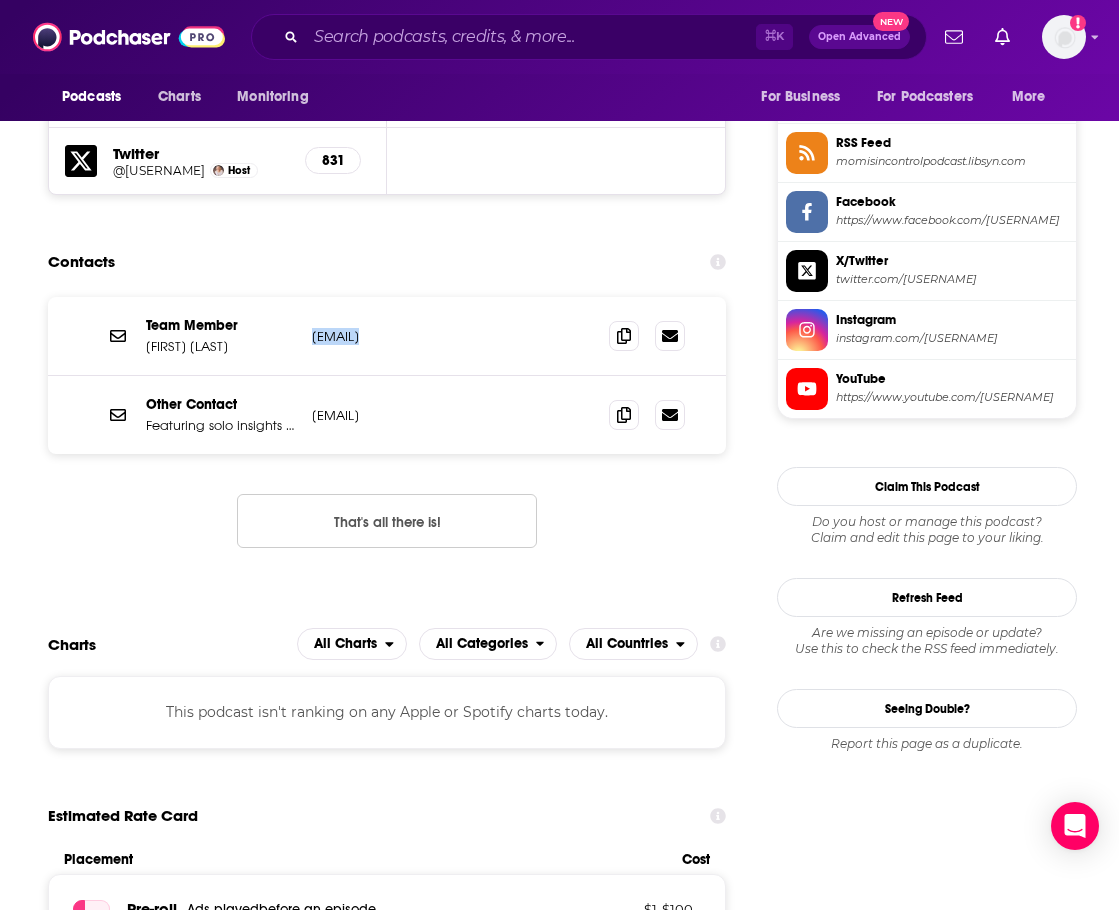 copy on "[EMAIL] [EMAIL]" 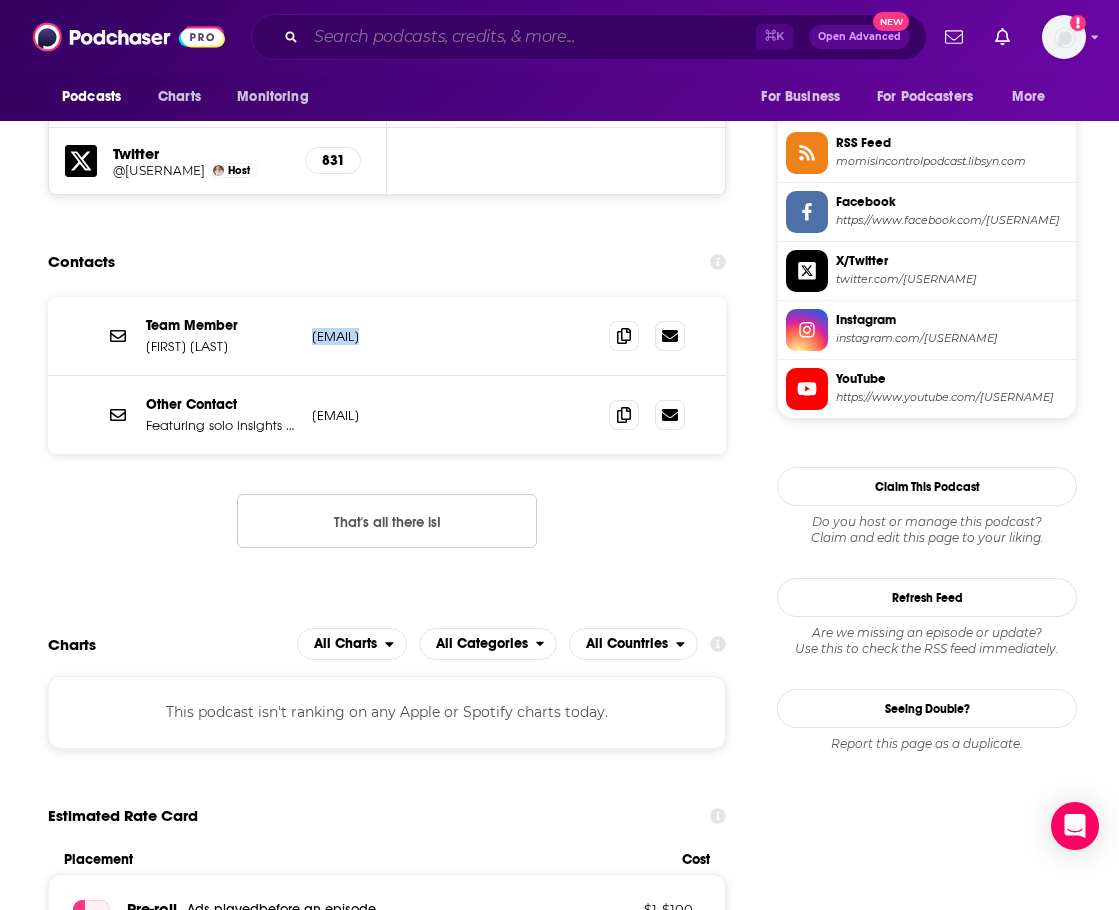 click at bounding box center (531, 37) 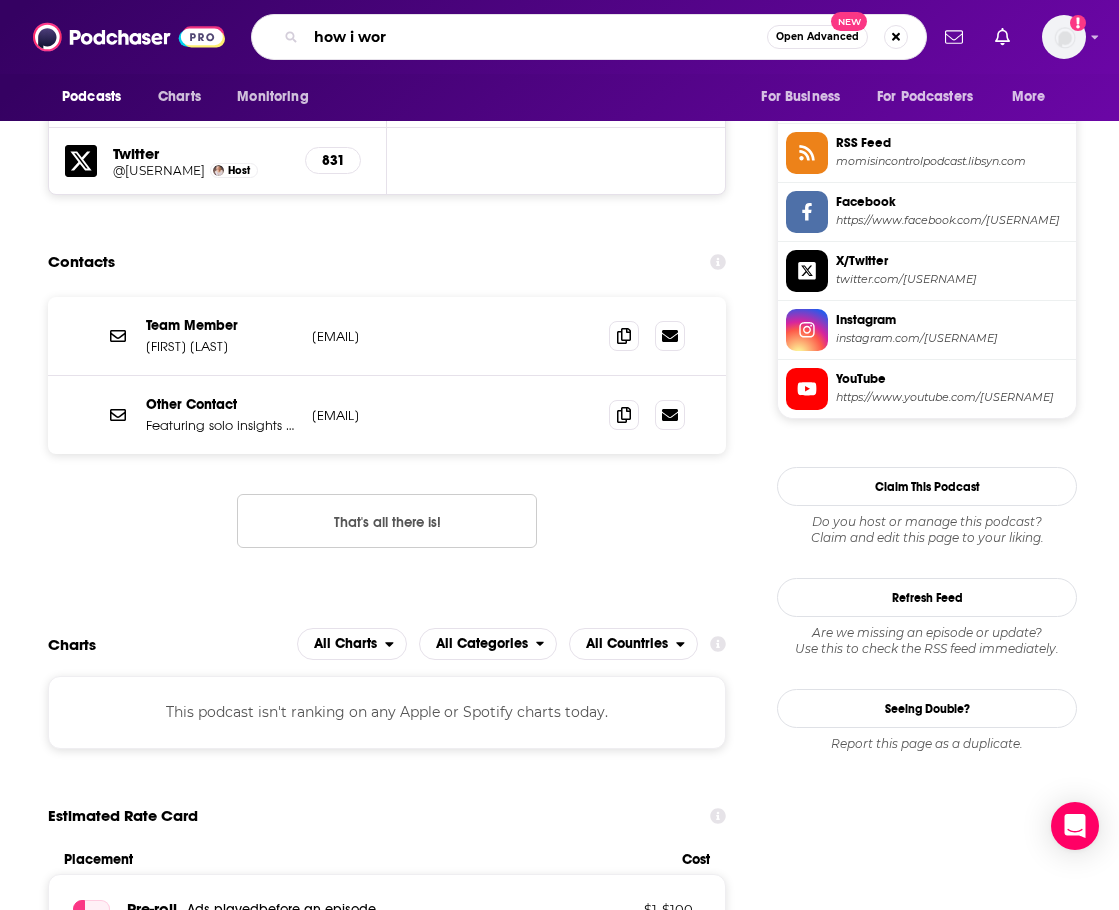 type on "how i work" 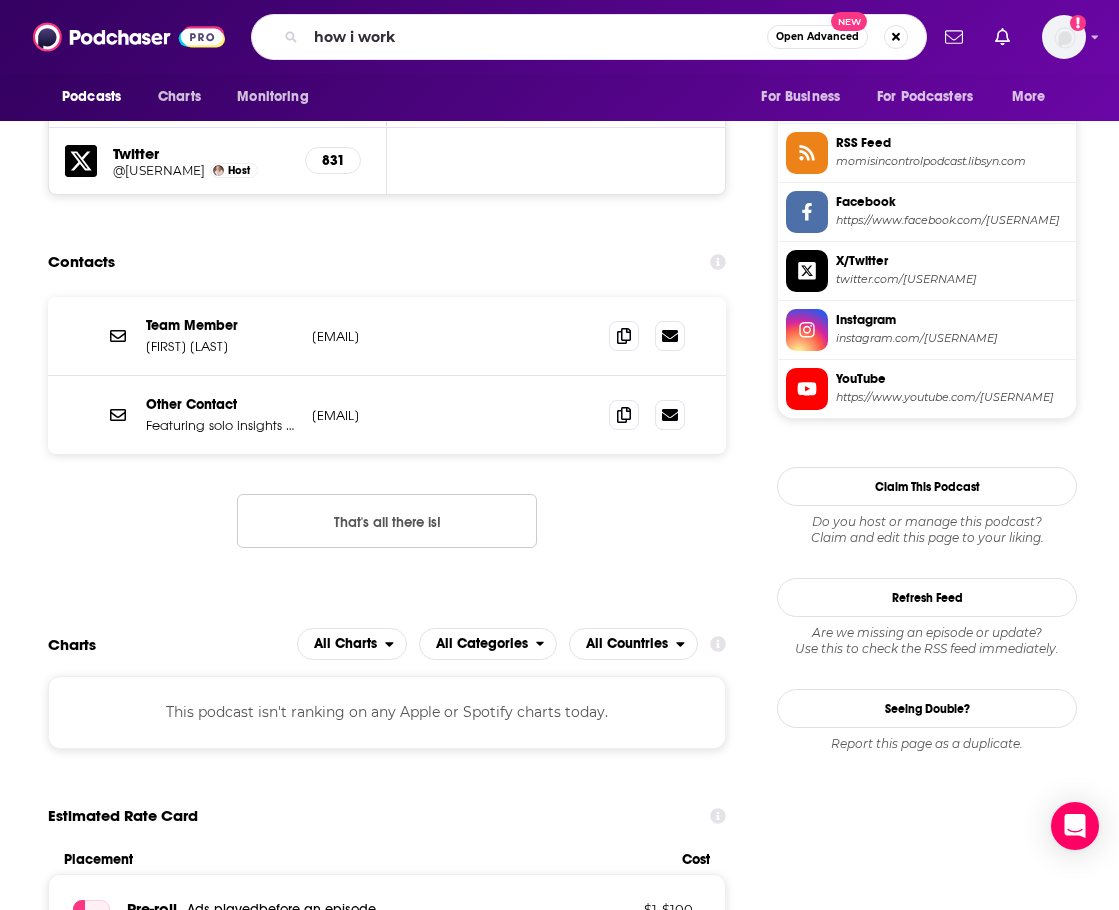 scroll, scrollTop: 0, scrollLeft: 0, axis: both 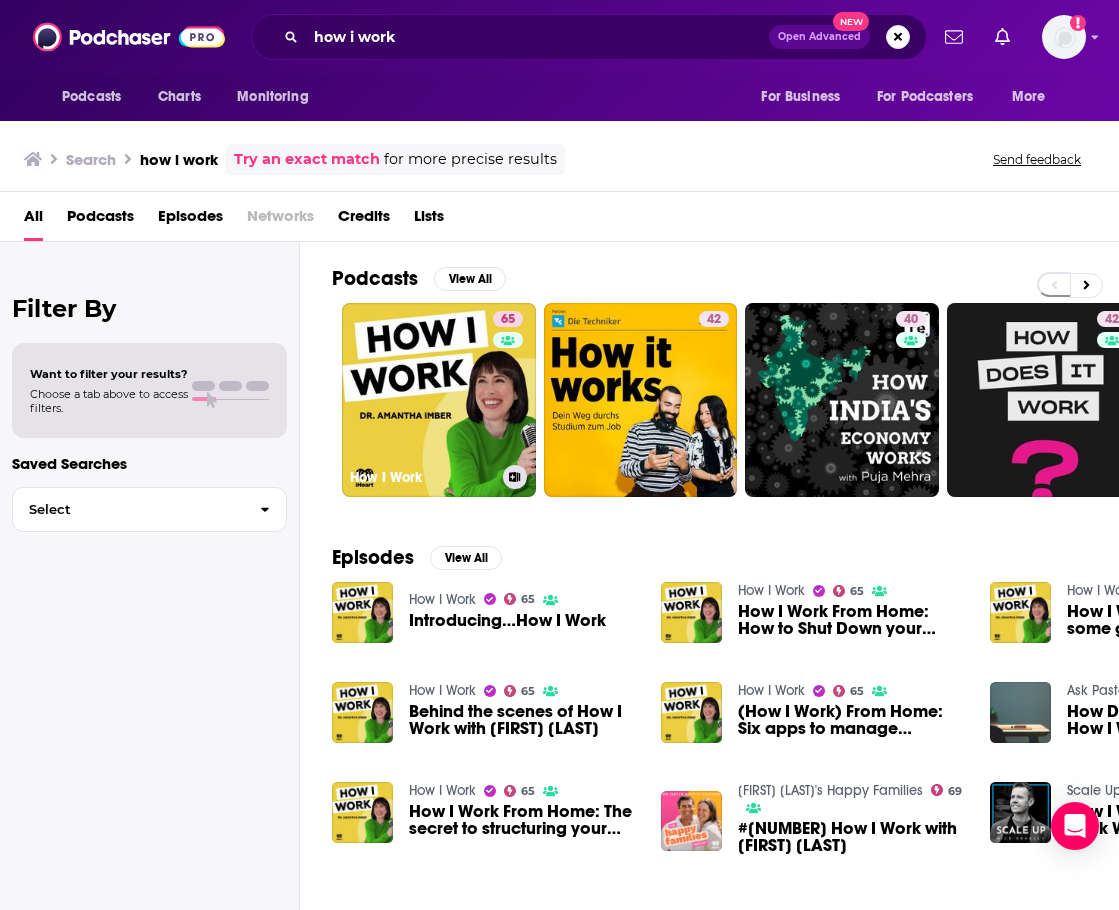 click on "[NUMBER] How I Work" at bounding box center (439, 400) 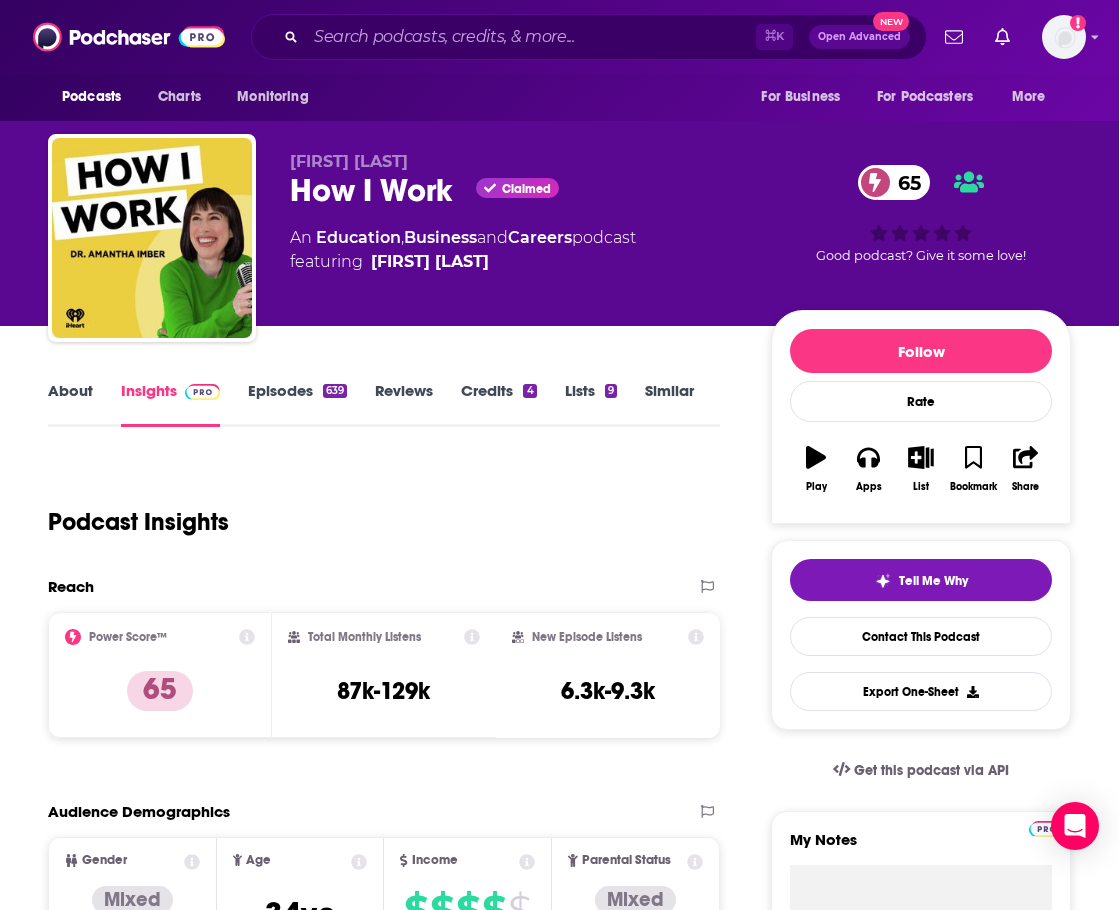 scroll, scrollTop: 0, scrollLeft: 0, axis: both 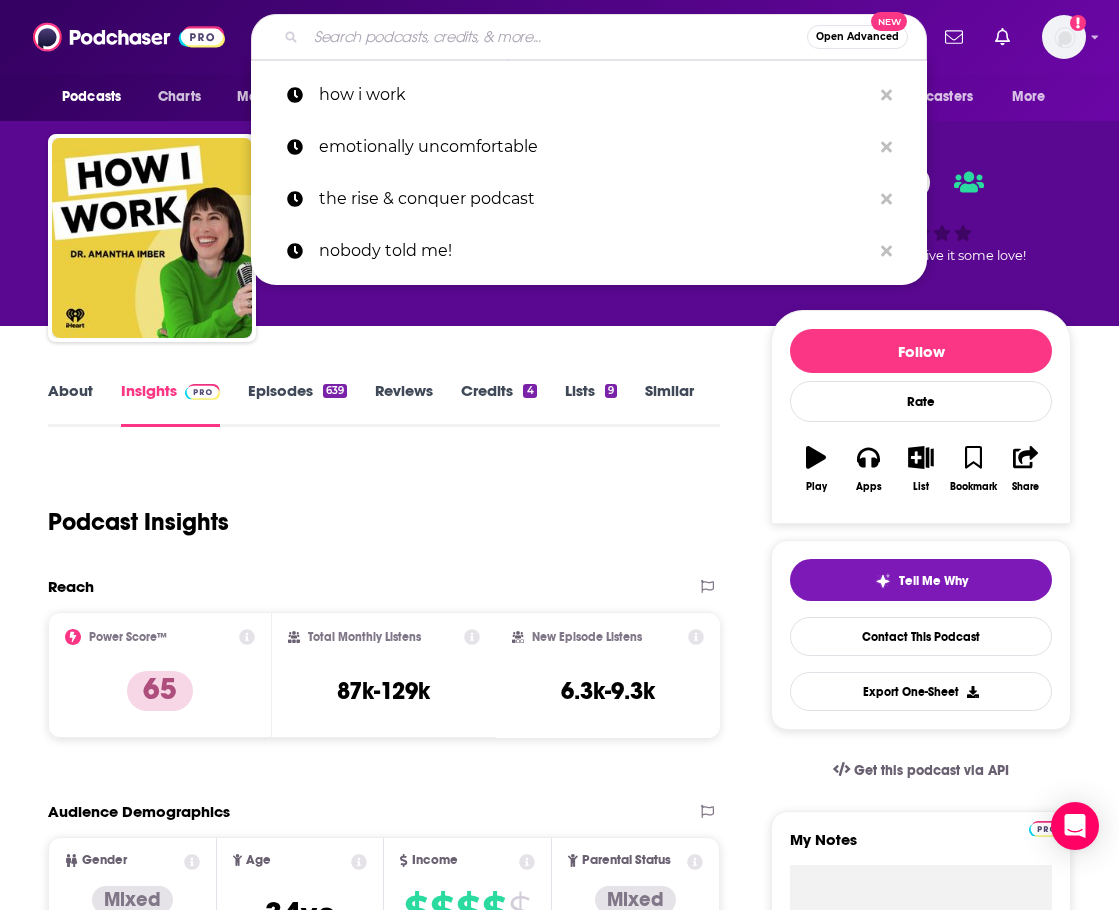 click at bounding box center [556, 37] 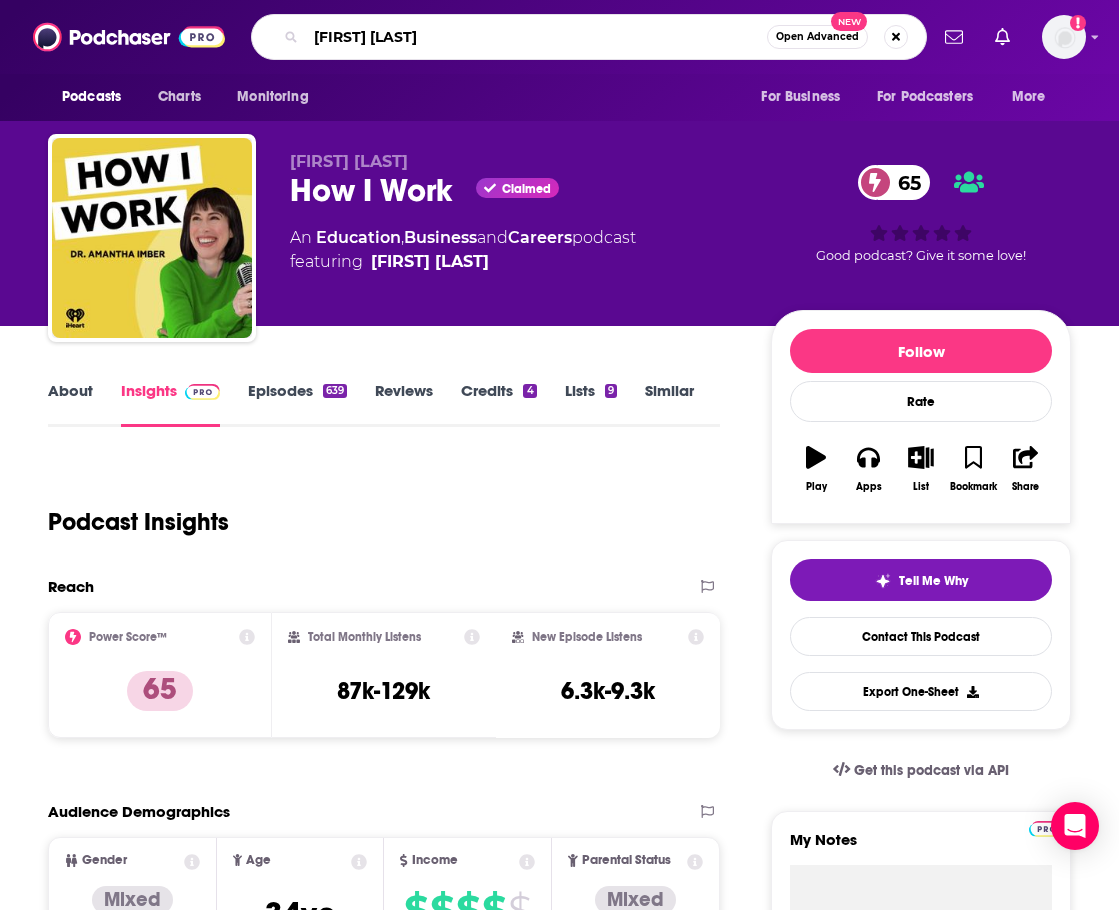 type on "chase jarvis" 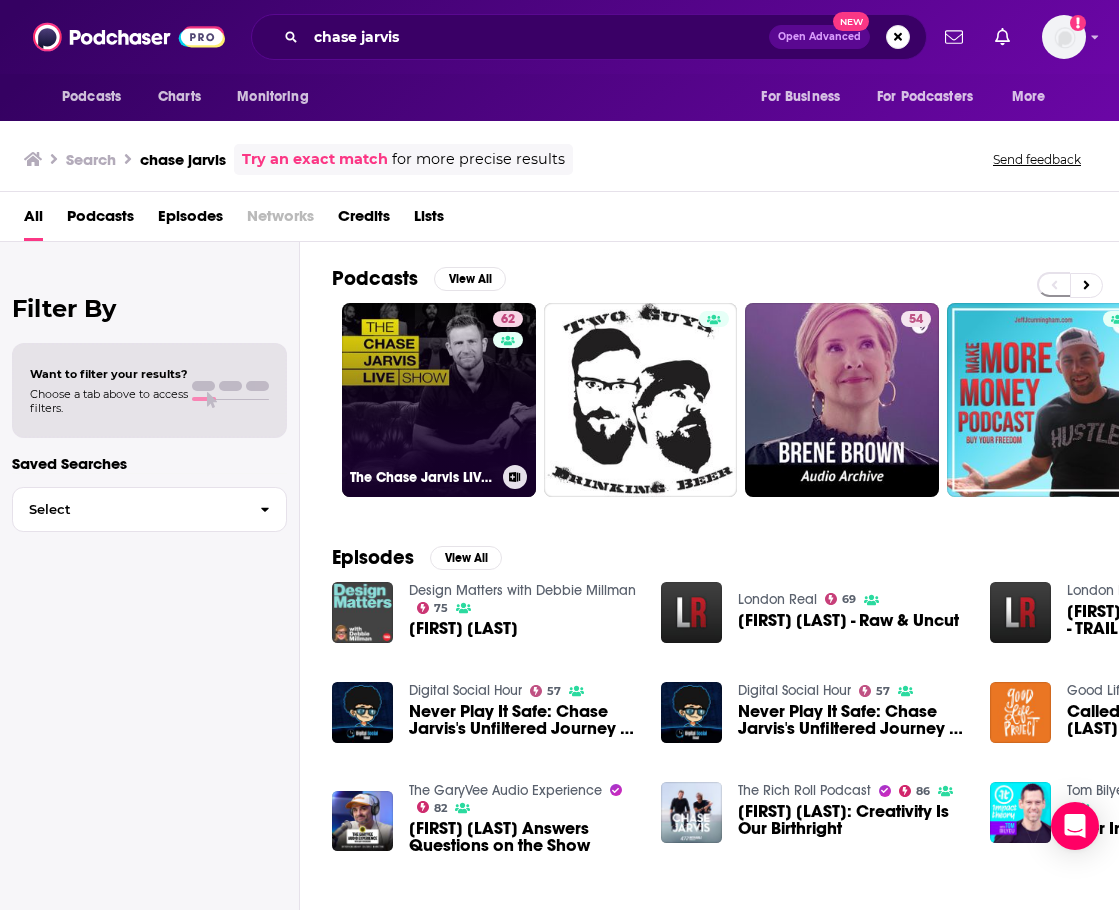 click on "62 The Chase Jarvis LIVE Show" at bounding box center (439, 400) 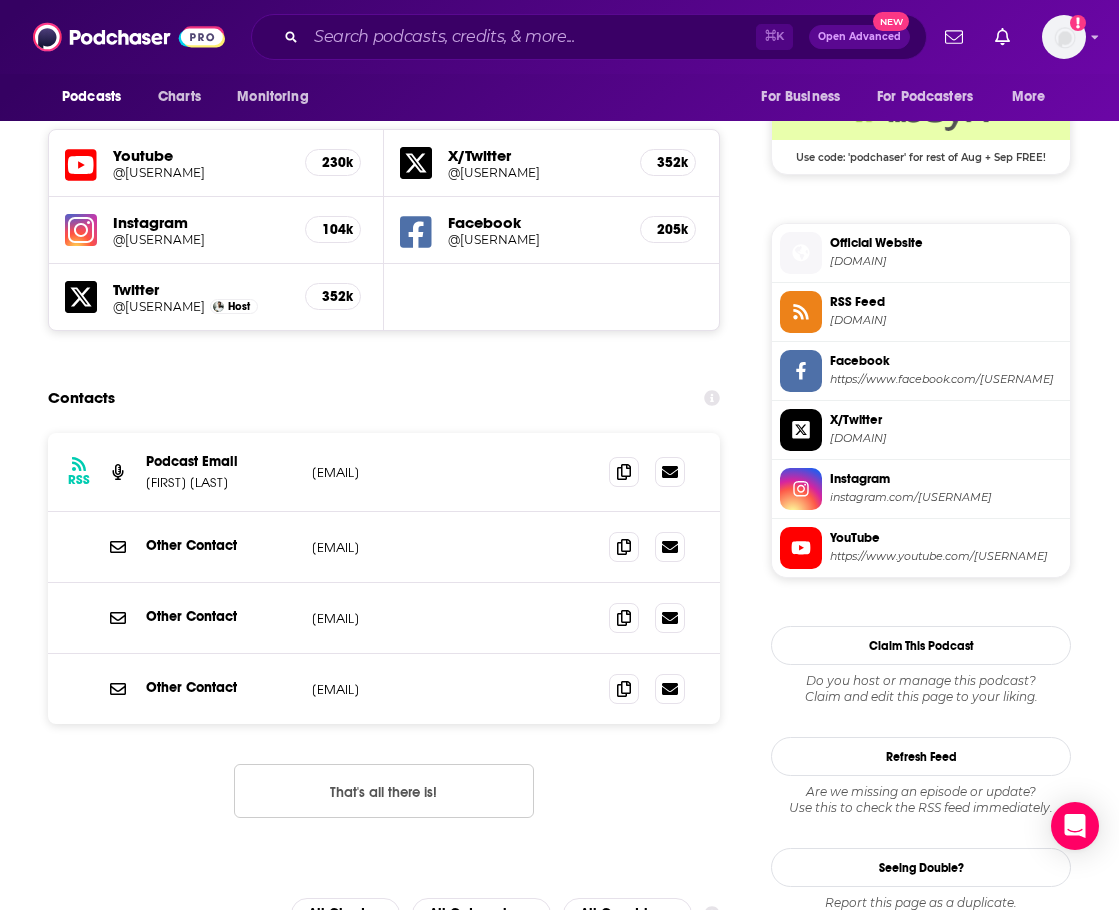 scroll, scrollTop: 1658, scrollLeft: 0, axis: vertical 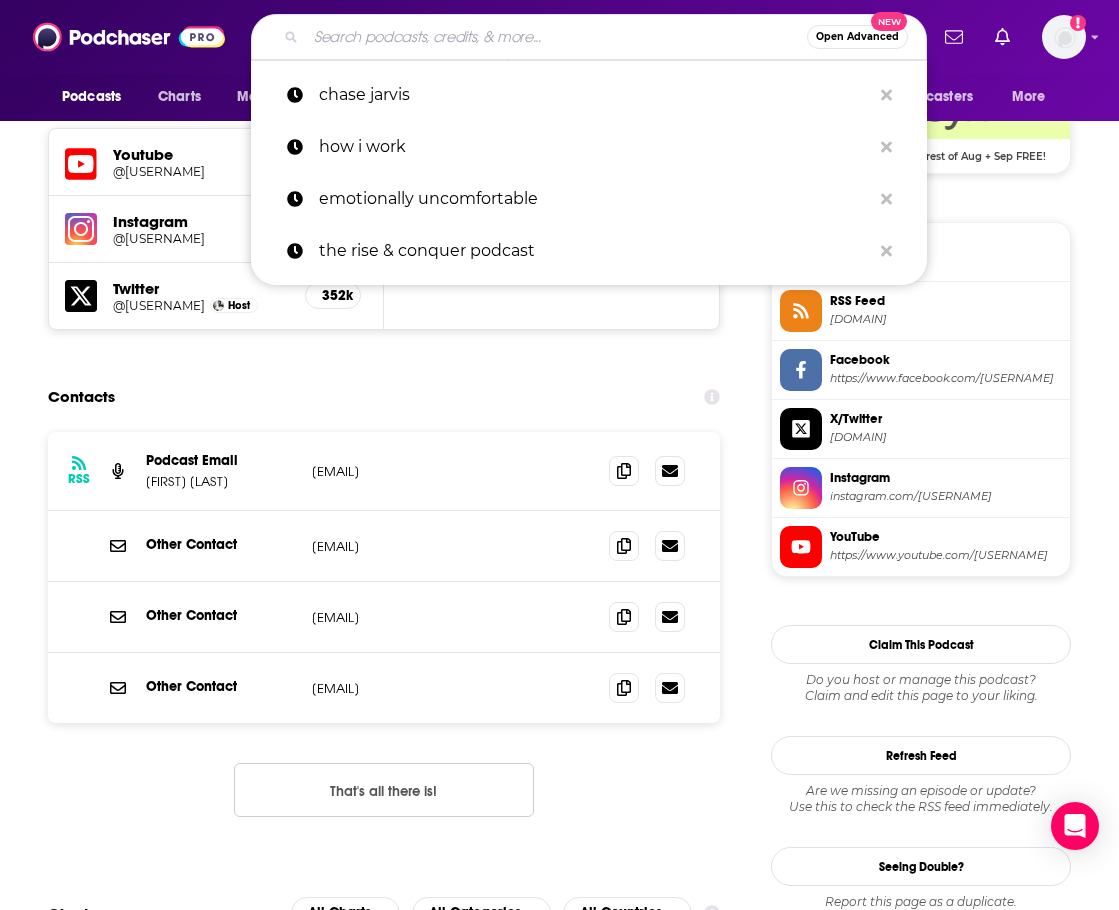 click at bounding box center (556, 37) 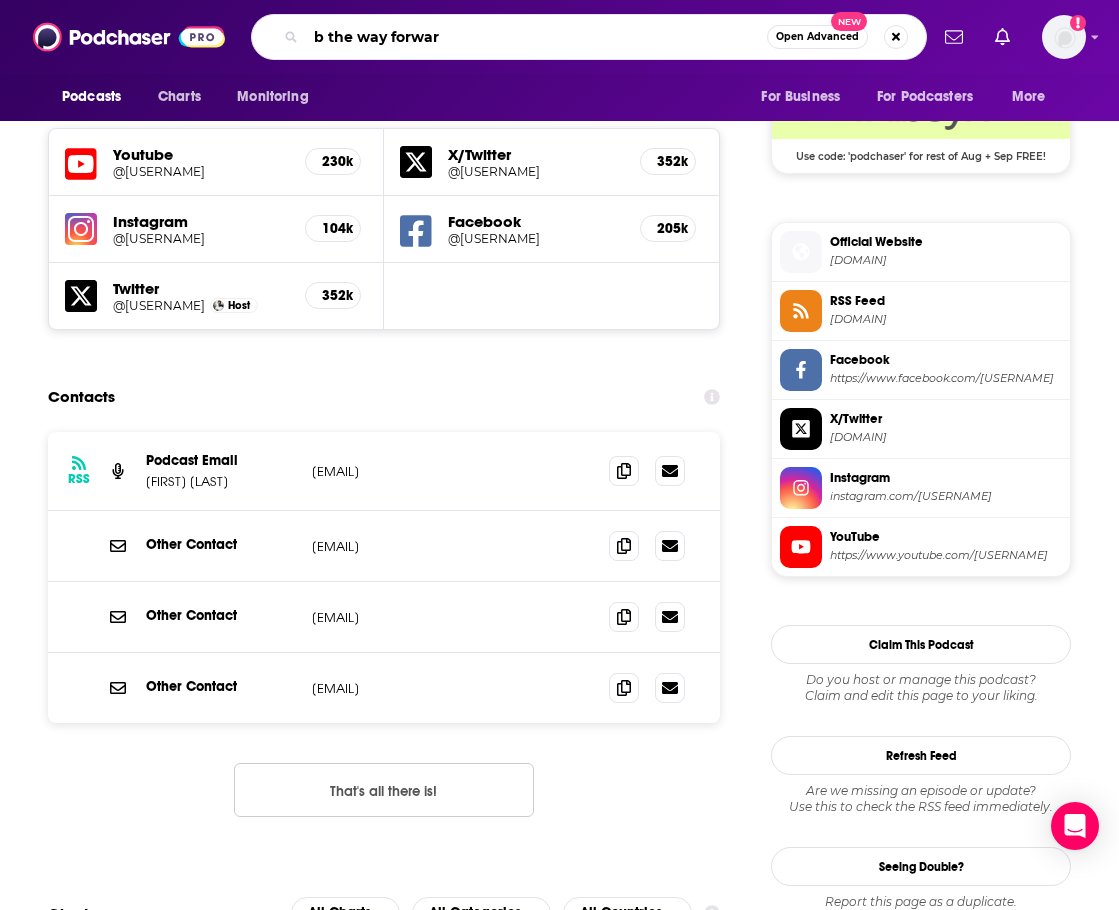 type on "b the way forward" 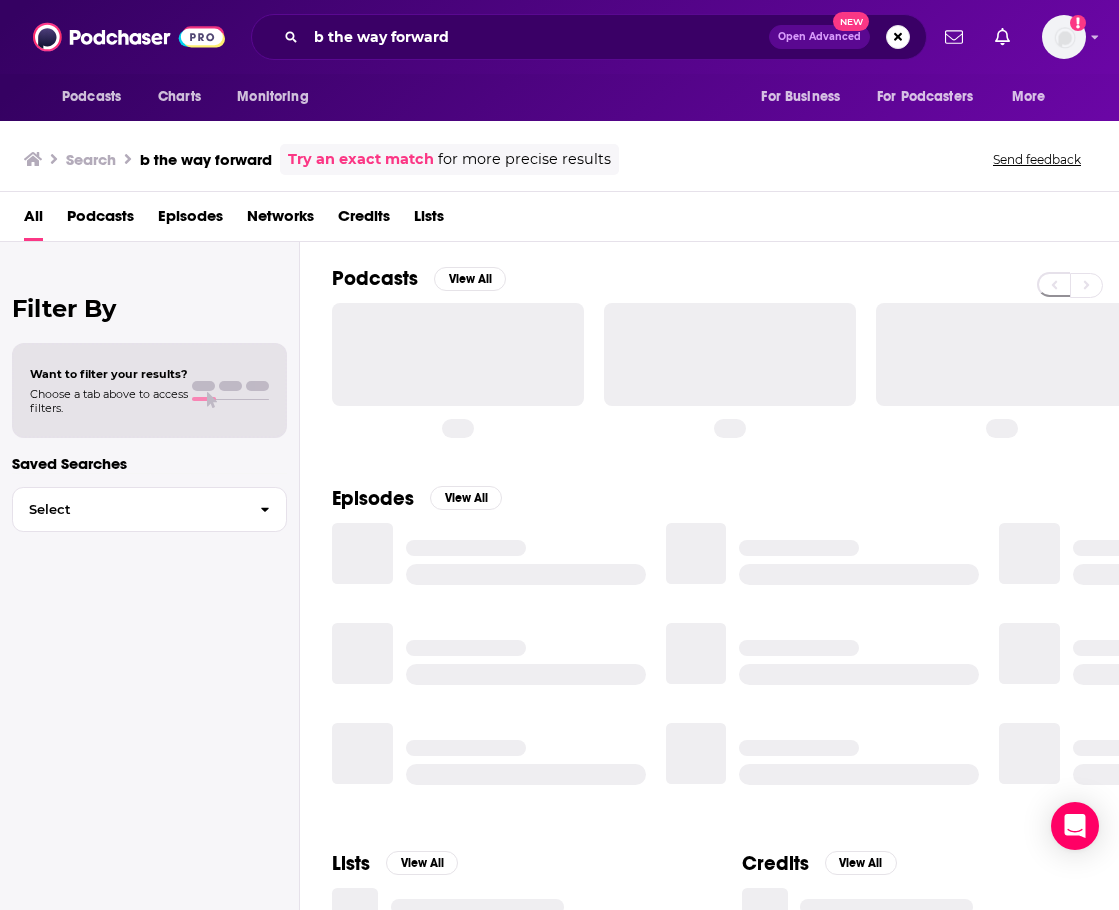 scroll, scrollTop: 0, scrollLeft: 0, axis: both 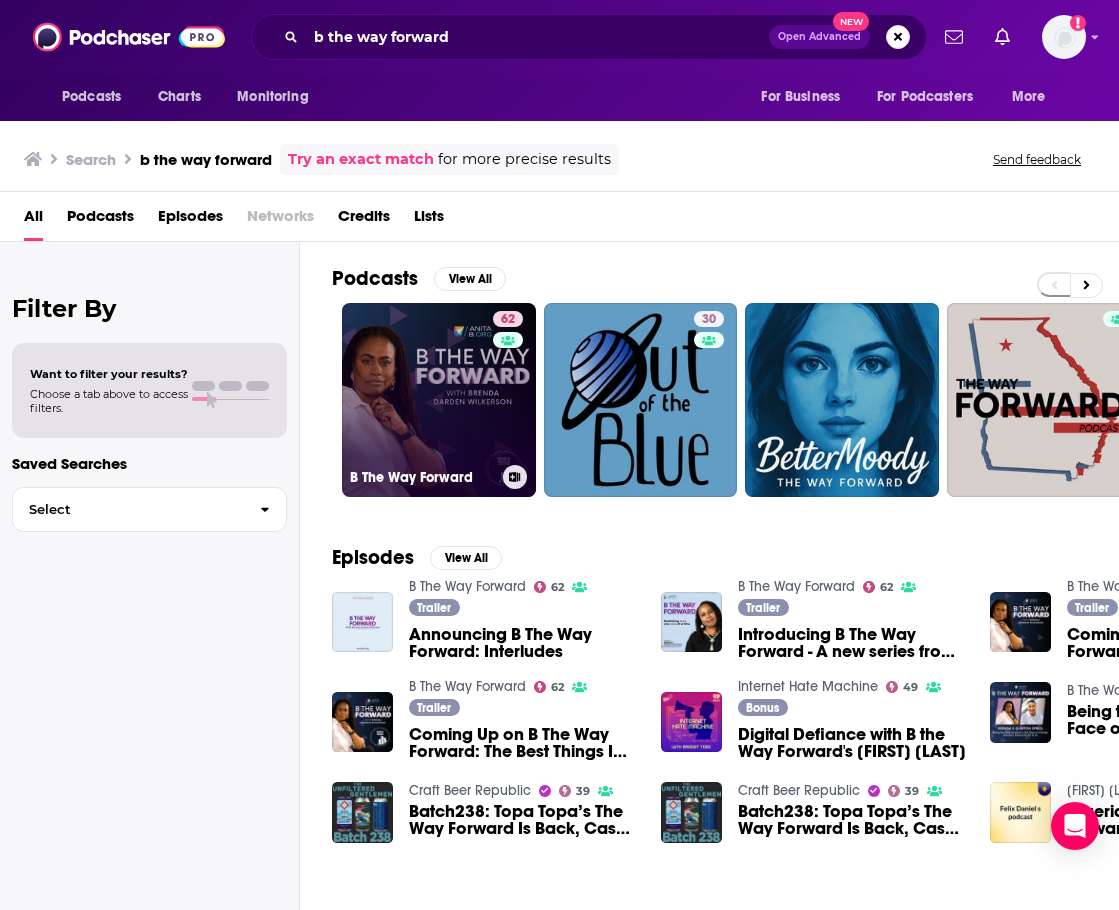 click on "62 B The Way Forward" at bounding box center [439, 400] 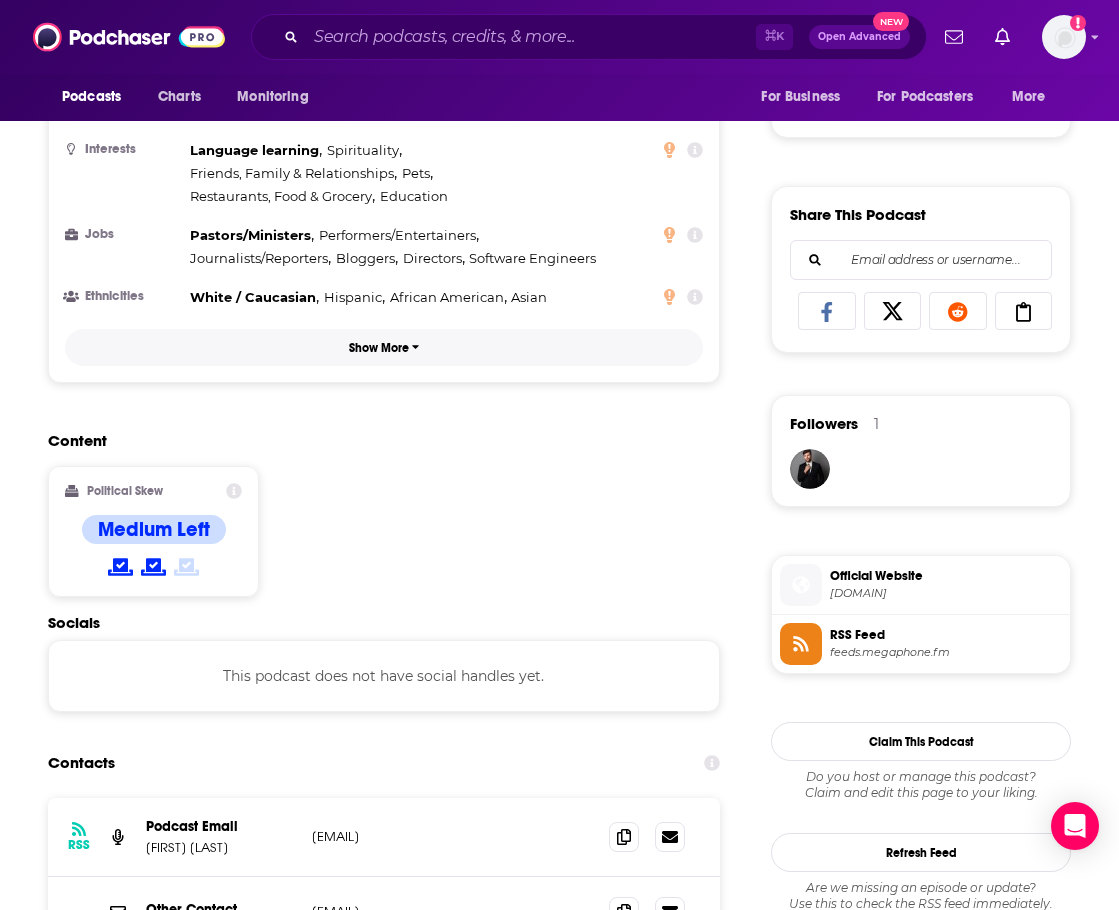 scroll, scrollTop: 1495, scrollLeft: 0, axis: vertical 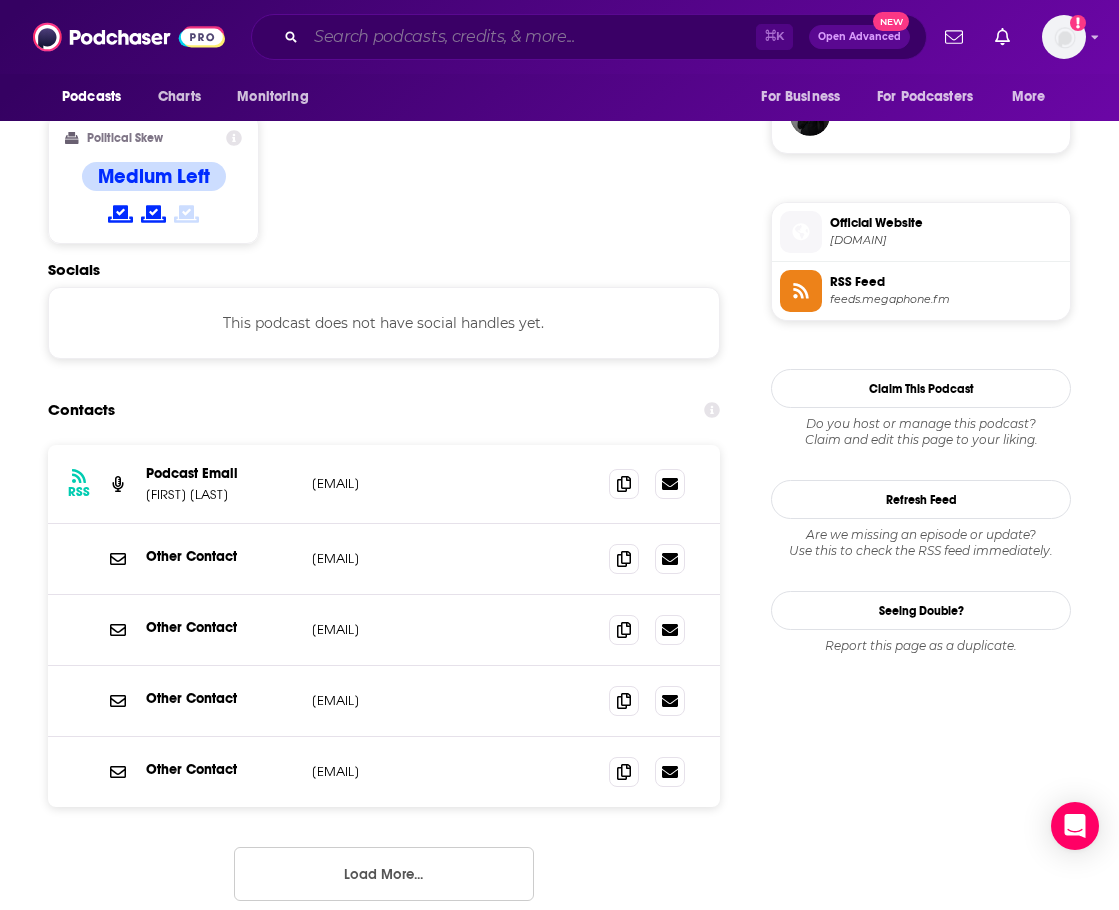click at bounding box center (531, 37) 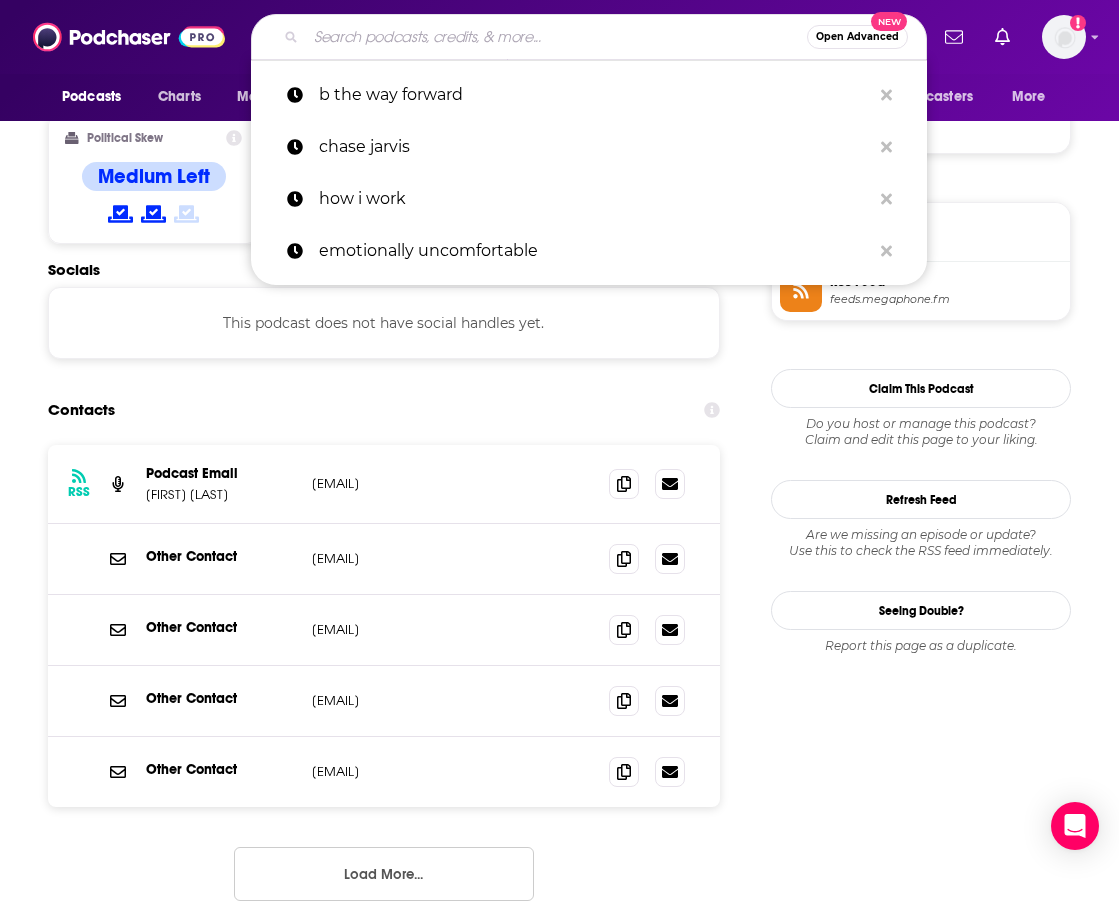 paste on "Big Business with Brittney Saunders" 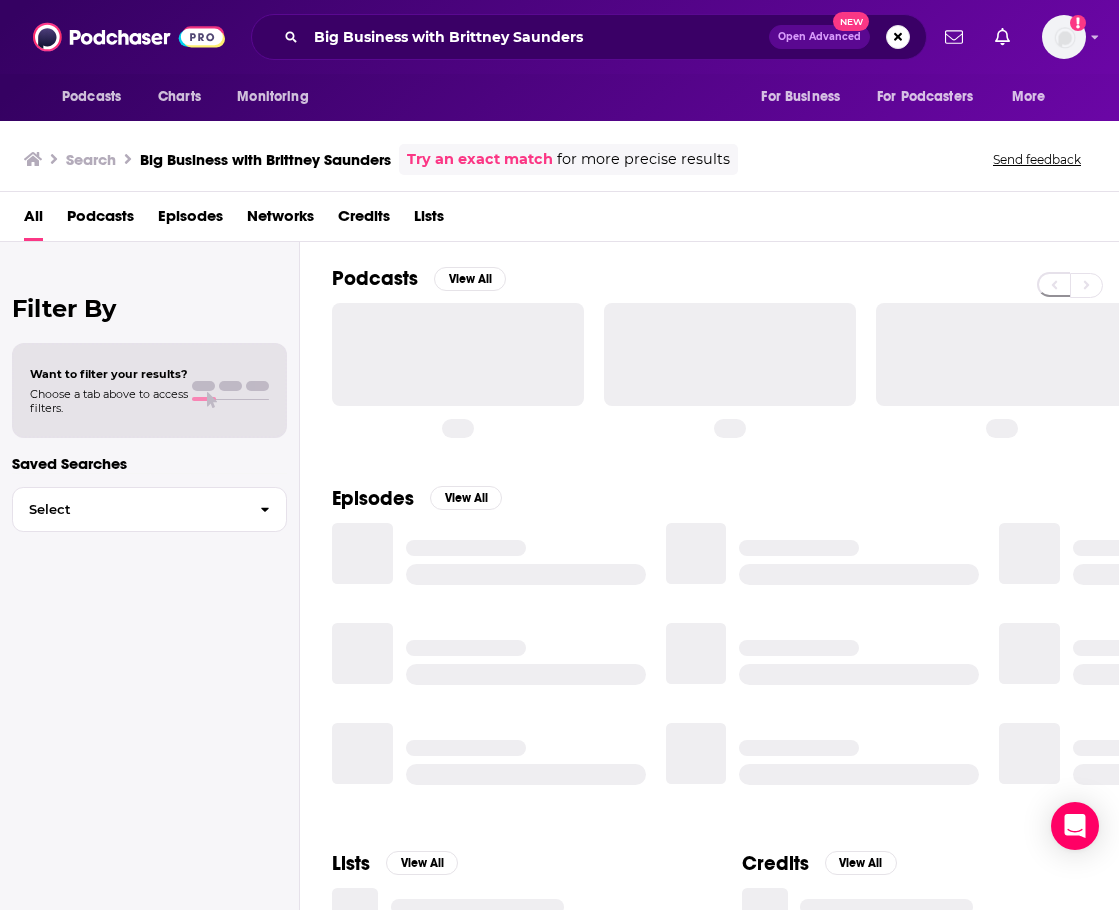 scroll, scrollTop: 0, scrollLeft: 0, axis: both 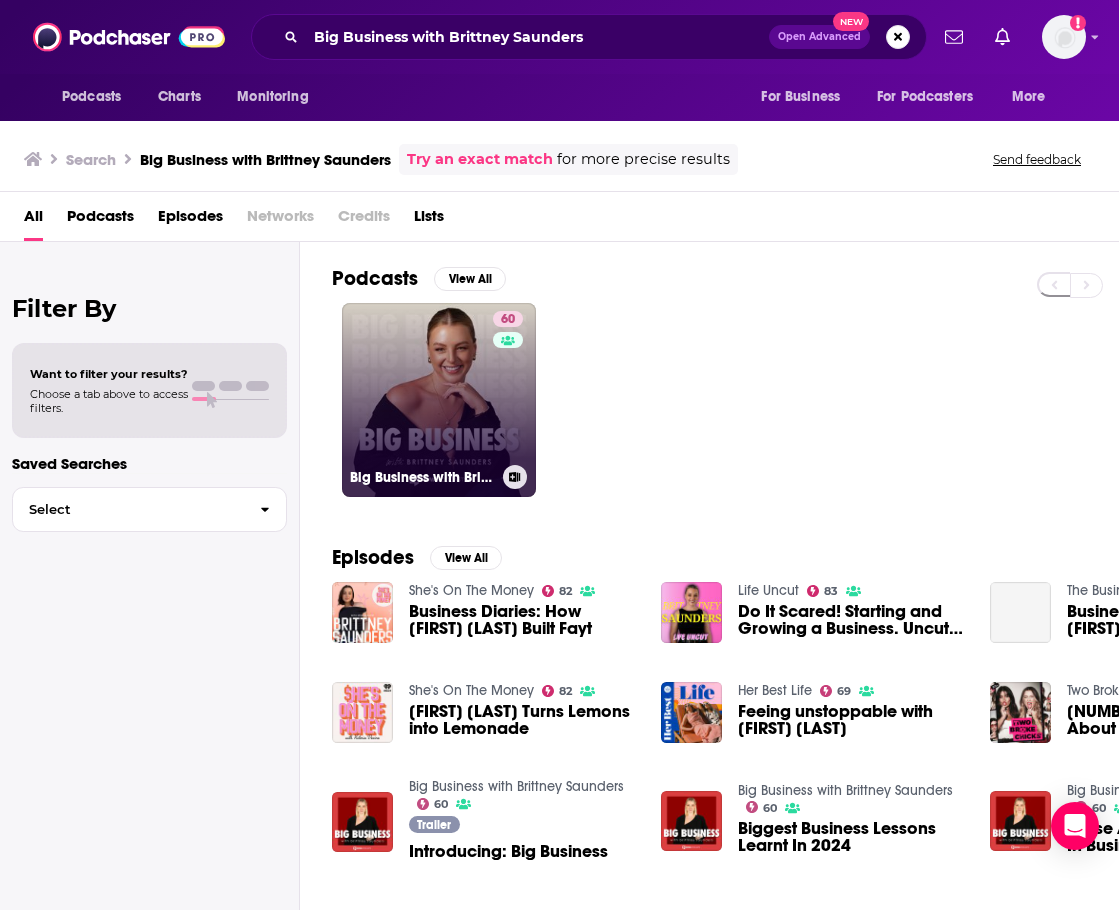 click on "[NUMBER] Big Business with [FIRST] [LAST]" at bounding box center [439, 400] 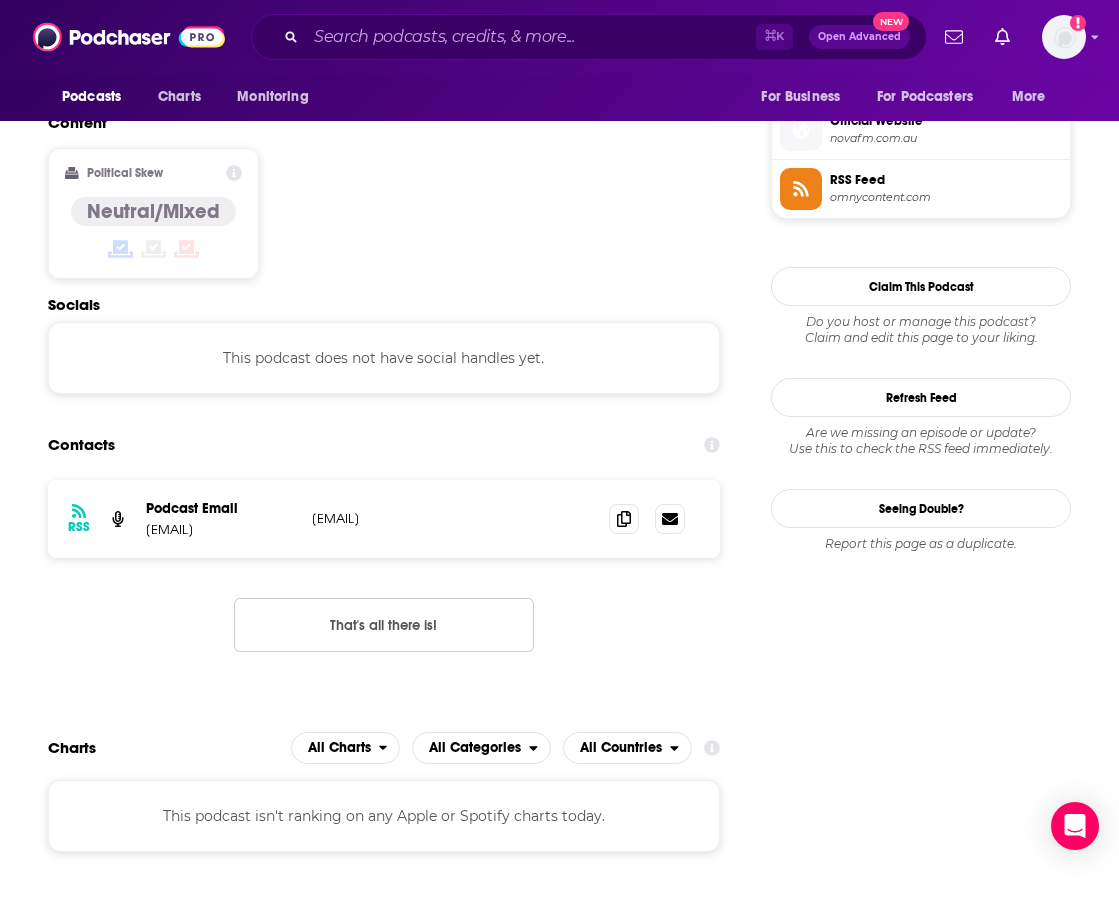 scroll, scrollTop: 1478, scrollLeft: 0, axis: vertical 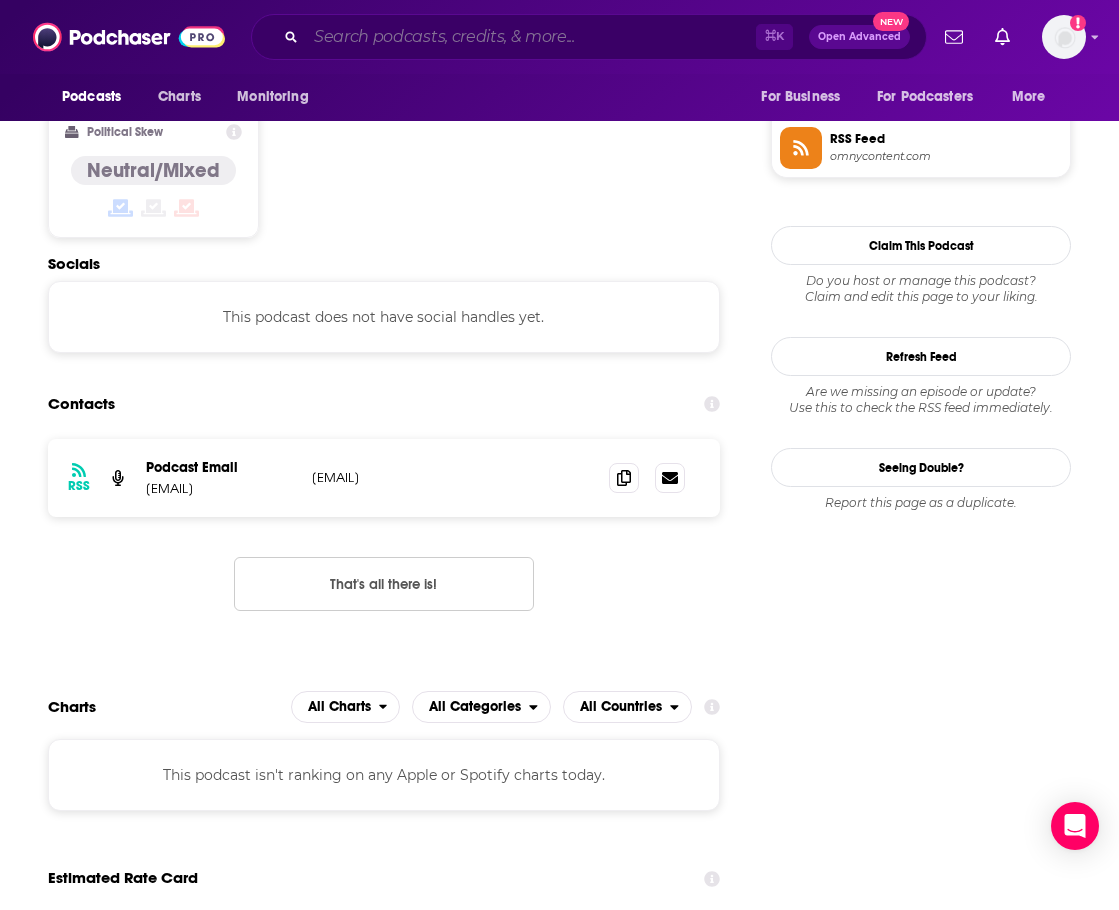 click at bounding box center (531, 37) 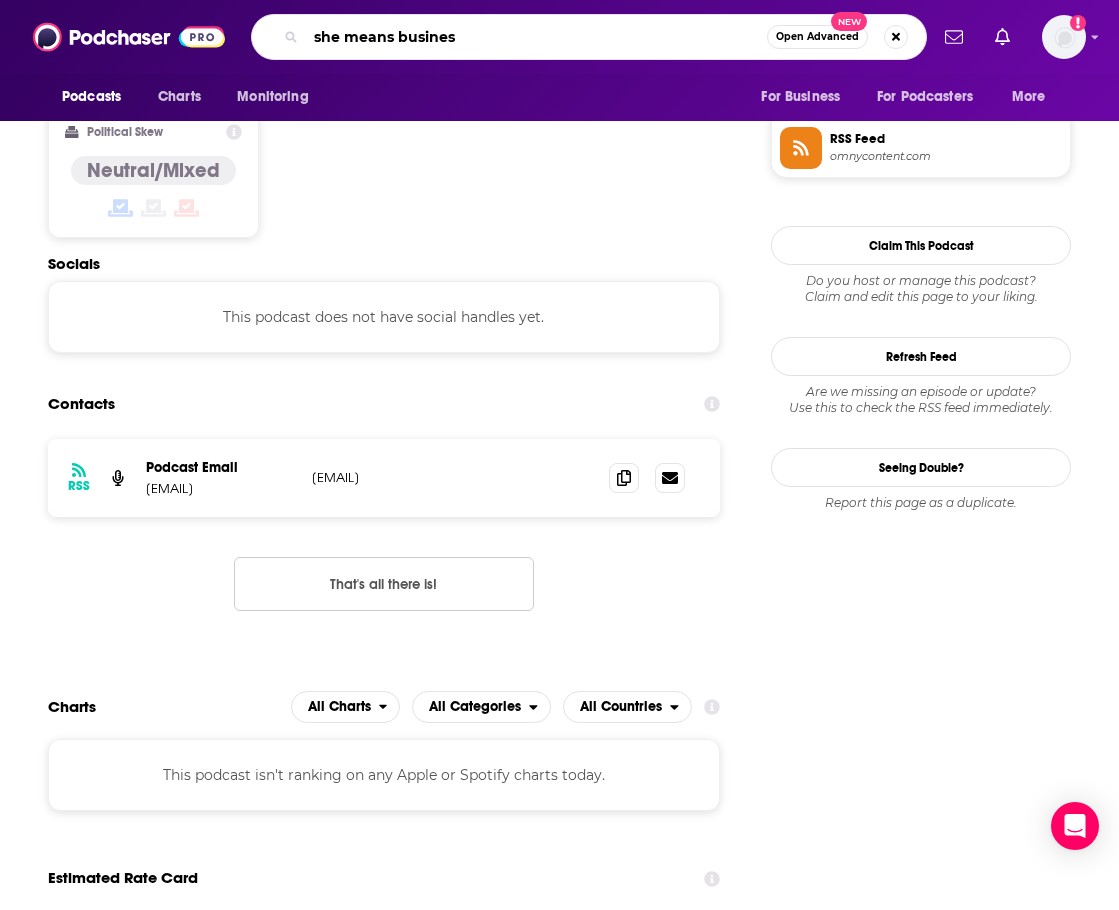 type on "she means business" 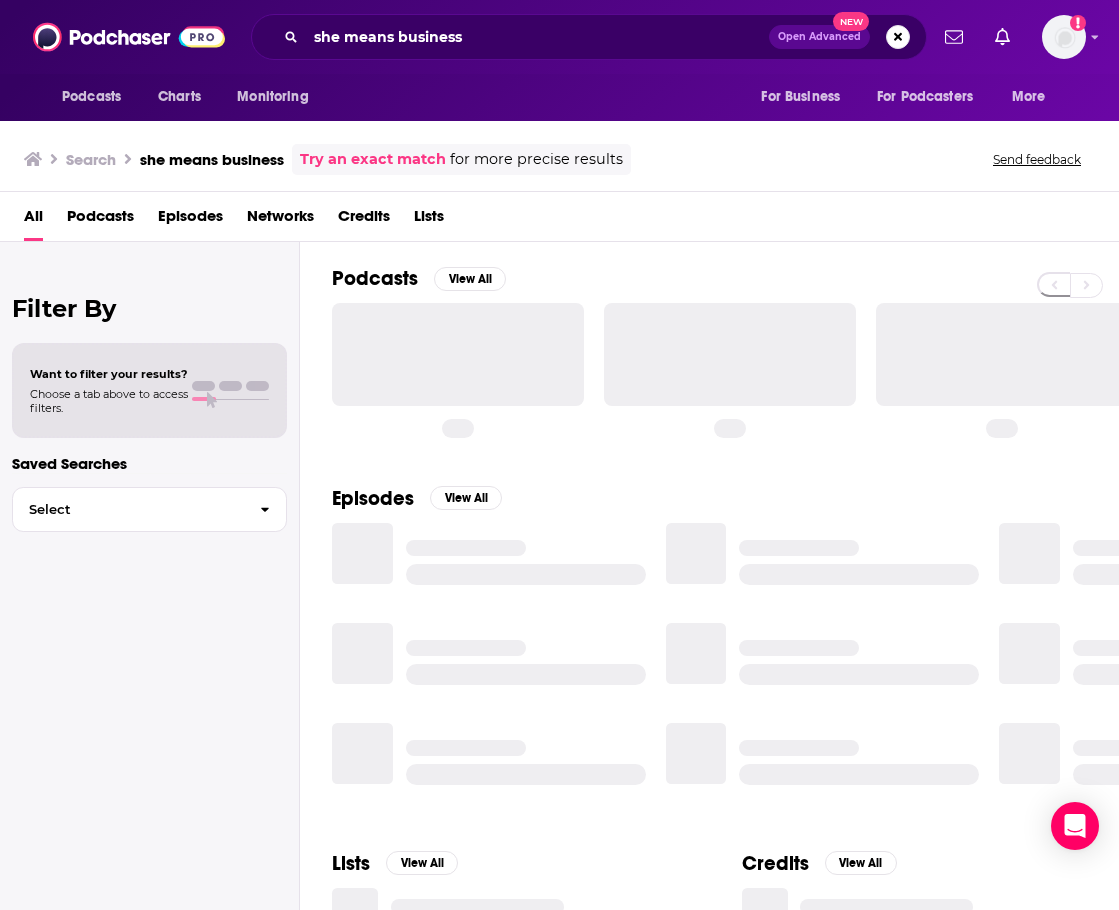 scroll, scrollTop: 0, scrollLeft: 0, axis: both 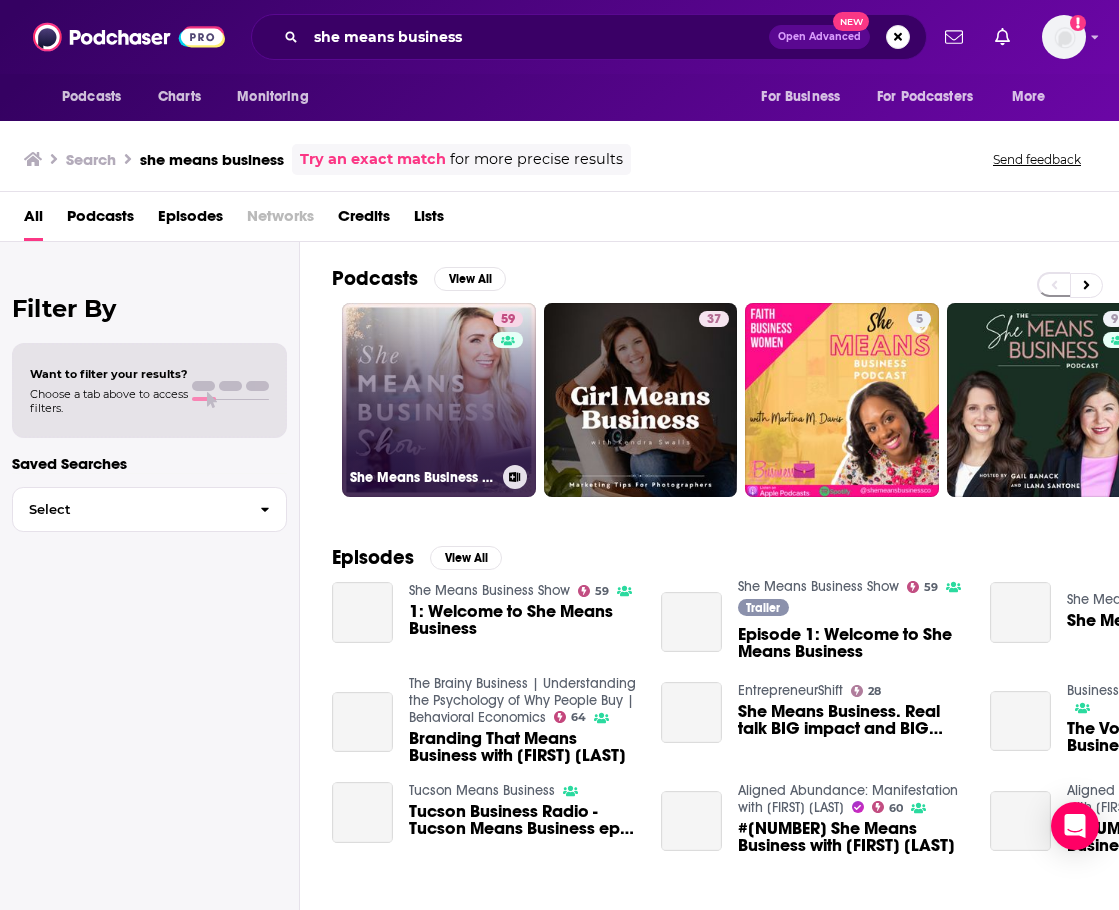 click on "59 She Means Business Show" at bounding box center [439, 400] 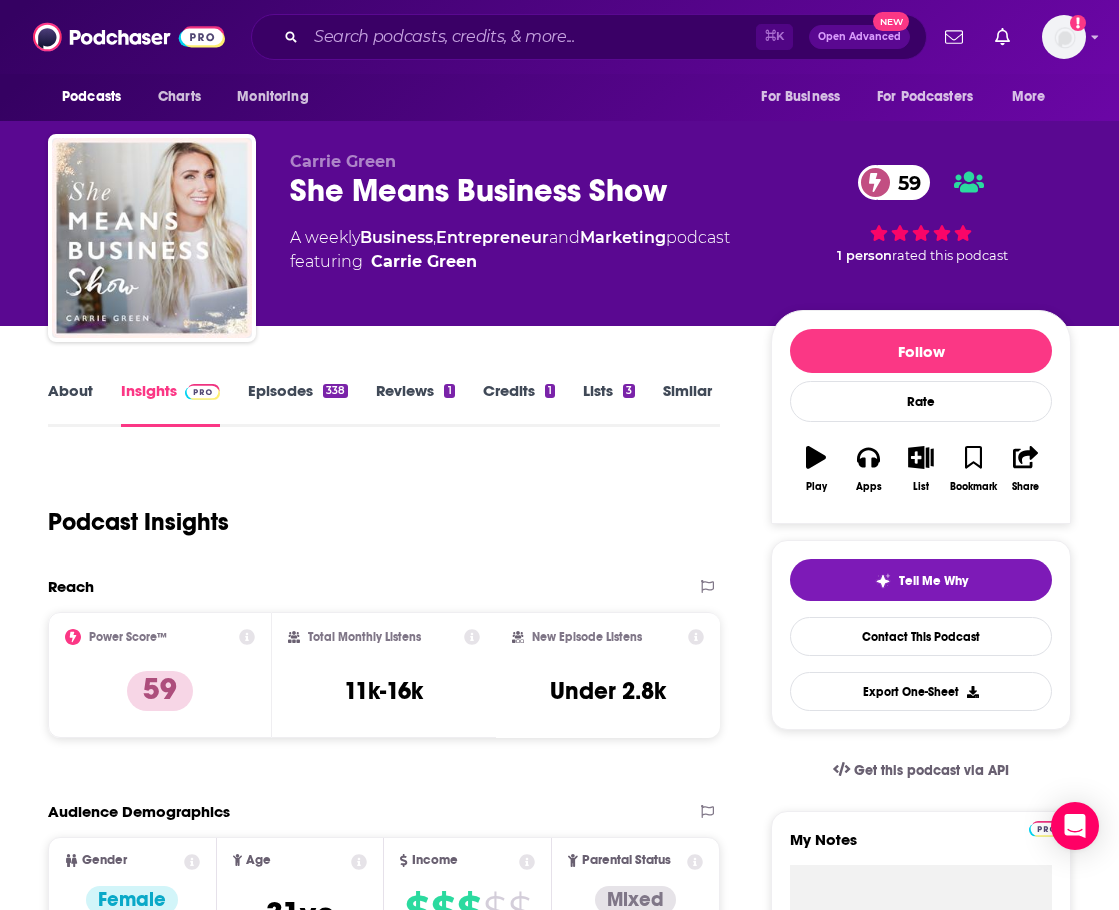 click on "About" at bounding box center [70, 404] 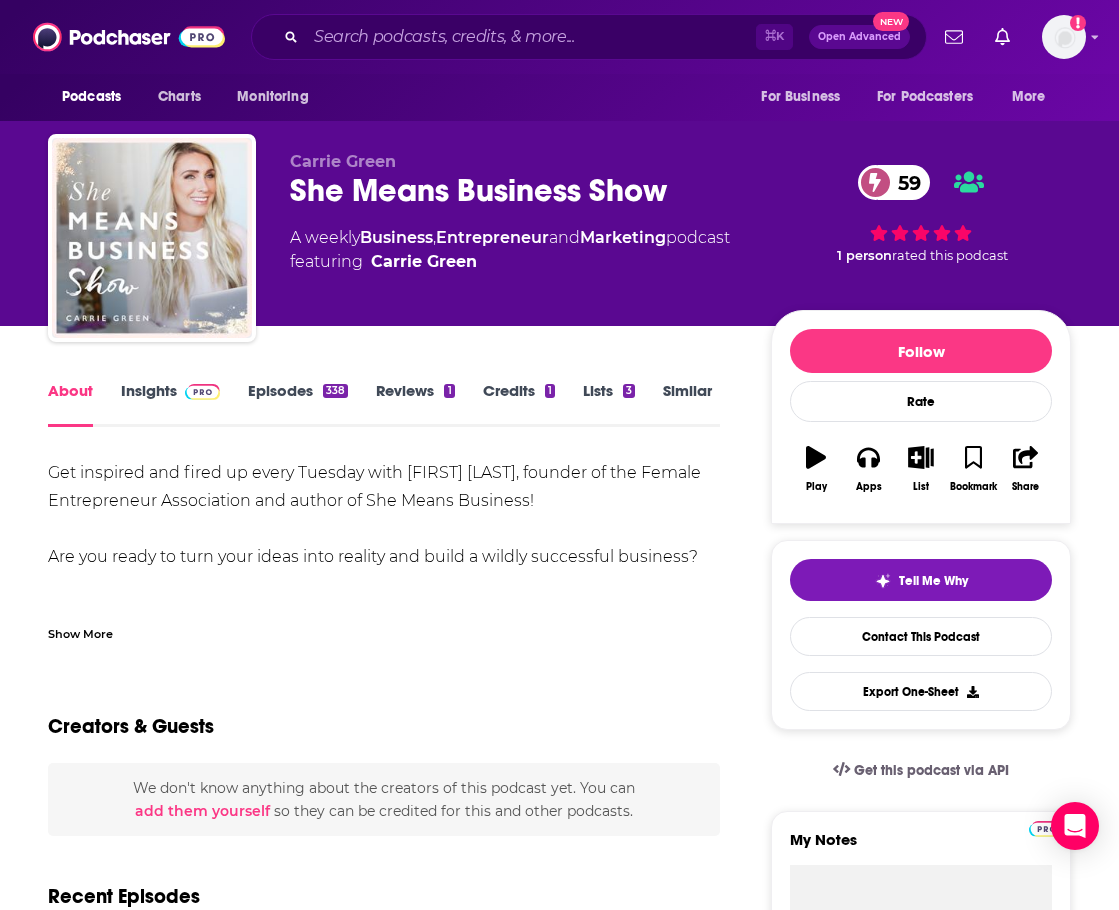 click on "Insights" at bounding box center (170, 404) 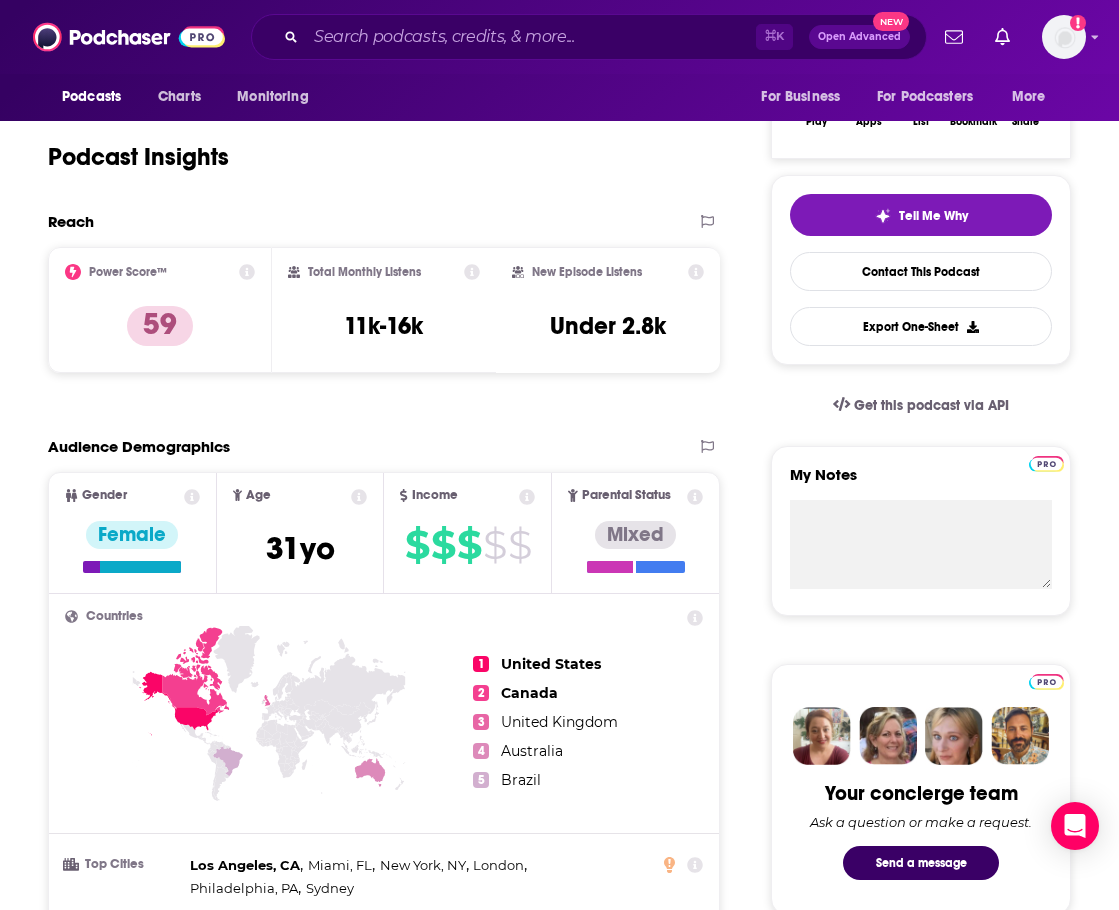 scroll, scrollTop: 161, scrollLeft: 0, axis: vertical 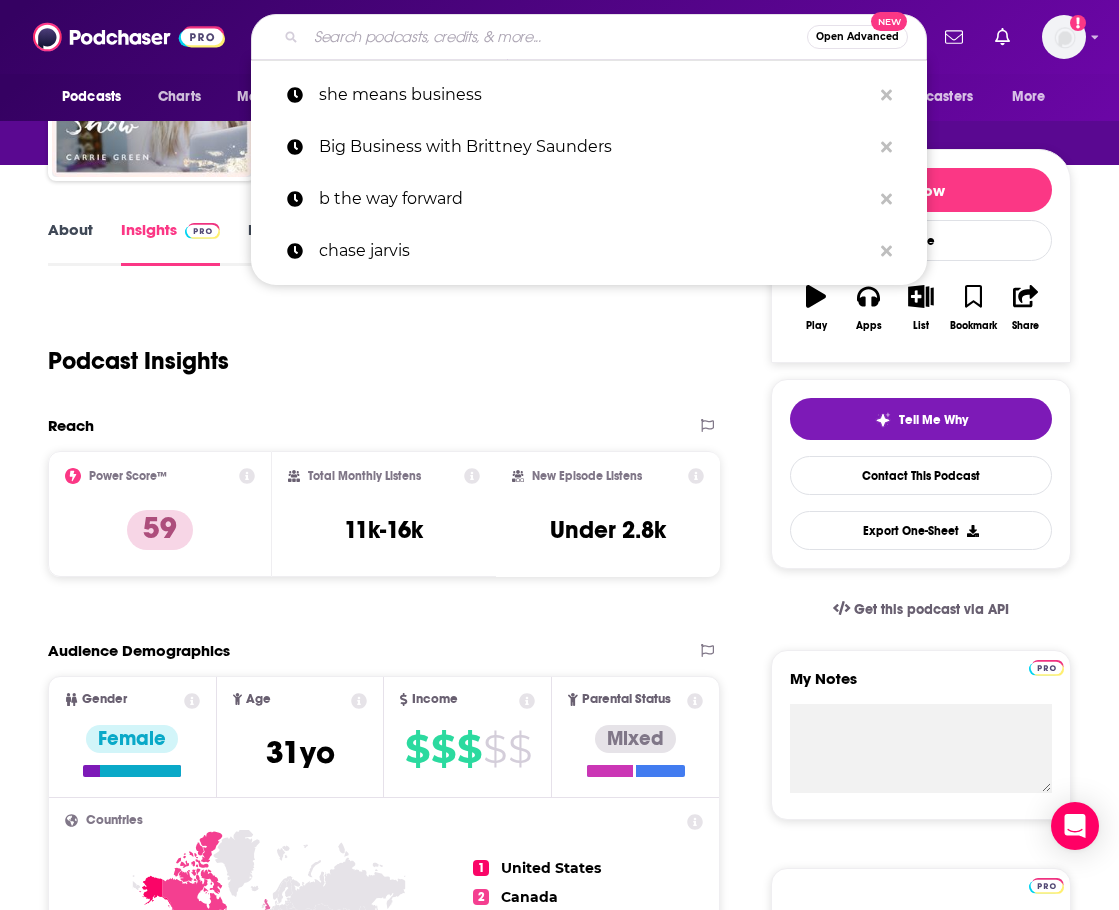 click at bounding box center [556, 37] 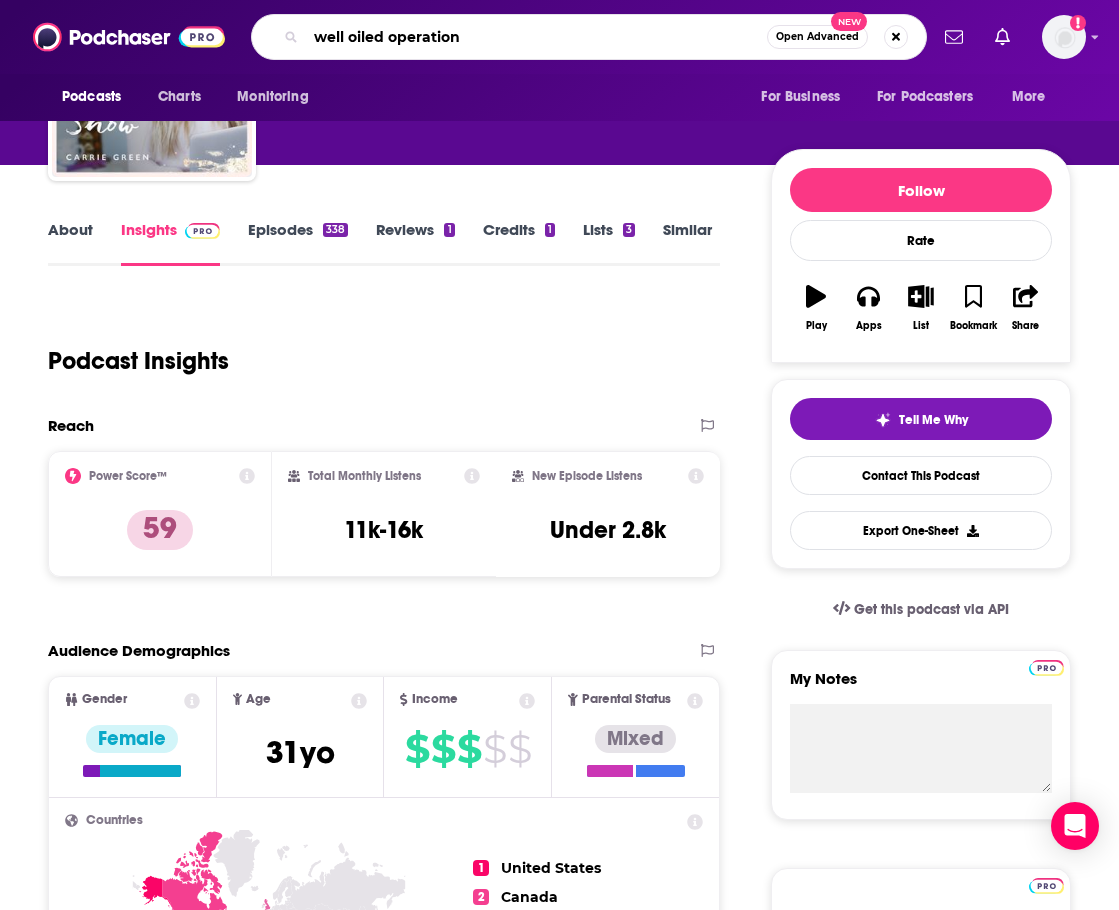 type on "well oiled operations" 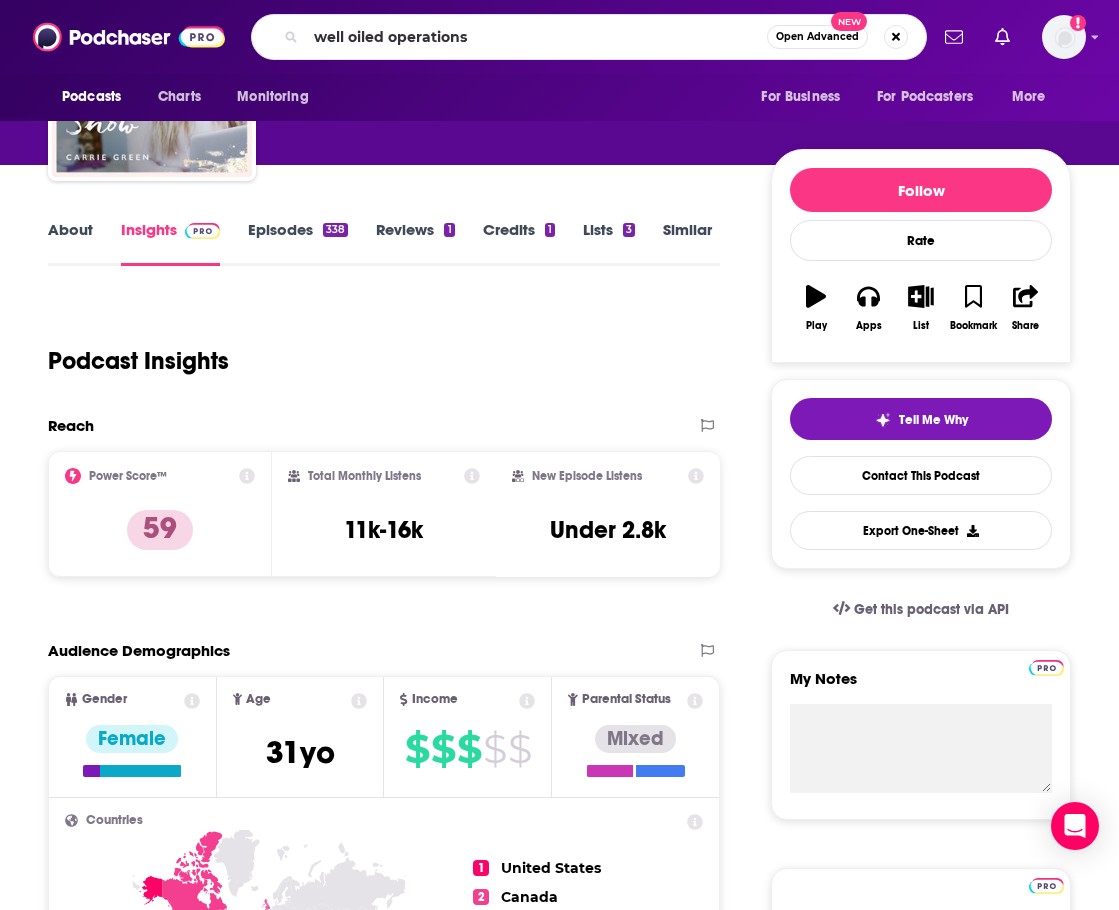 scroll, scrollTop: 0, scrollLeft: 0, axis: both 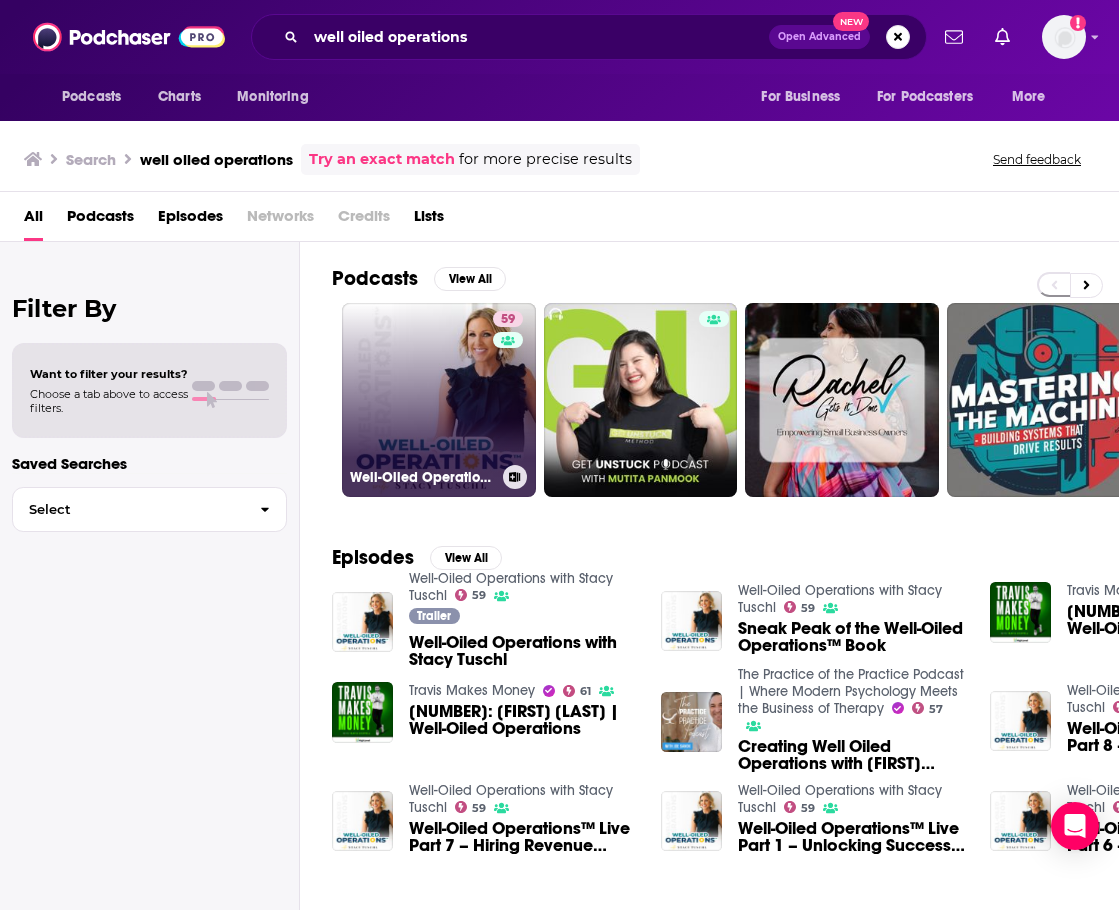 click on "[NUMBER] Well-Oiled Operations with [FIRST] [LAST]" at bounding box center (439, 400) 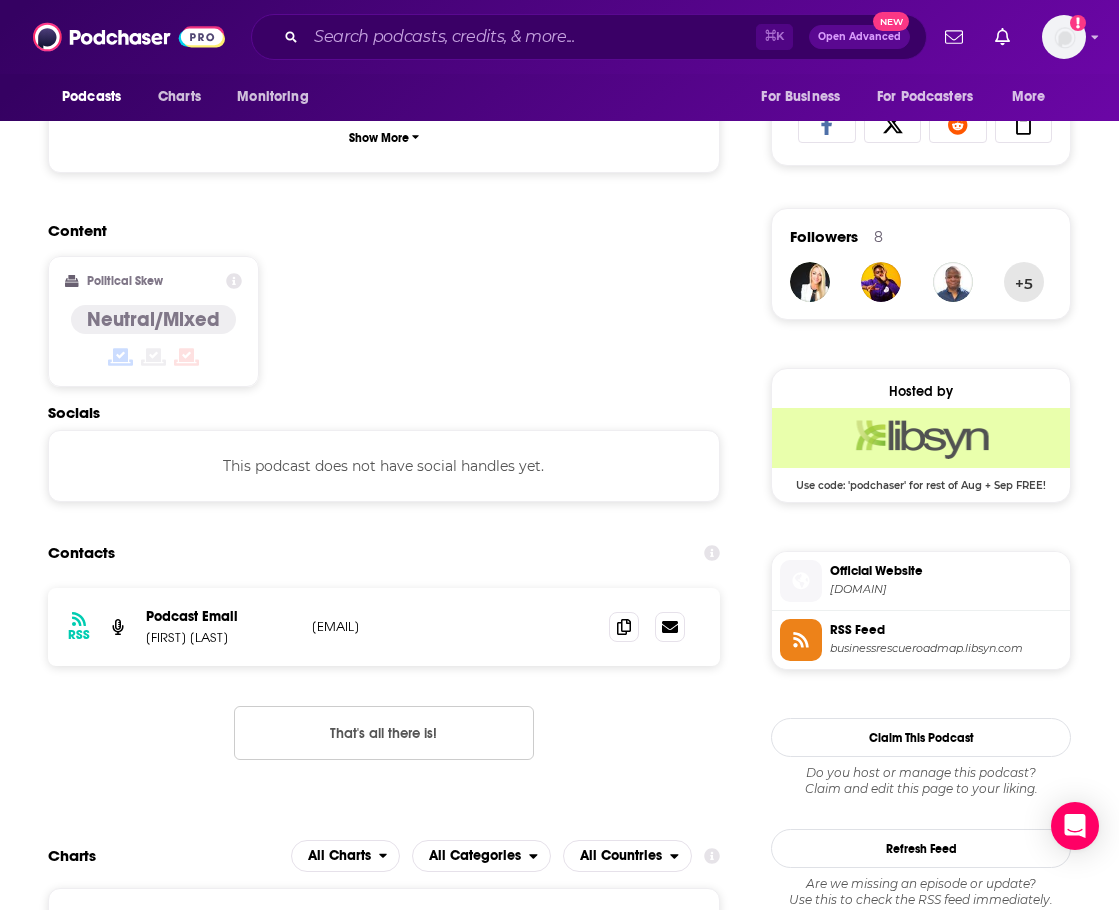 scroll, scrollTop: 1515, scrollLeft: 0, axis: vertical 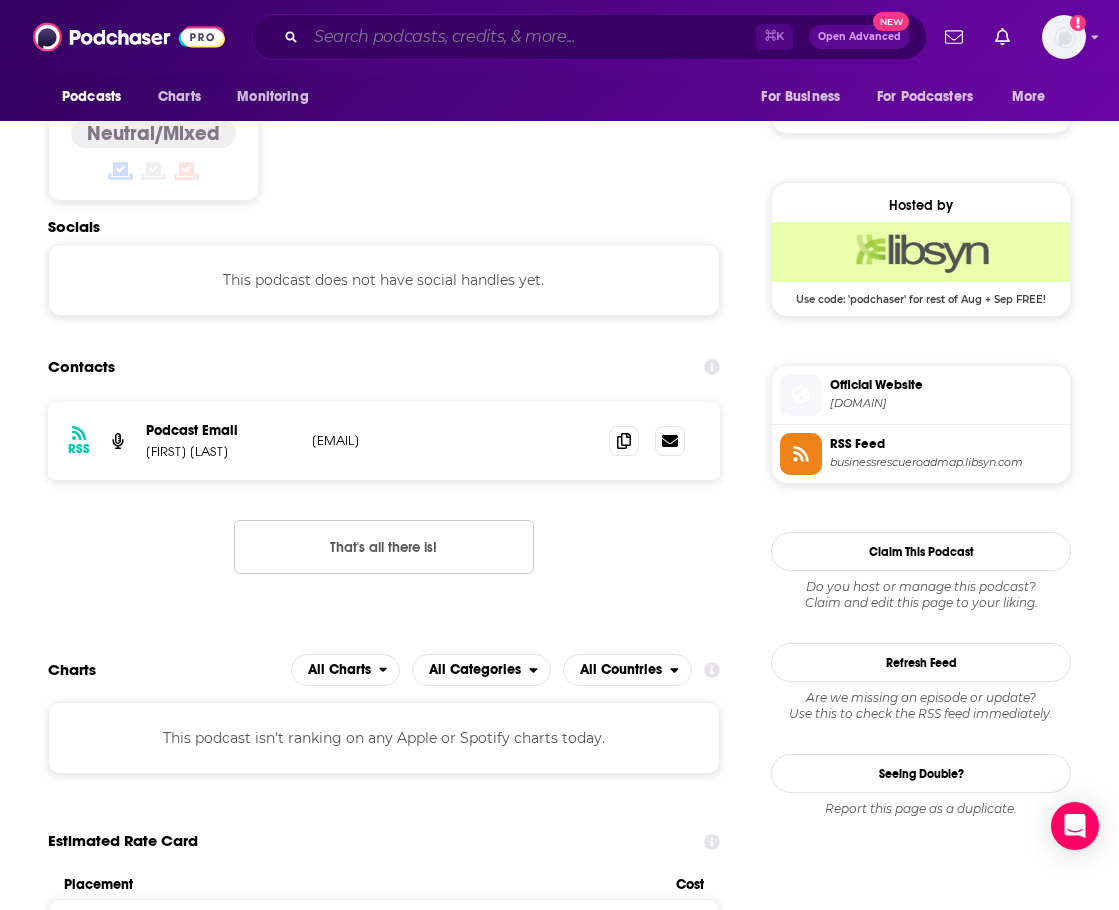 click at bounding box center [531, 37] 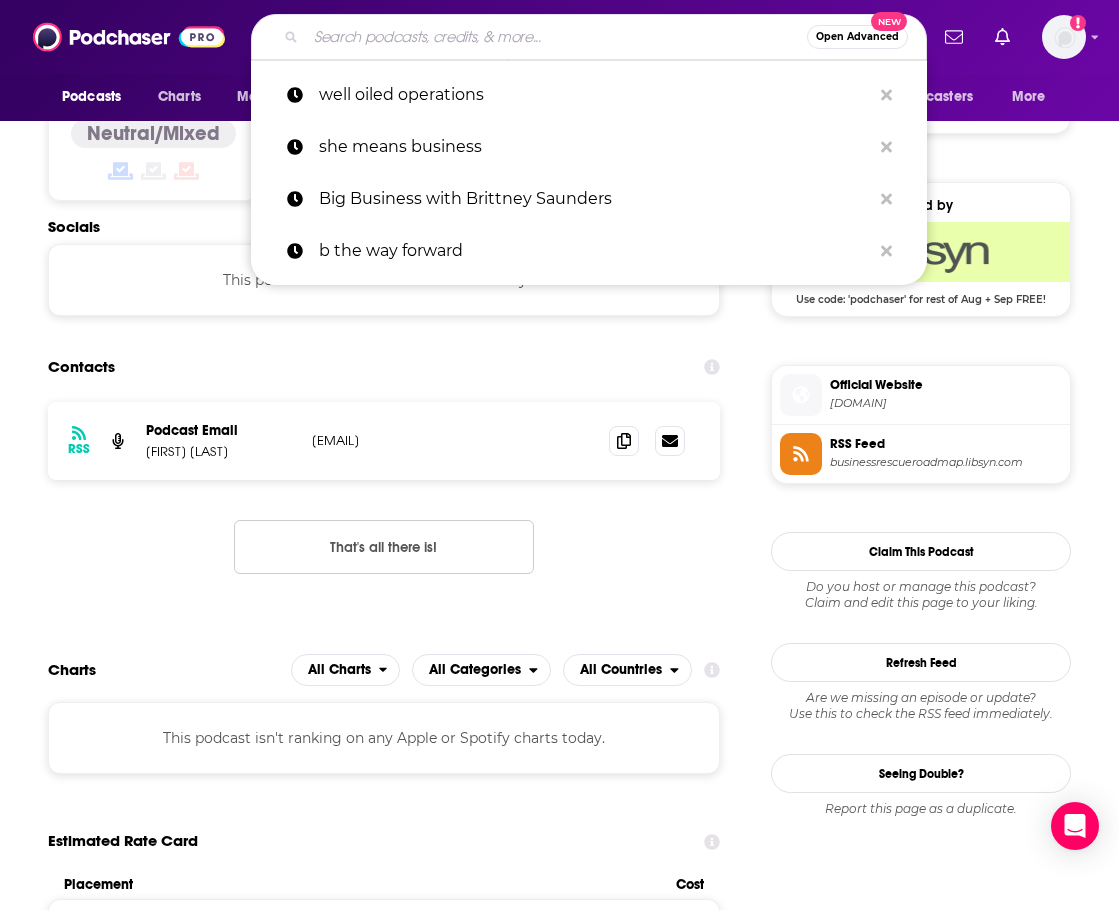 paste on "Your dream life with [FIRST] [LAST]" 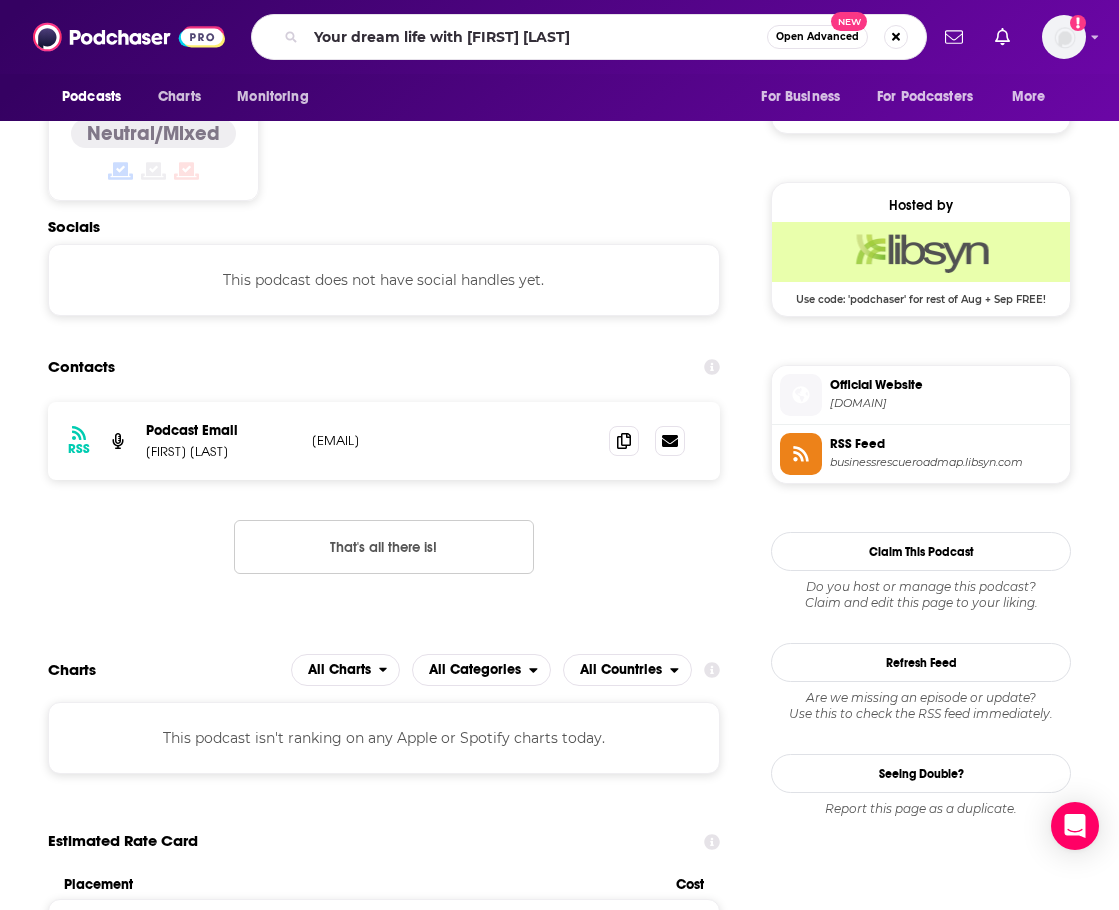 scroll, scrollTop: 0, scrollLeft: 0, axis: both 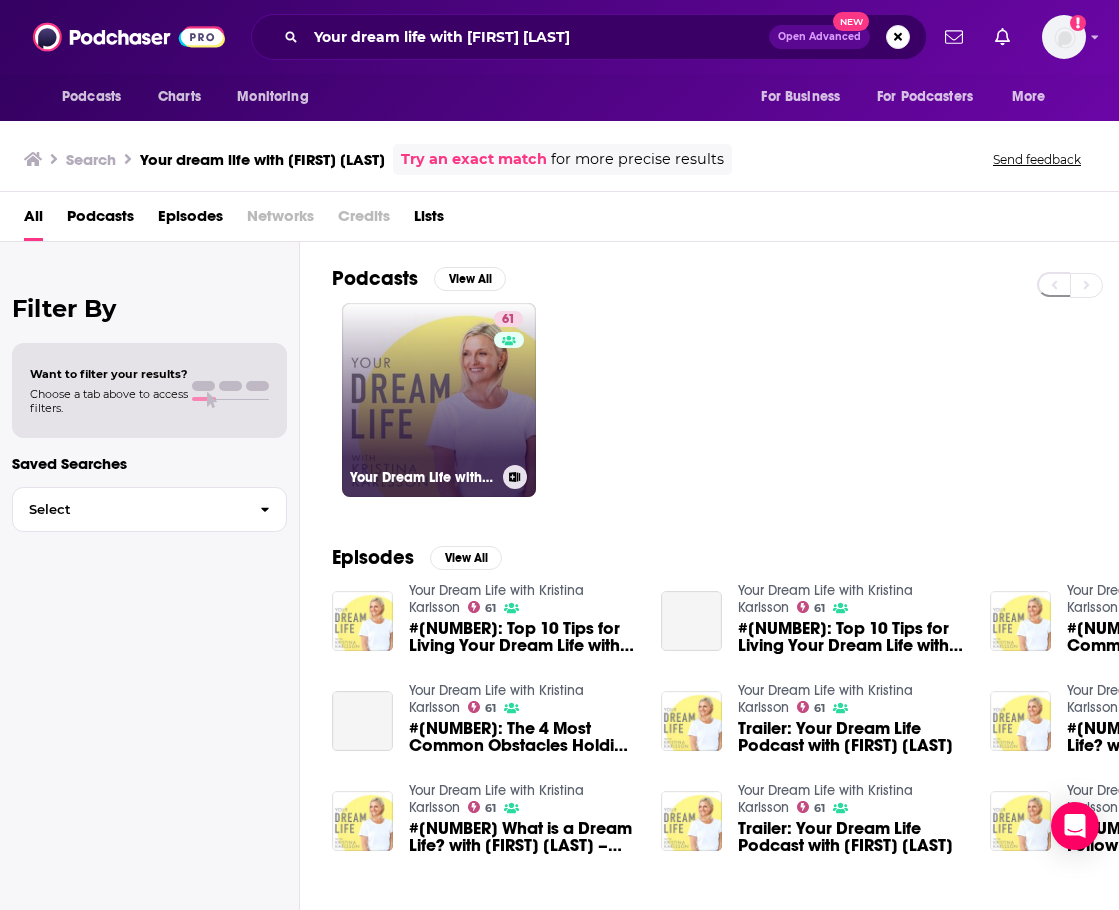 click on "61 Your Dream Life with Kristina Karlsson" at bounding box center (439, 400) 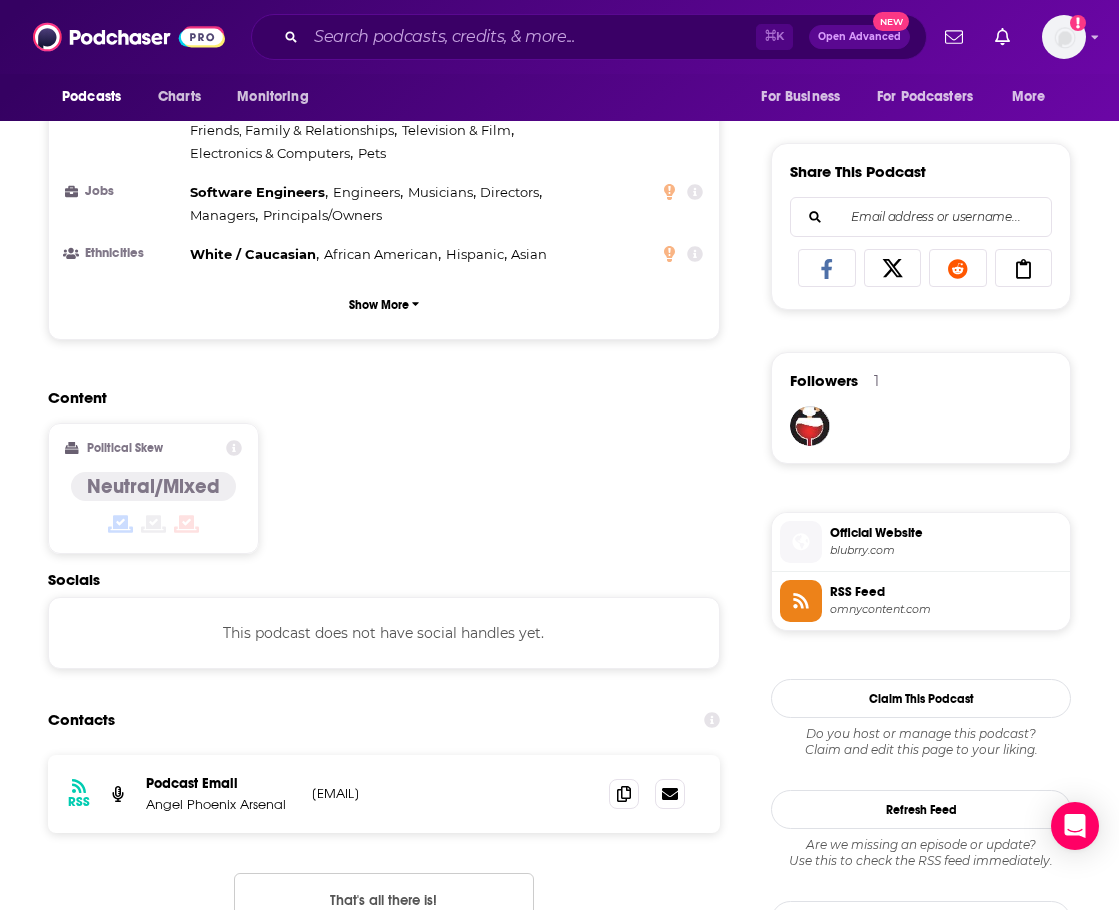scroll, scrollTop: 1270, scrollLeft: 0, axis: vertical 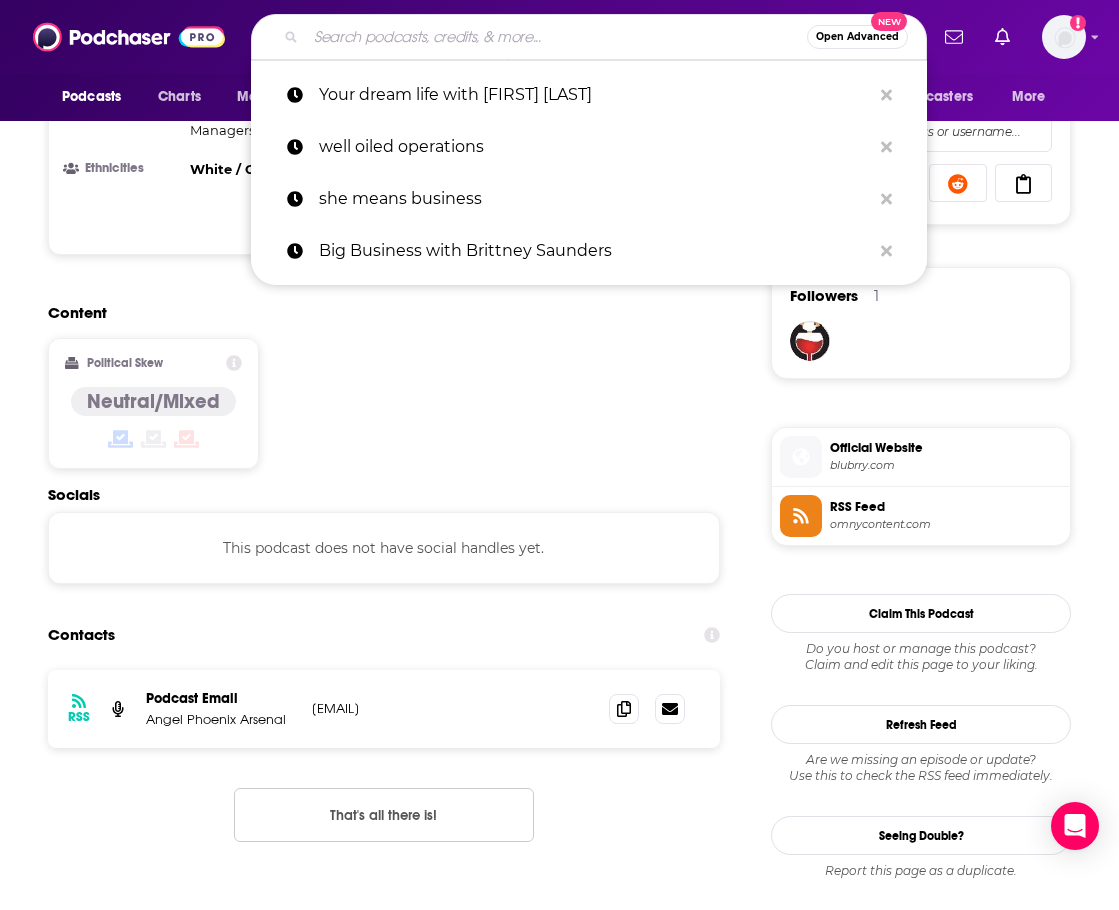 click at bounding box center (556, 37) 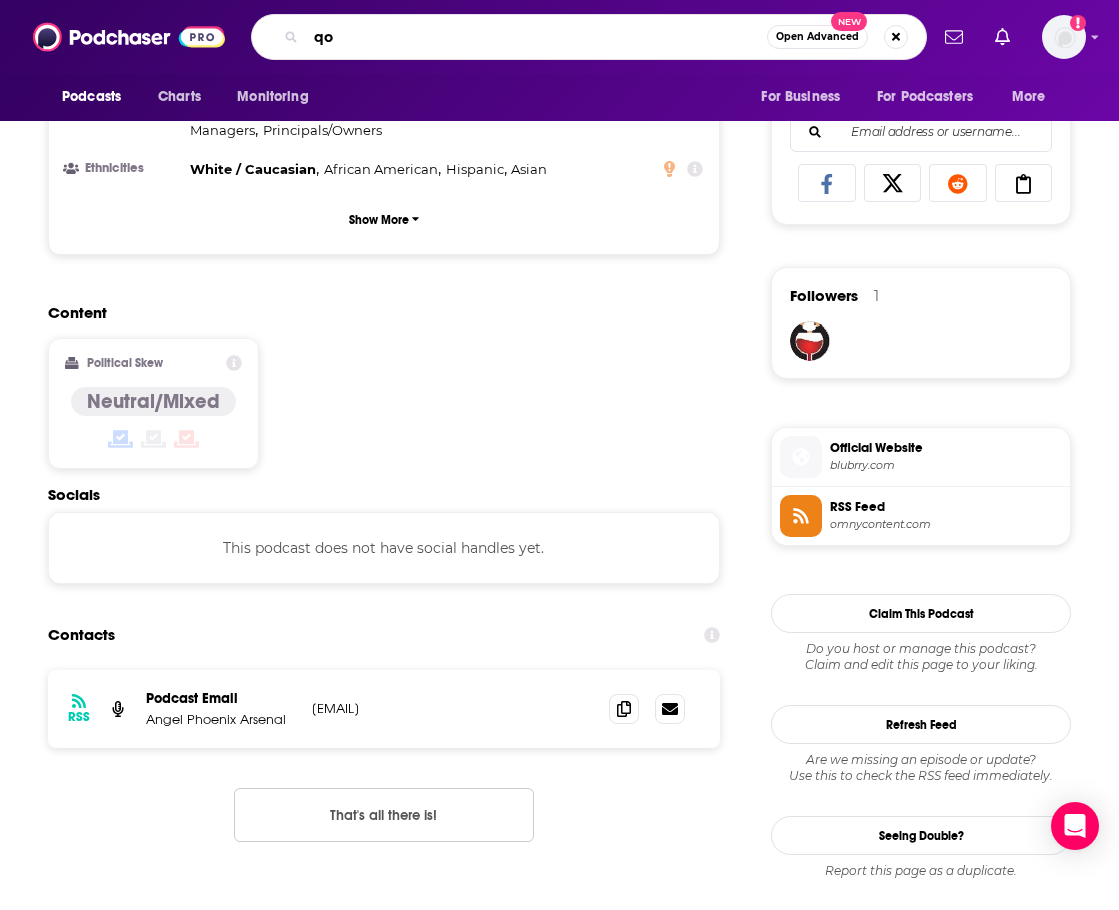 type on "q" 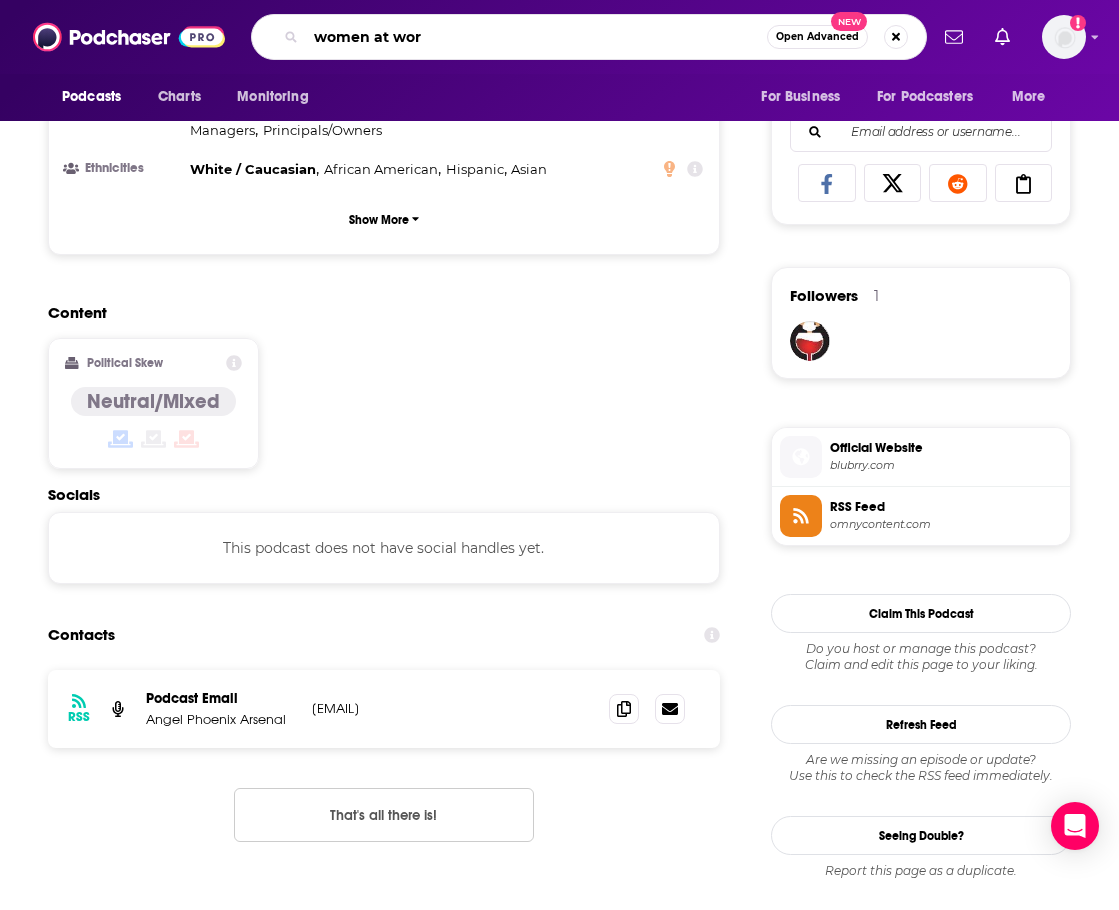 type on "women at work" 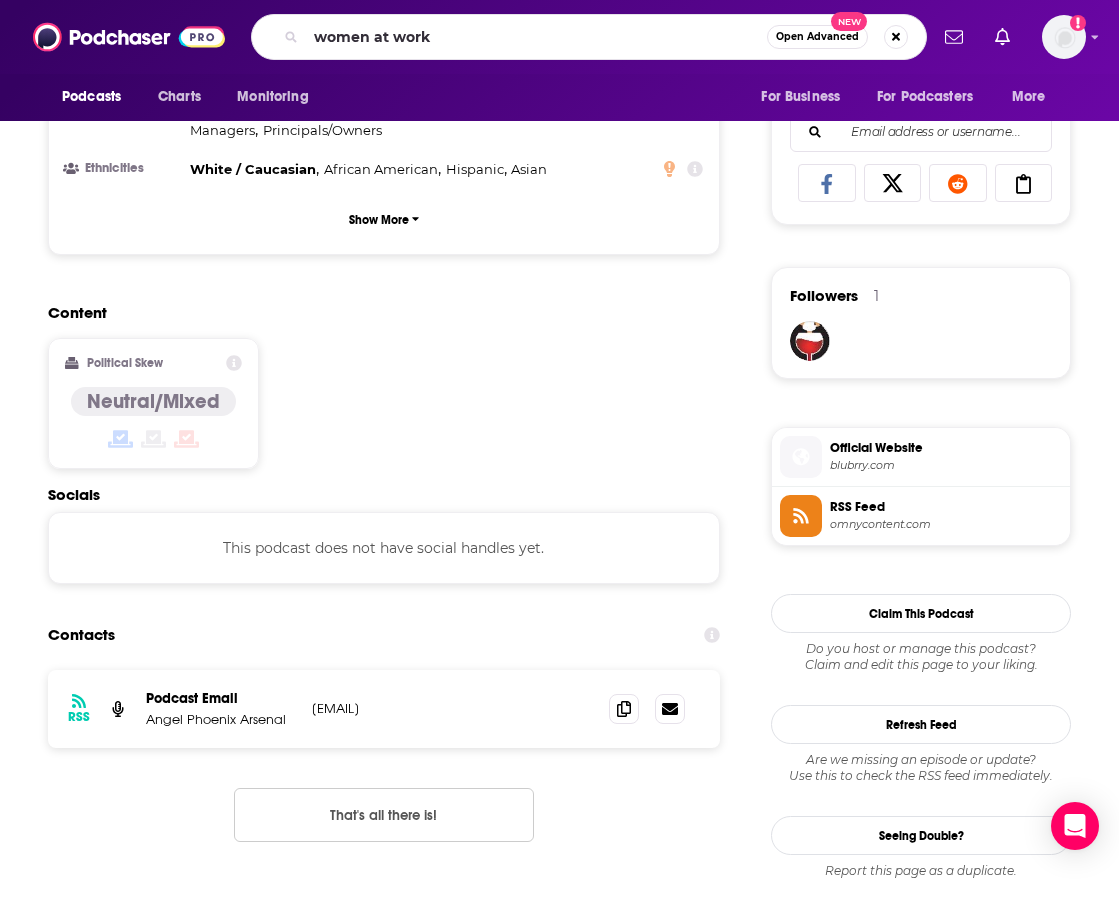scroll, scrollTop: 0, scrollLeft: 0, axis: both 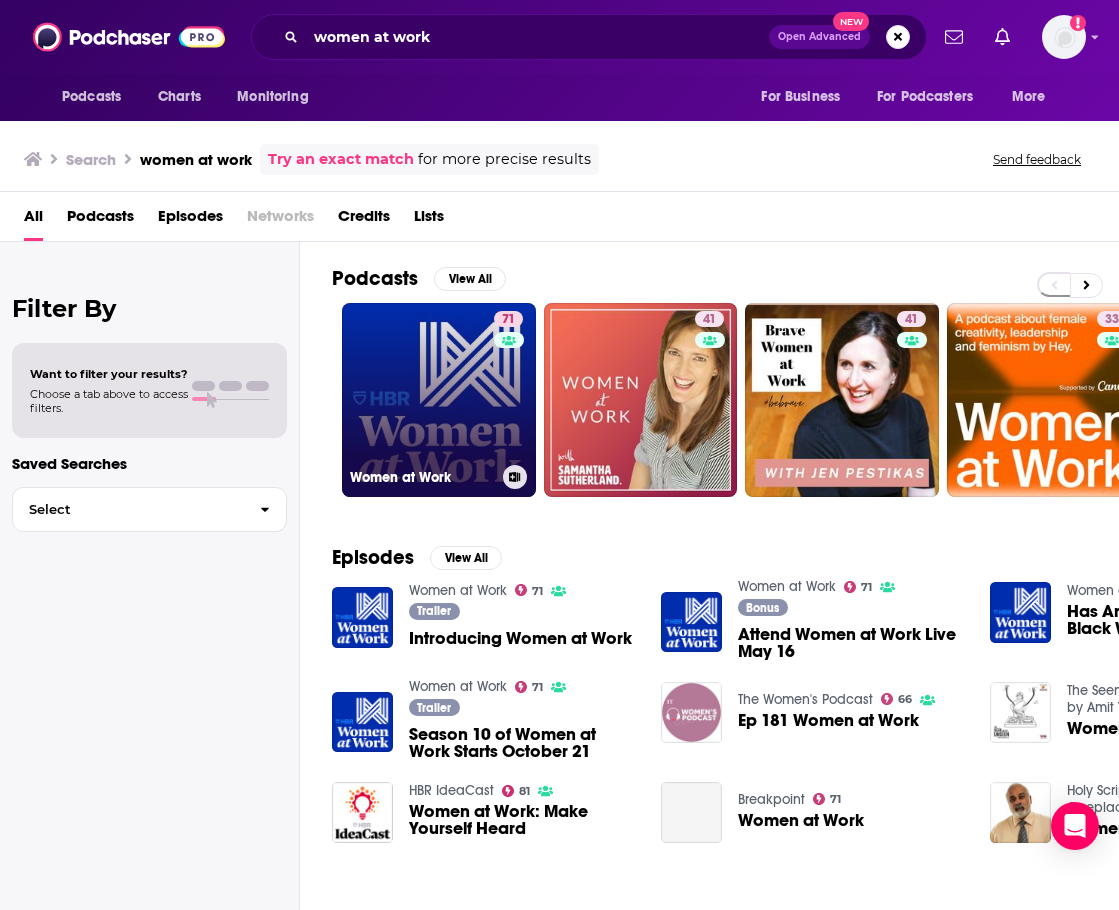 click on "71 Women at Work" at bounding box center [439, 400] 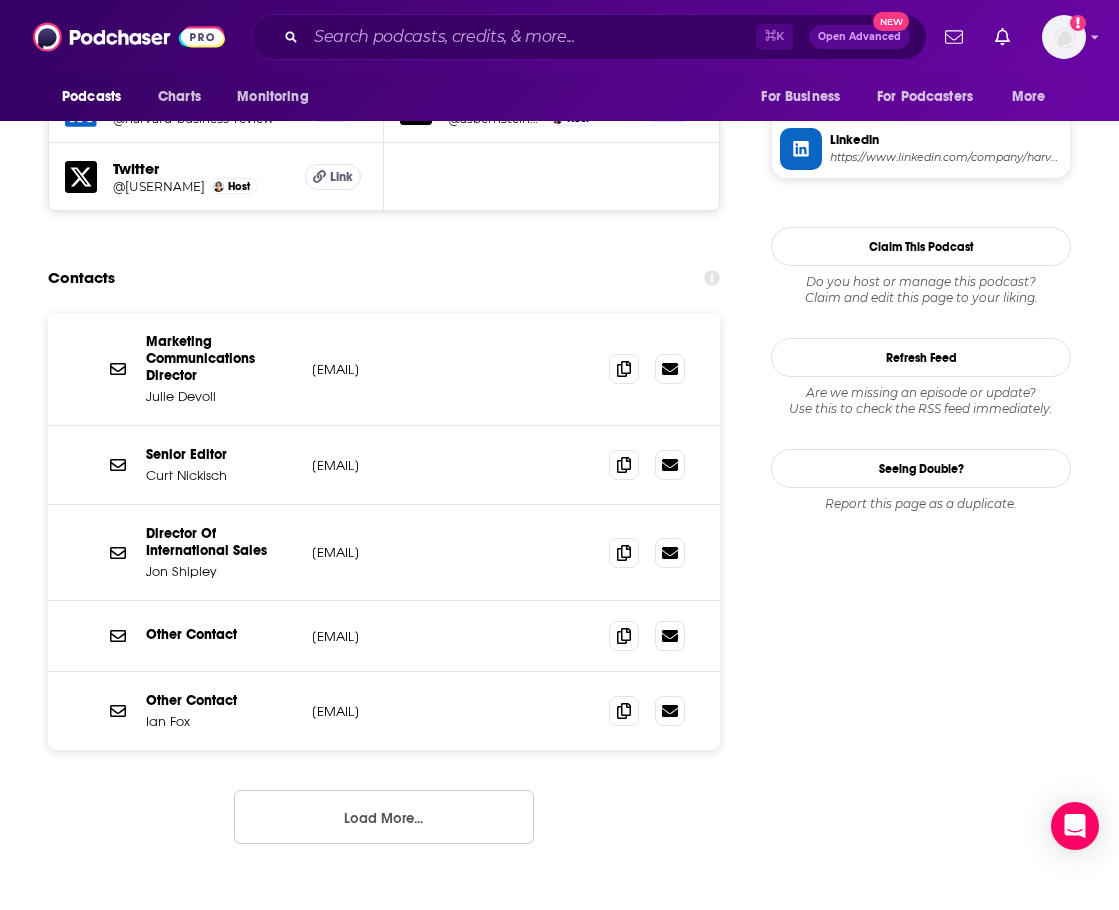 scroll, scrollTop: 1798, scrollLeft: 0, axis: vertical 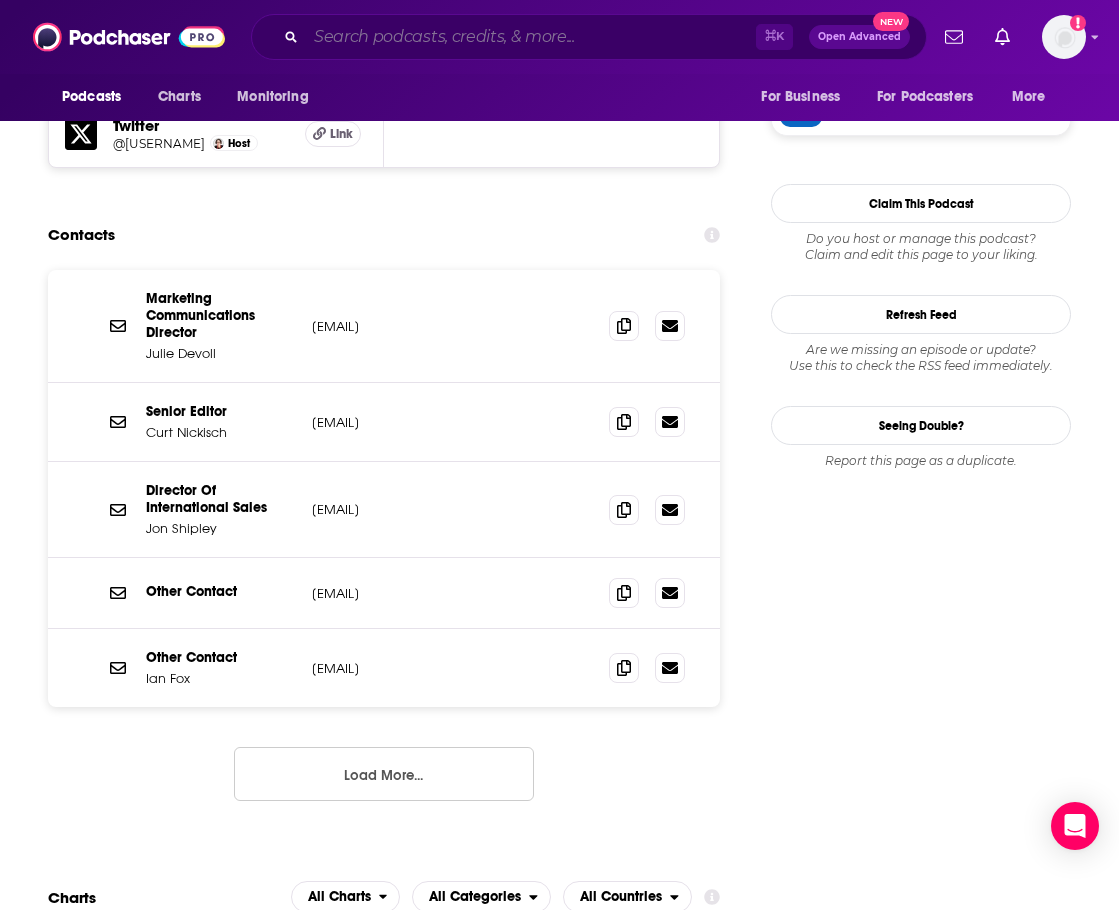 click at bounding box center [531, 37] 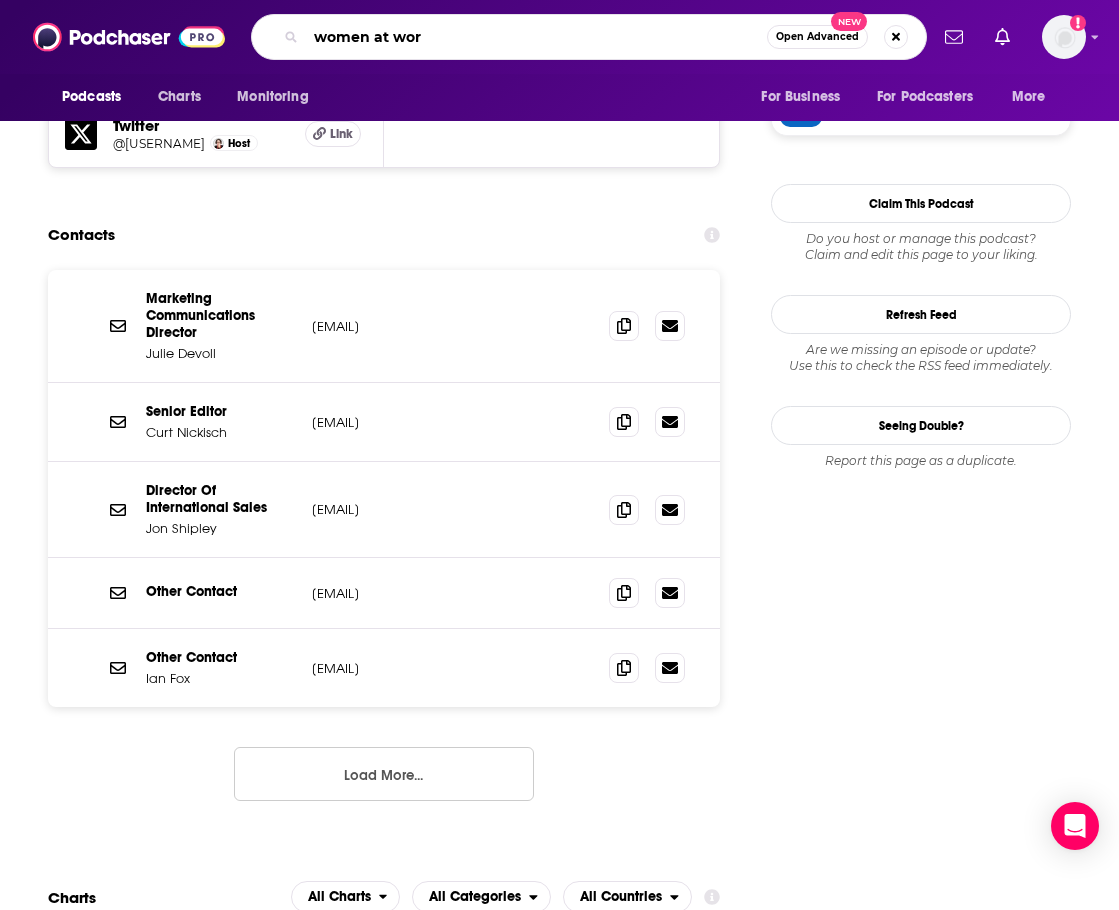 type on "women at work" 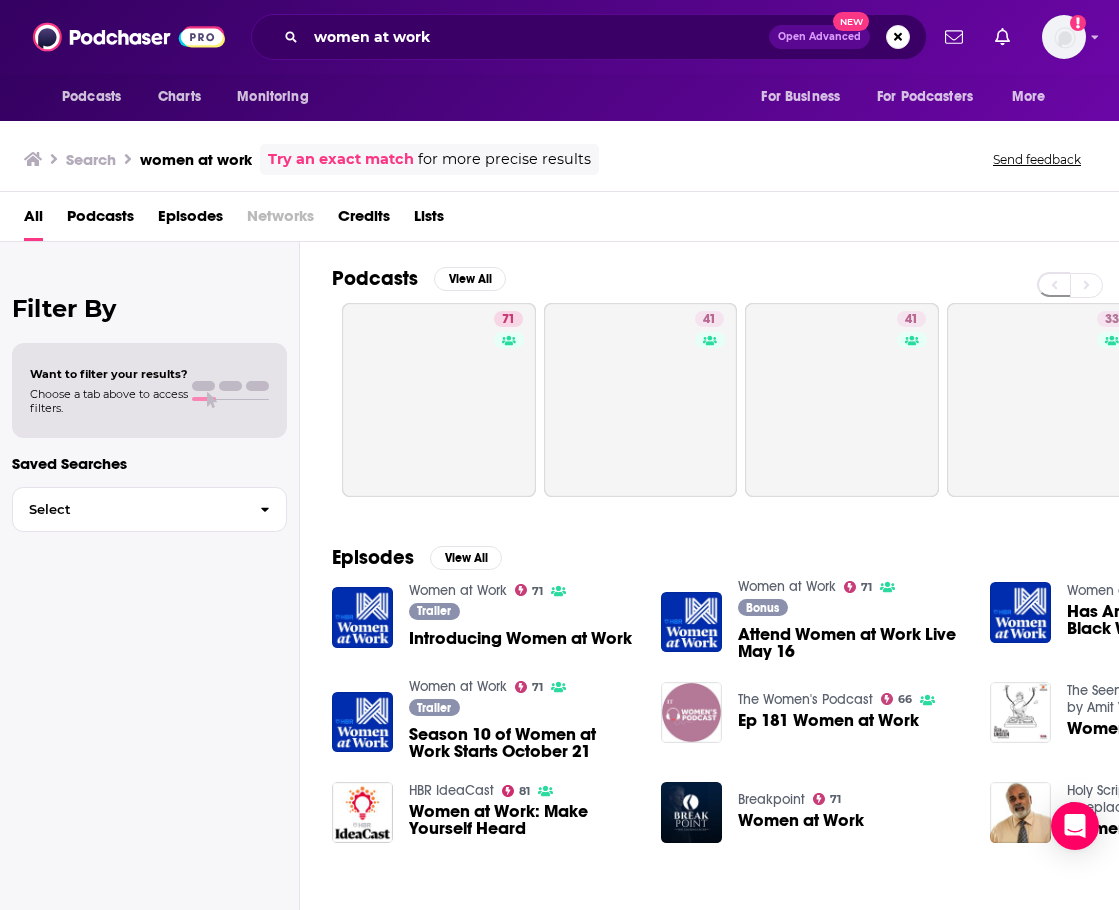 scroll, scrollTop: 0, scrollLeft: 0, axis: both 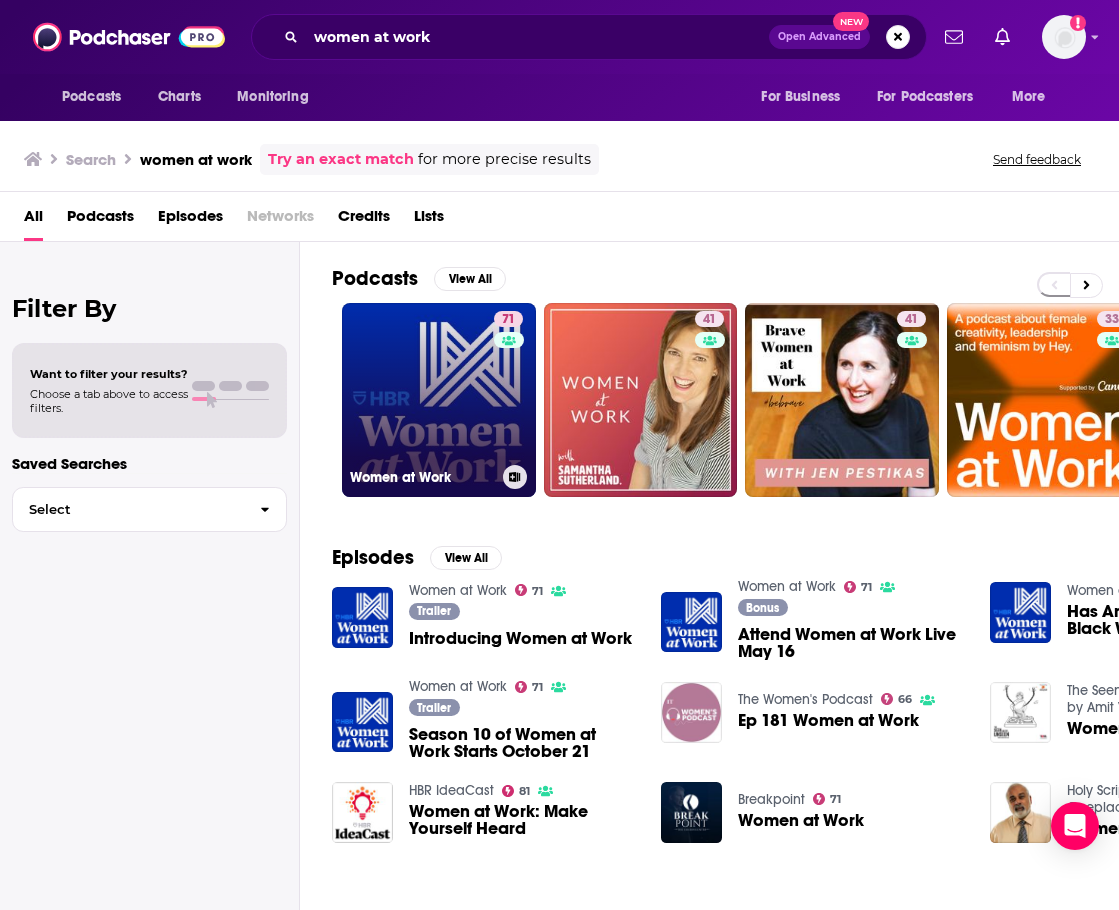 click on "71 Women at Work" at bounding box center (439, 400) 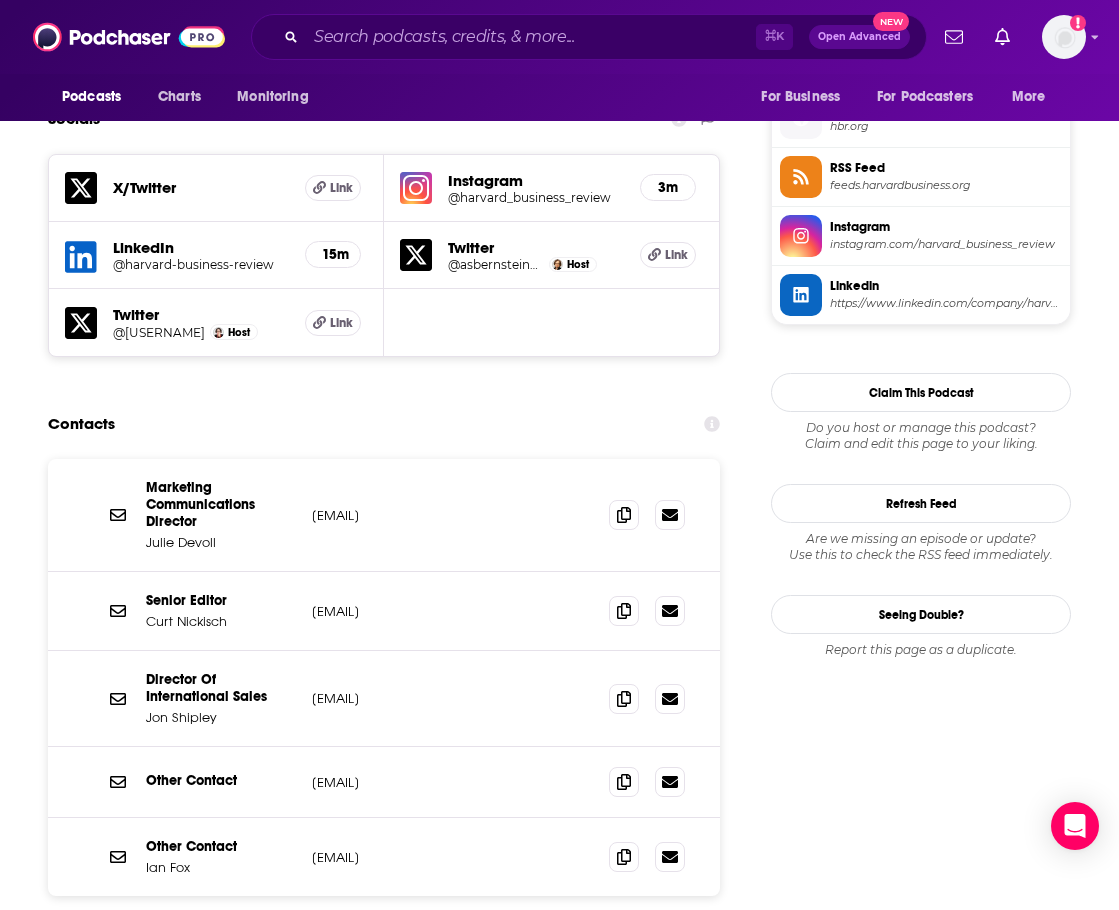 scroll, scrollTop: 1693, scrollLeft: 0, axis: vertical 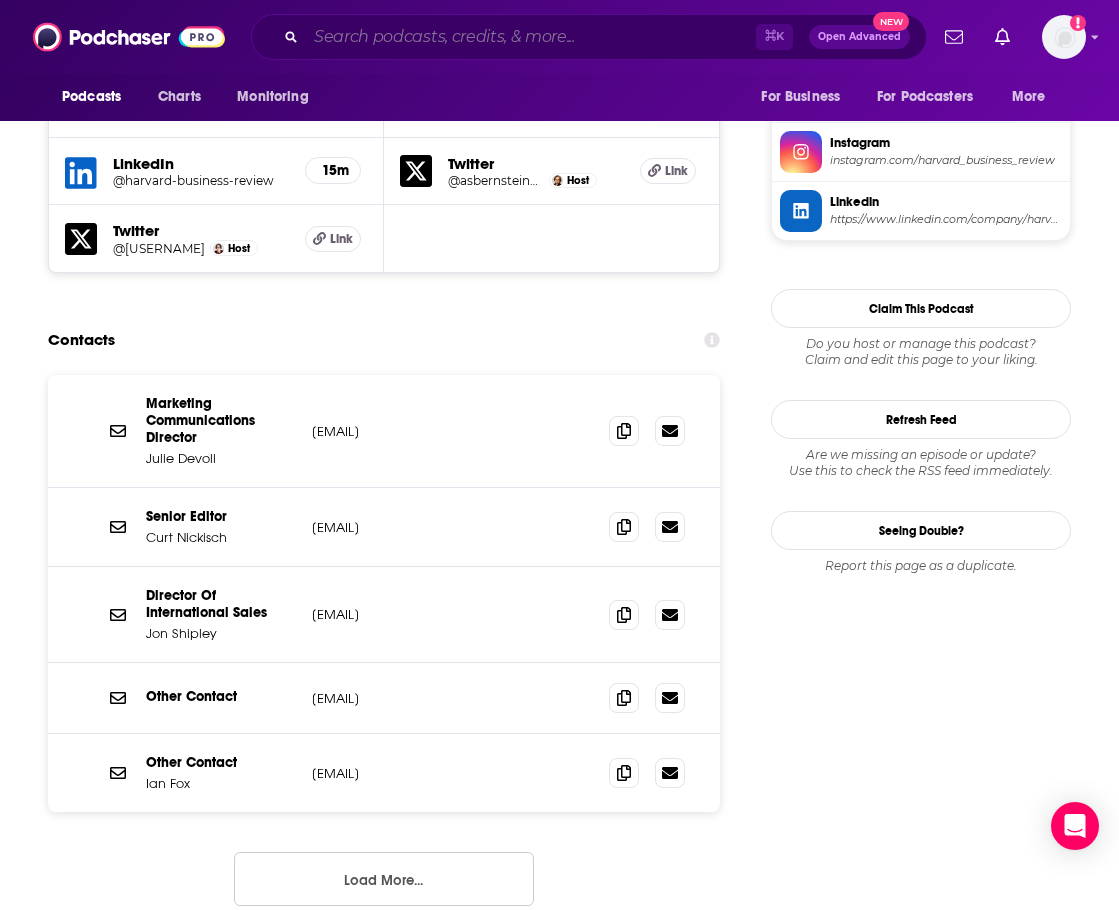 click at bounding box center [531, 37] 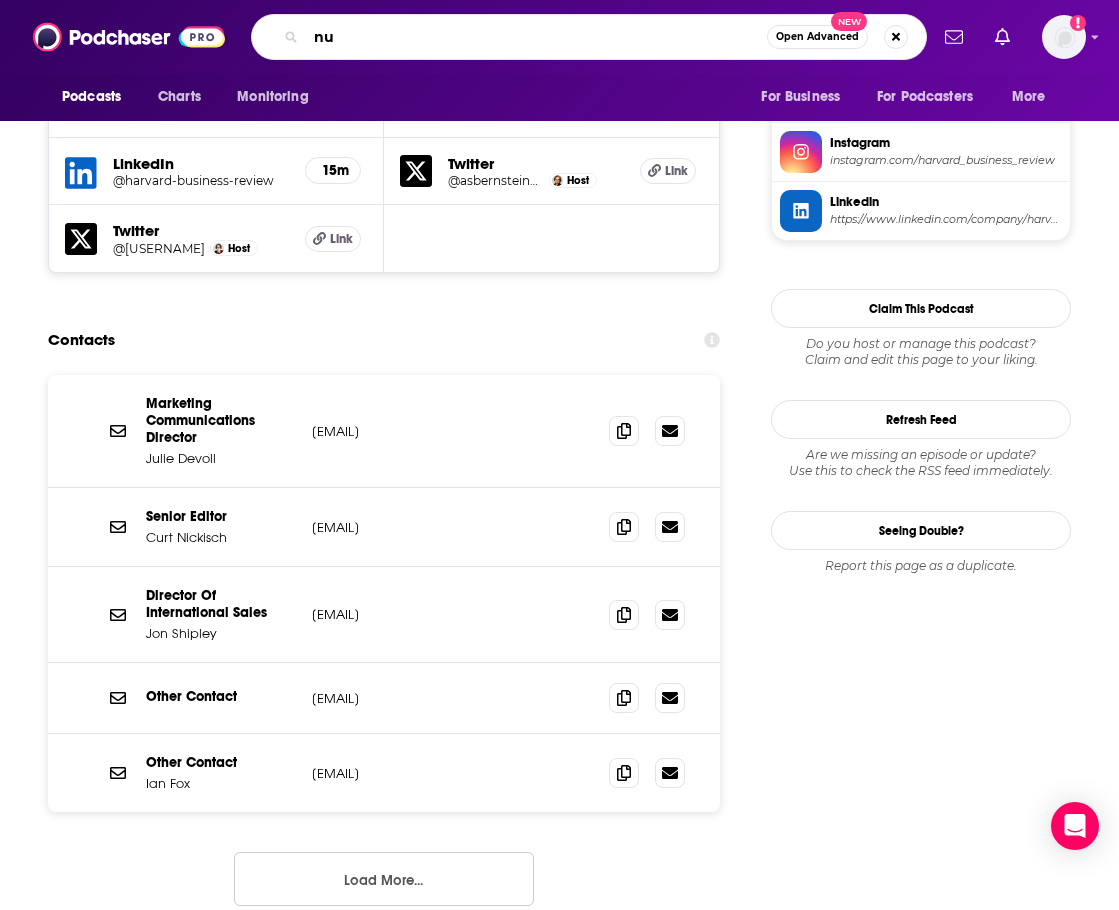 type on "n" 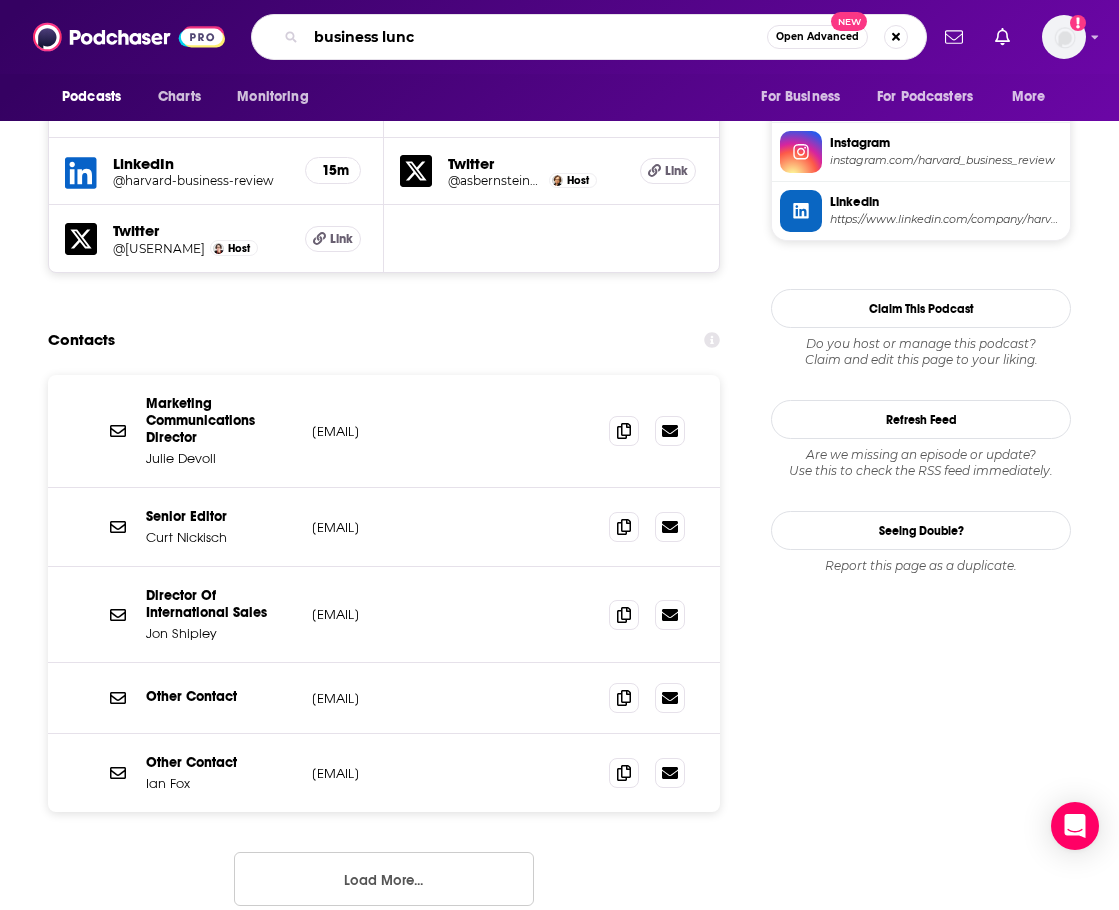 type on "business lunch" 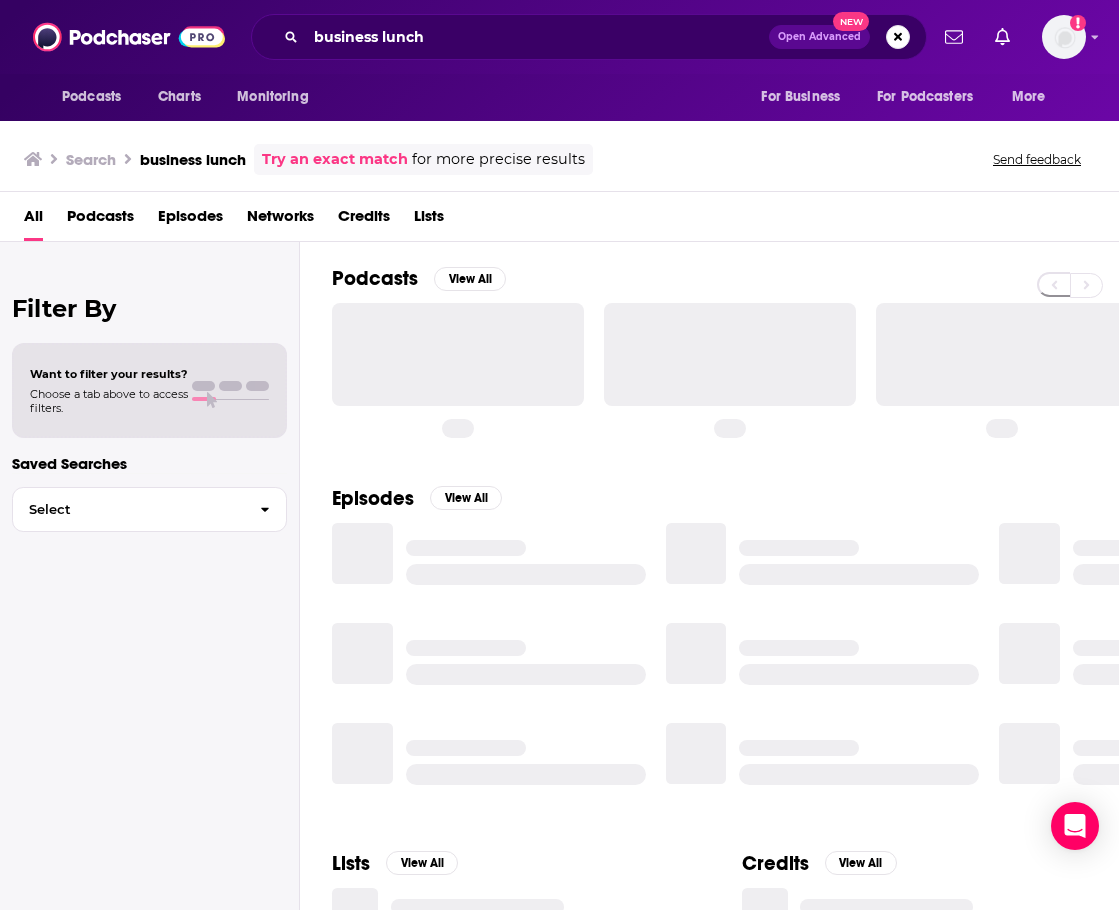 scroll, scrollTop: 0, scrollLeft: 0, axis: both 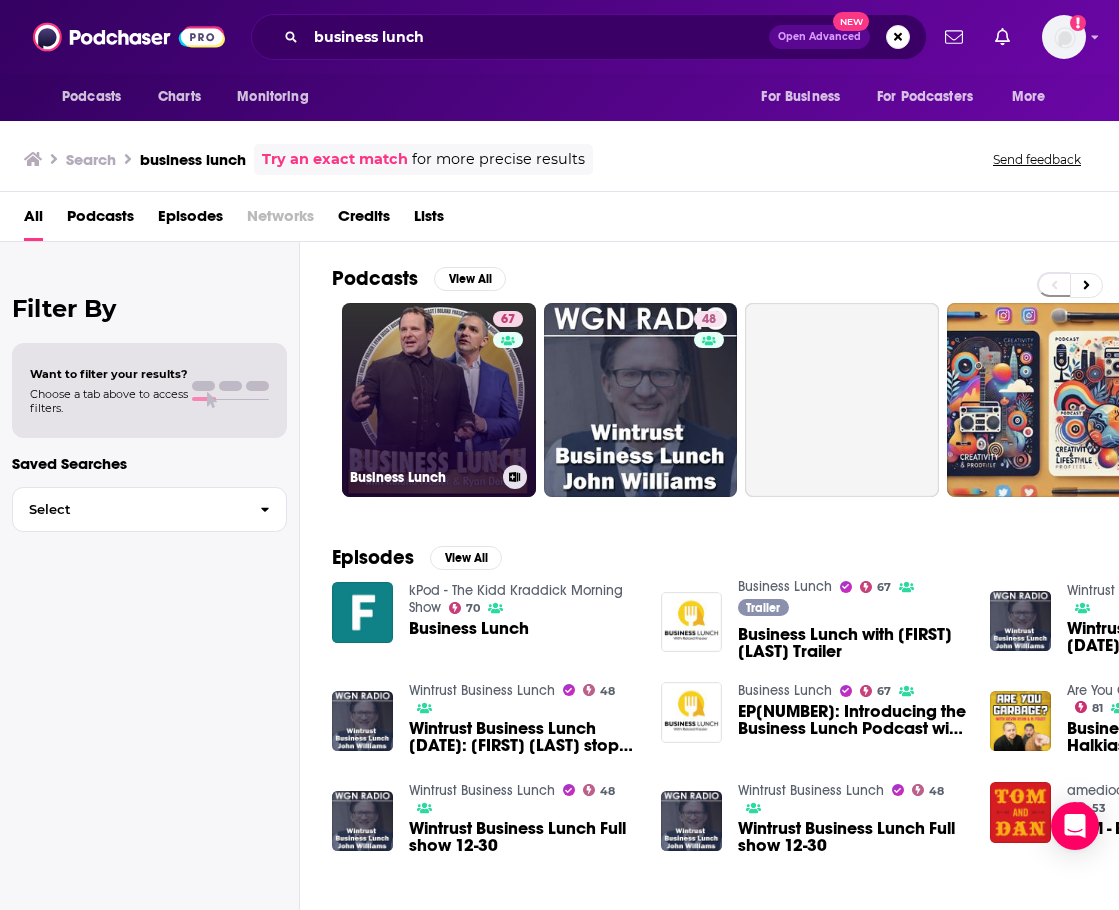 click on "67 Business Lunch" at bounding box center [439, 400] 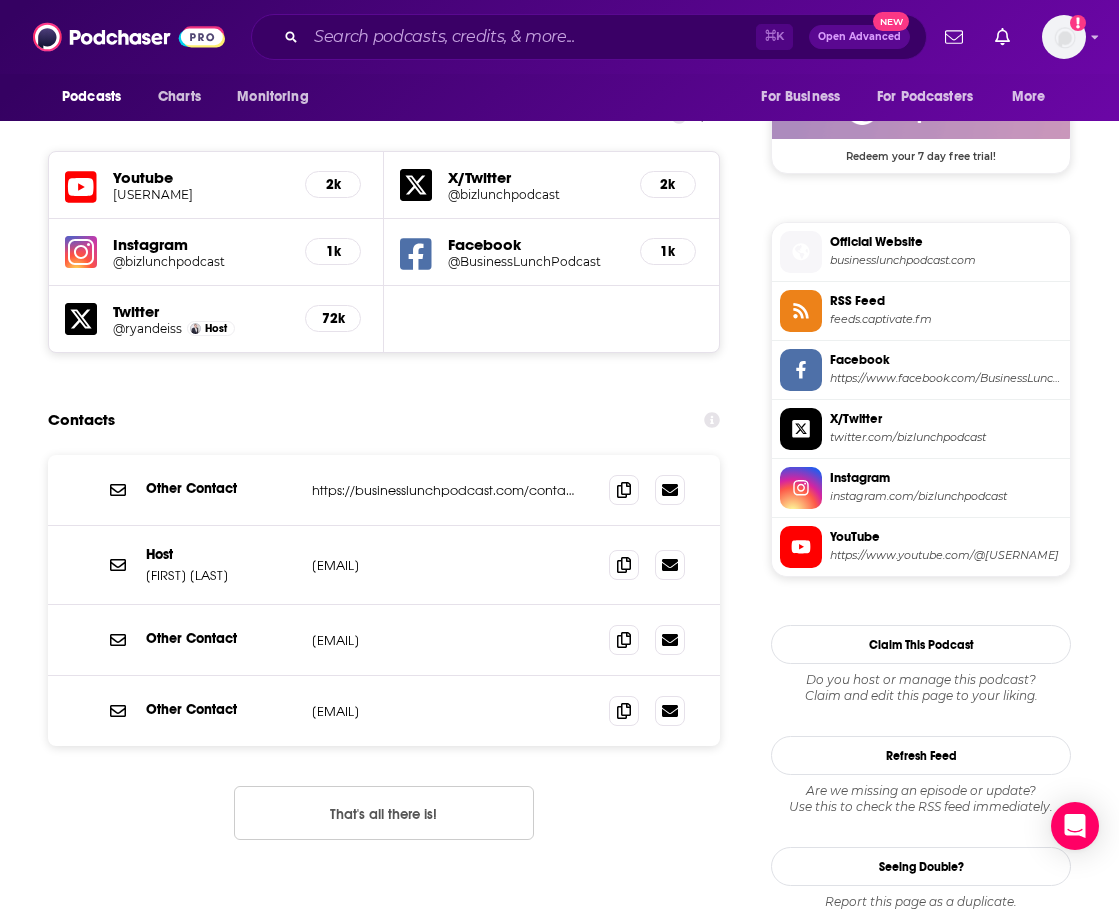scroll, scrollTop: 1685, scrollLeft: 0, axis: vertical 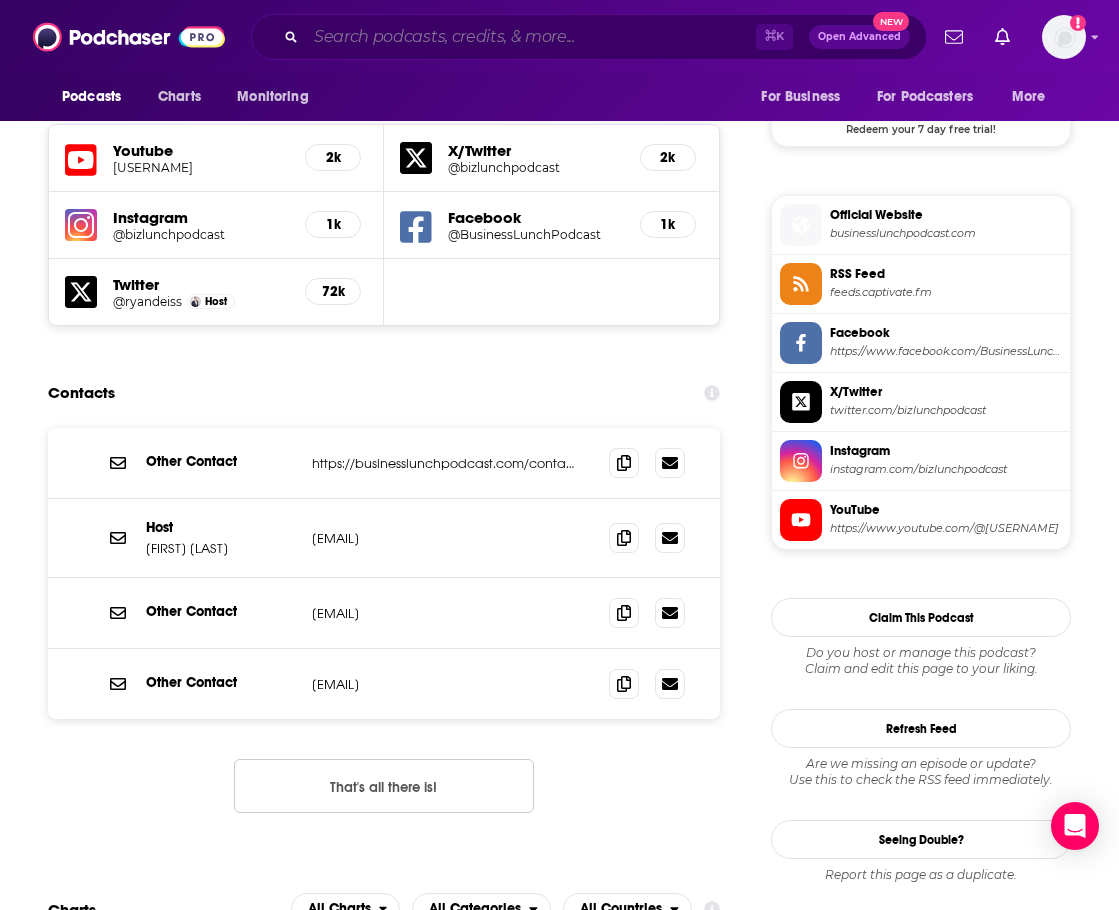 click at bounding box center (531, 37) 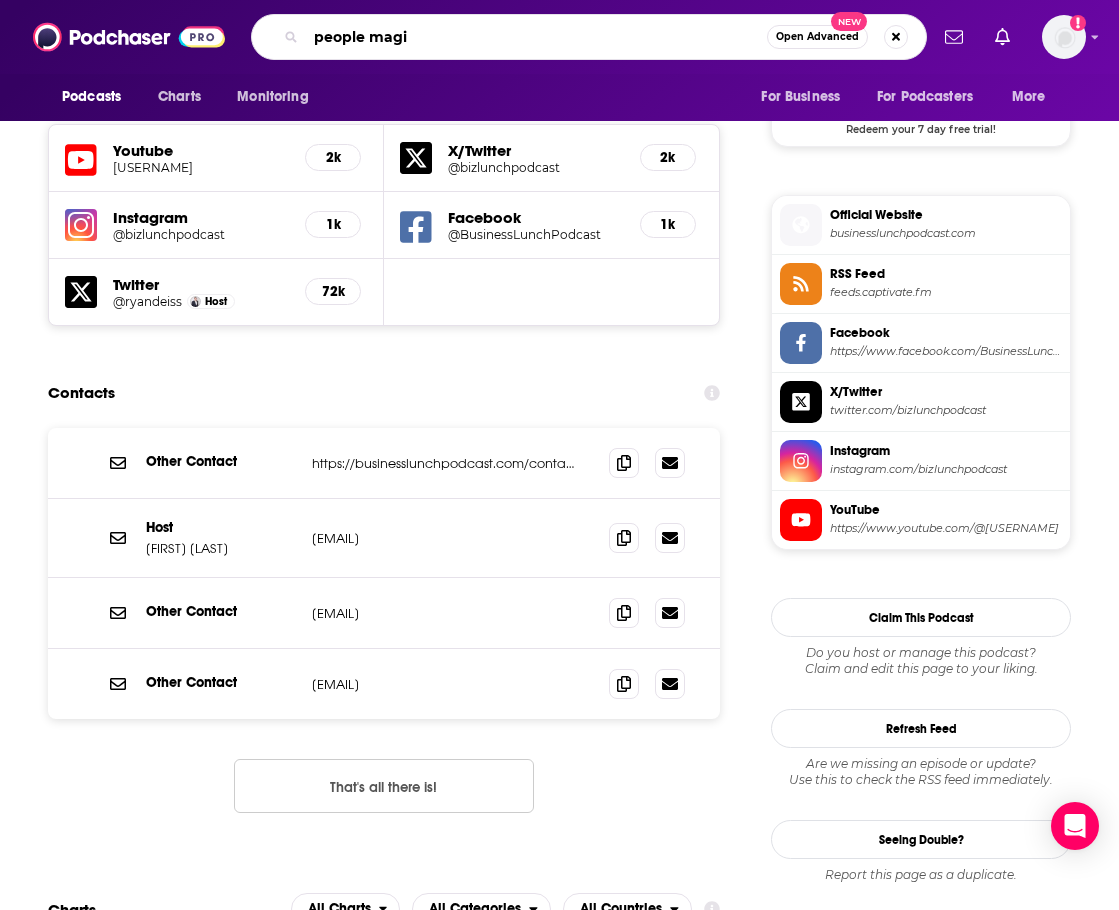 type on "people magic" 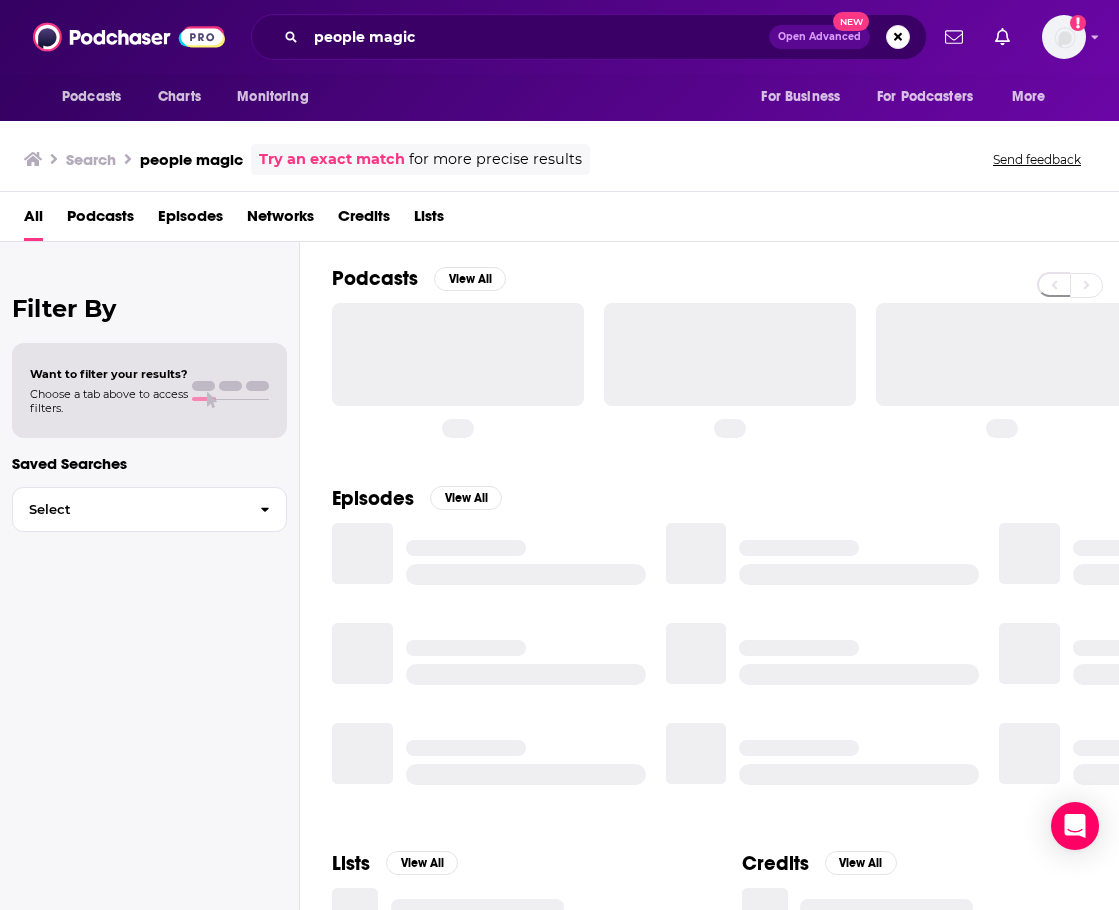 scroll, scrollTop: 0, scrollLeft: 0, axis: both 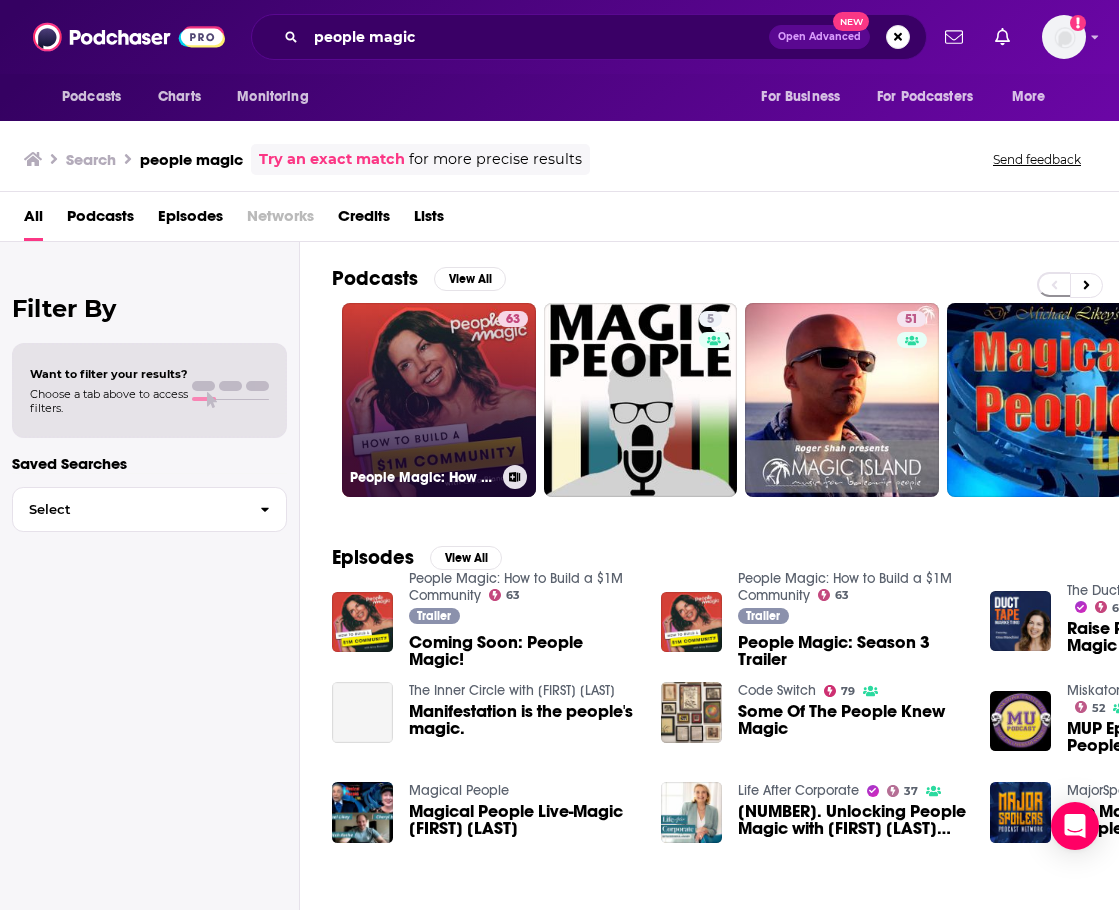 click on "[NUMBER] People Magic: How to Build a $1M Community" at bounding box center [439, 400] 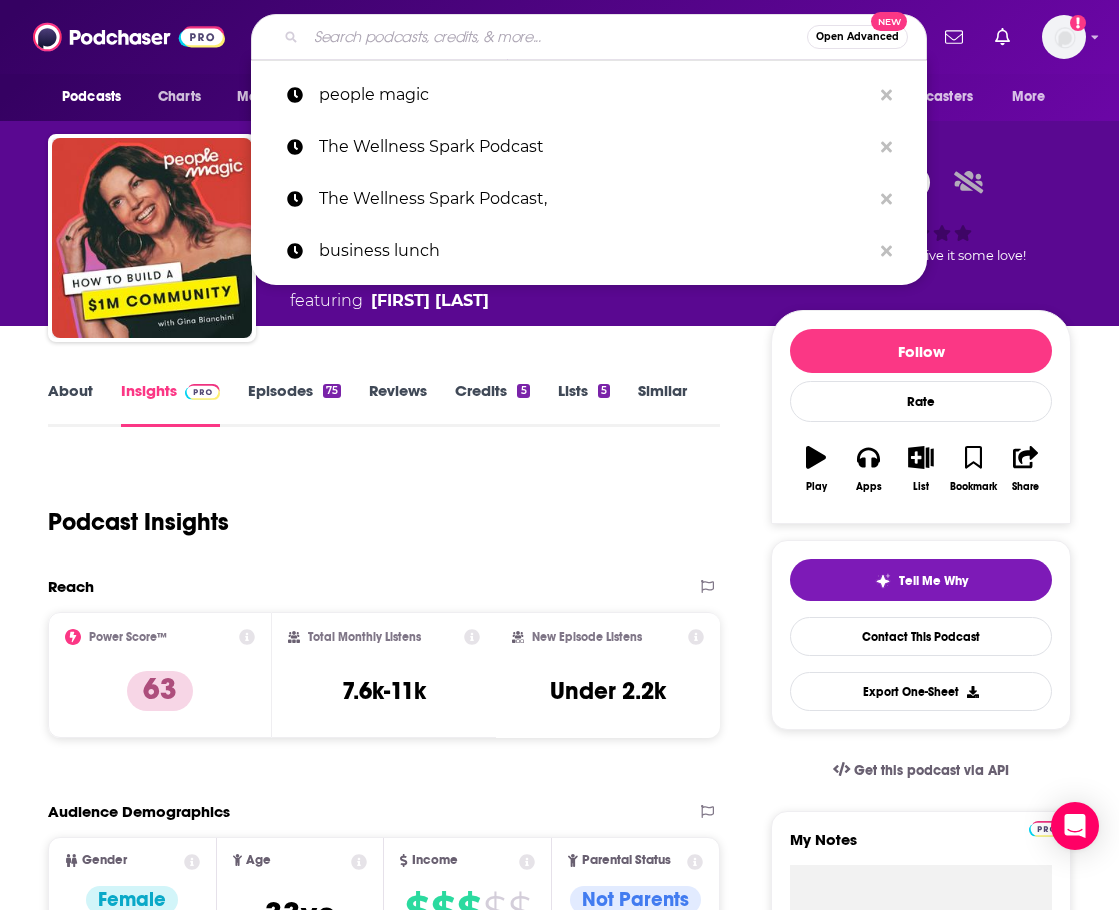 click at bounding box center [556, 37] 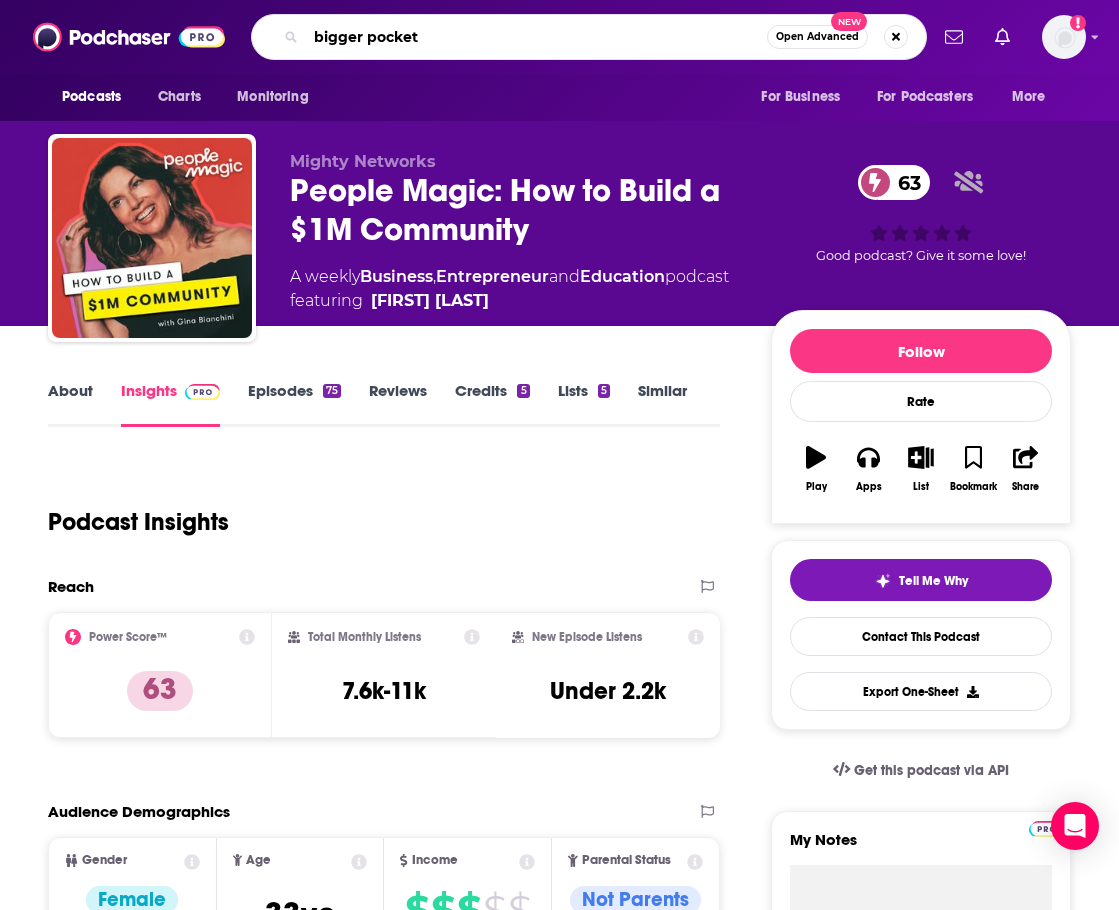 type on "bigger pockets" 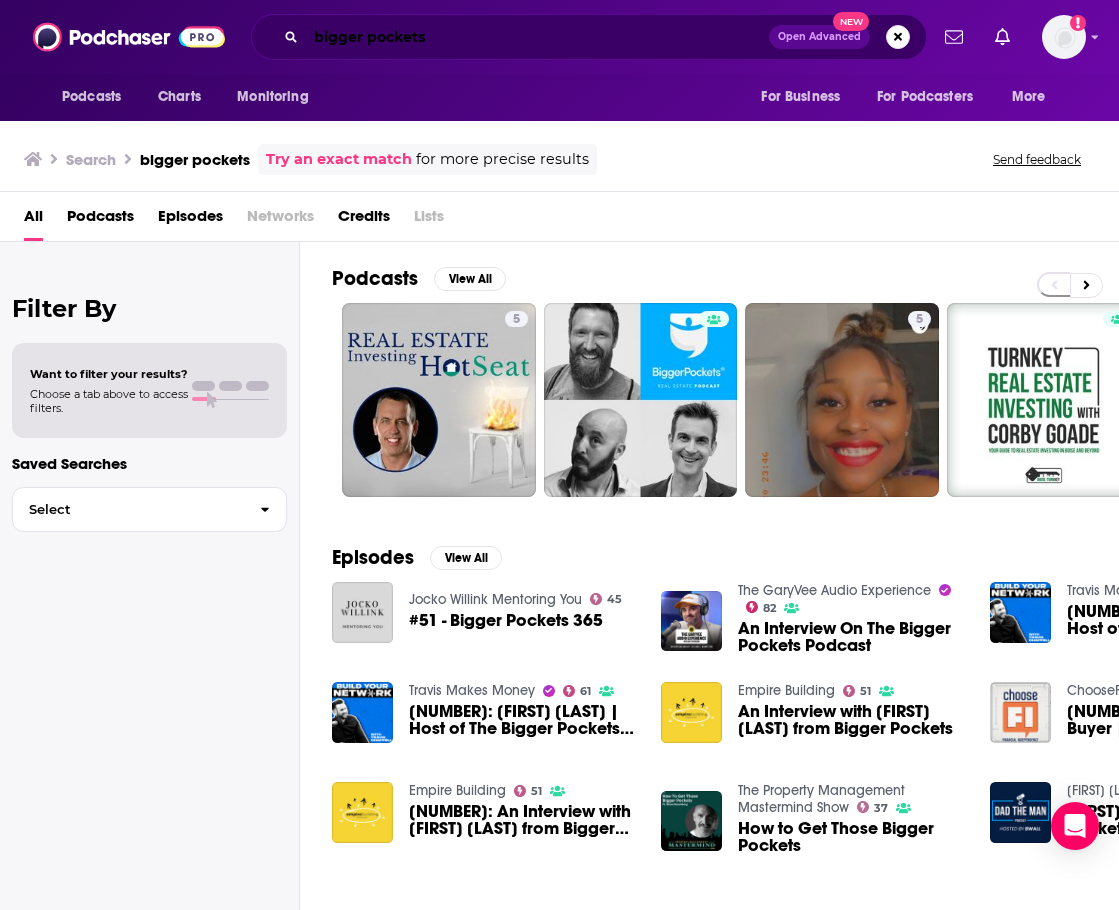 click on "bigger pockets" at bounding box center [537, 37] 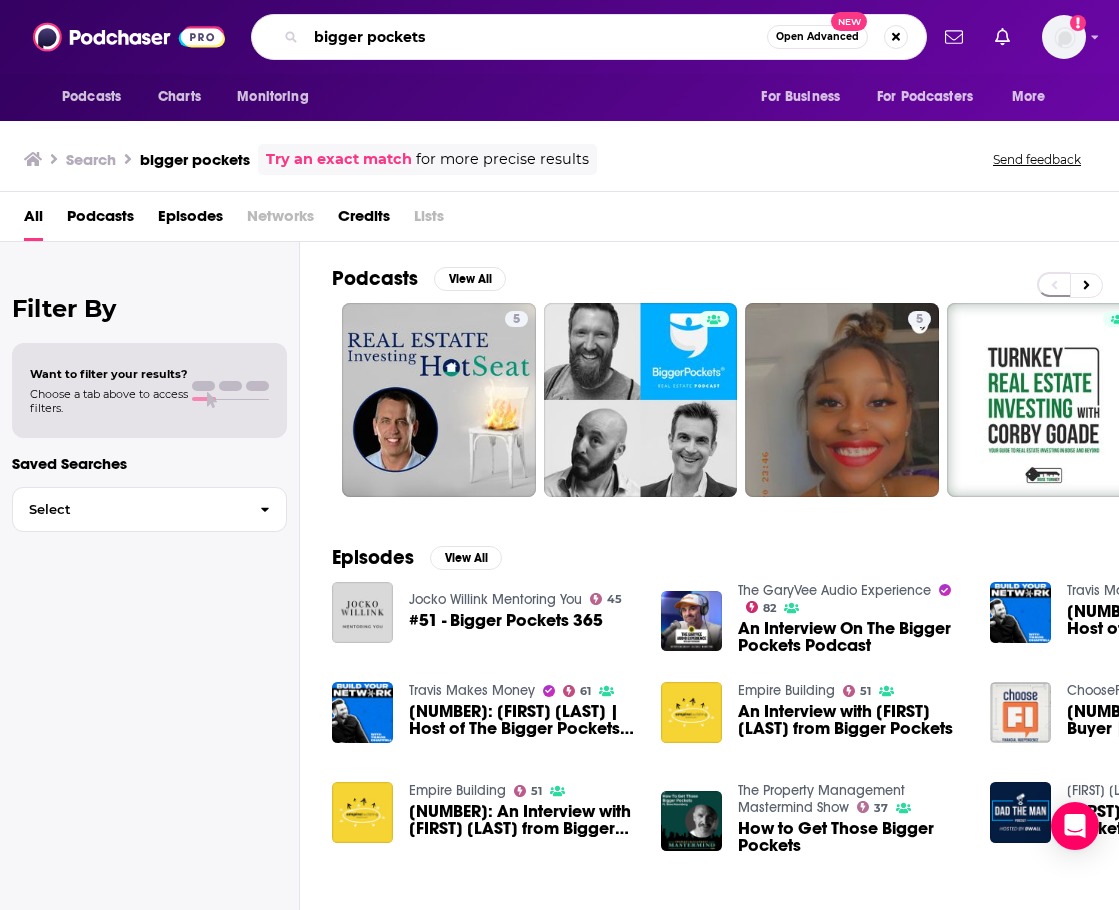 paste on "BiggerPockets Money Podcast" 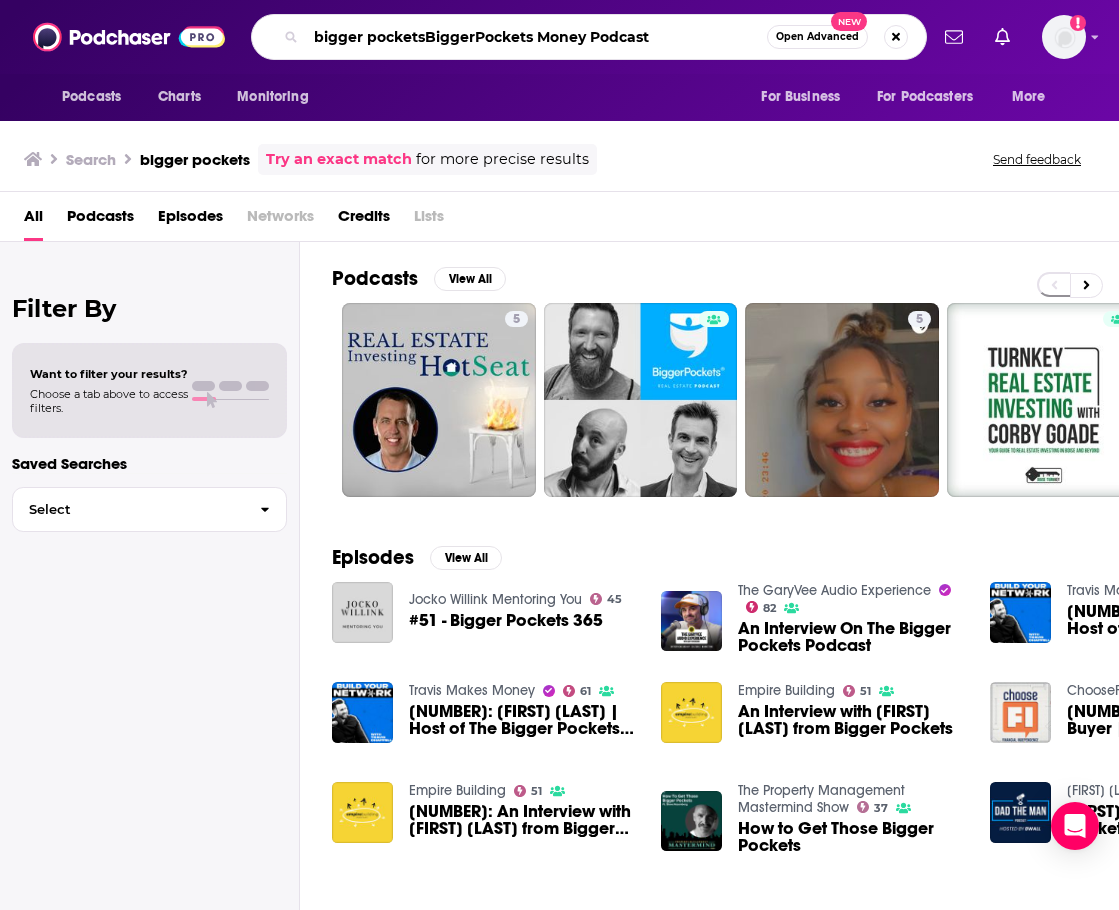 click on "bigger pocketsBiggerPockets Money Podcast" at bounding box center [536, 37] 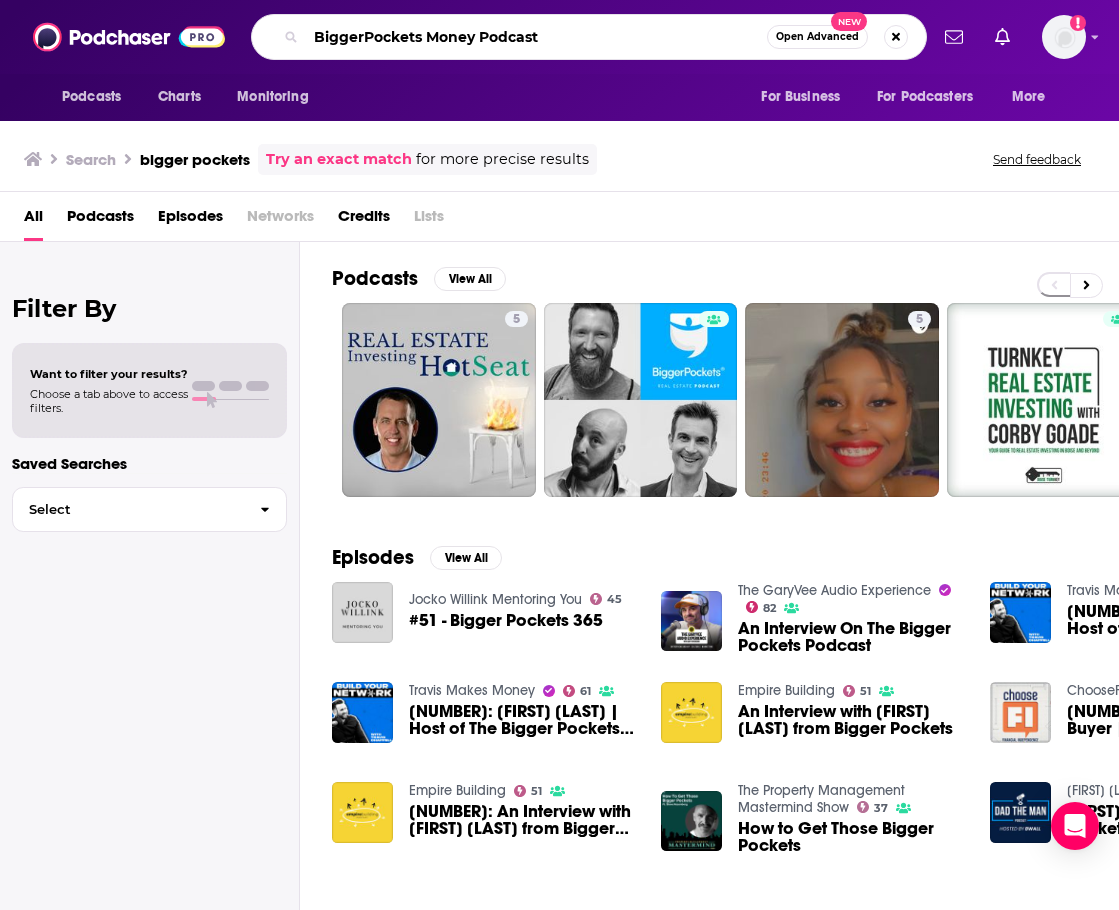 scroll, scrollTop: 0, scrollLeft: 0, axis: both 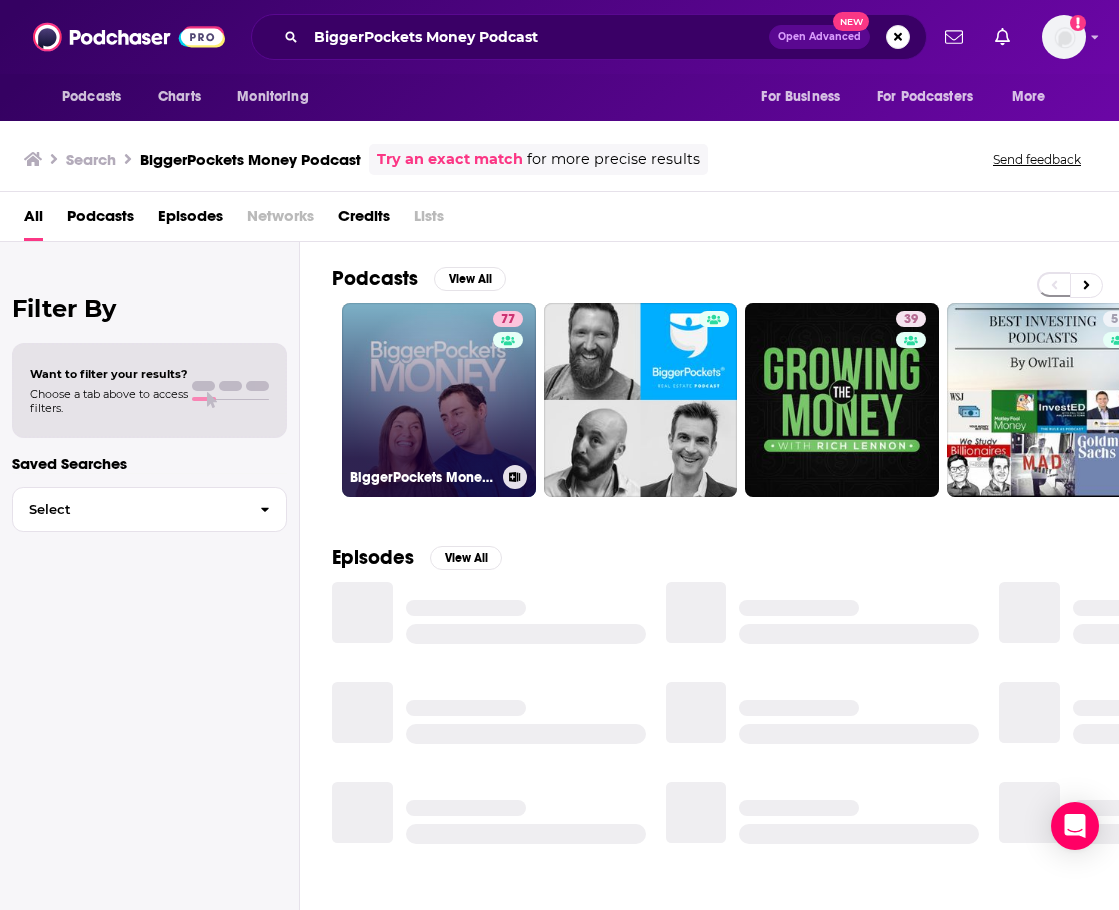 click on "77 BiggerPockets Money Podcast" at bounding box center (439, 400) 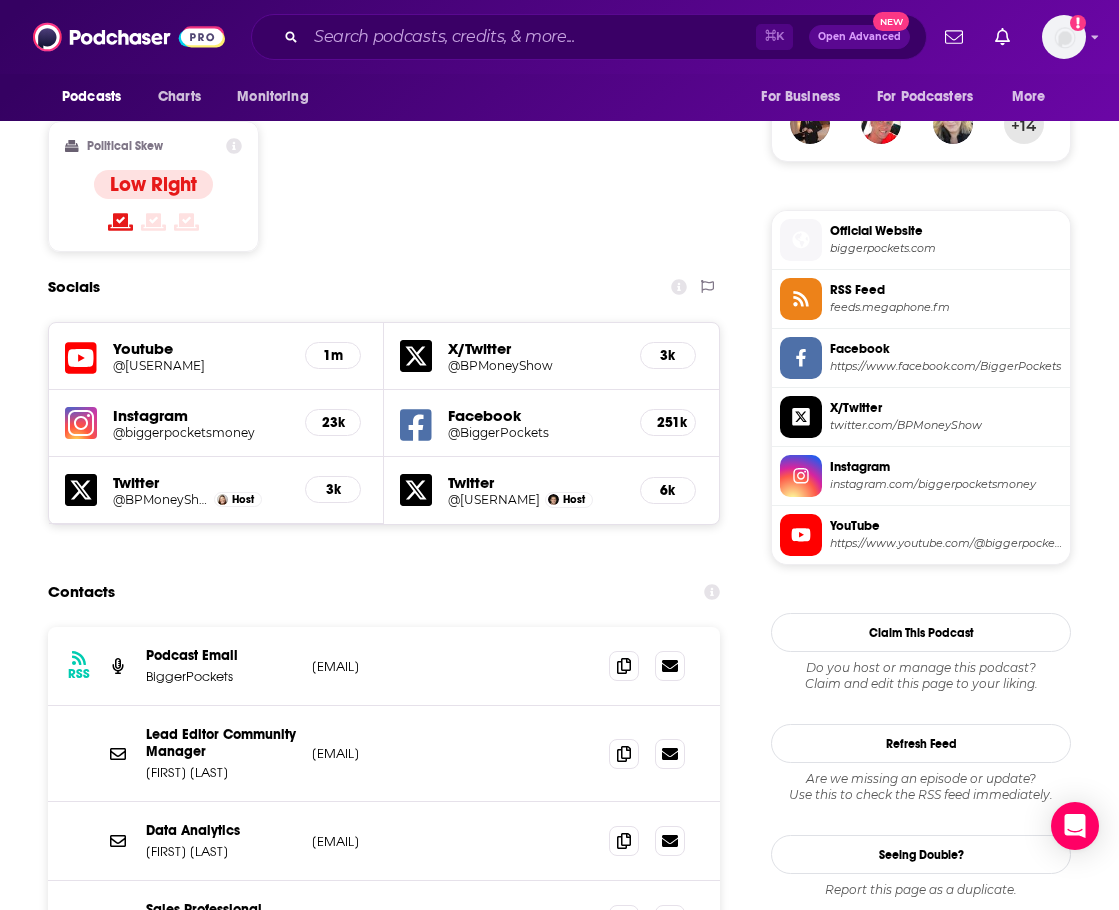 scroll, scrollTop: 1711, scrollLeft: 0, axis: vertical 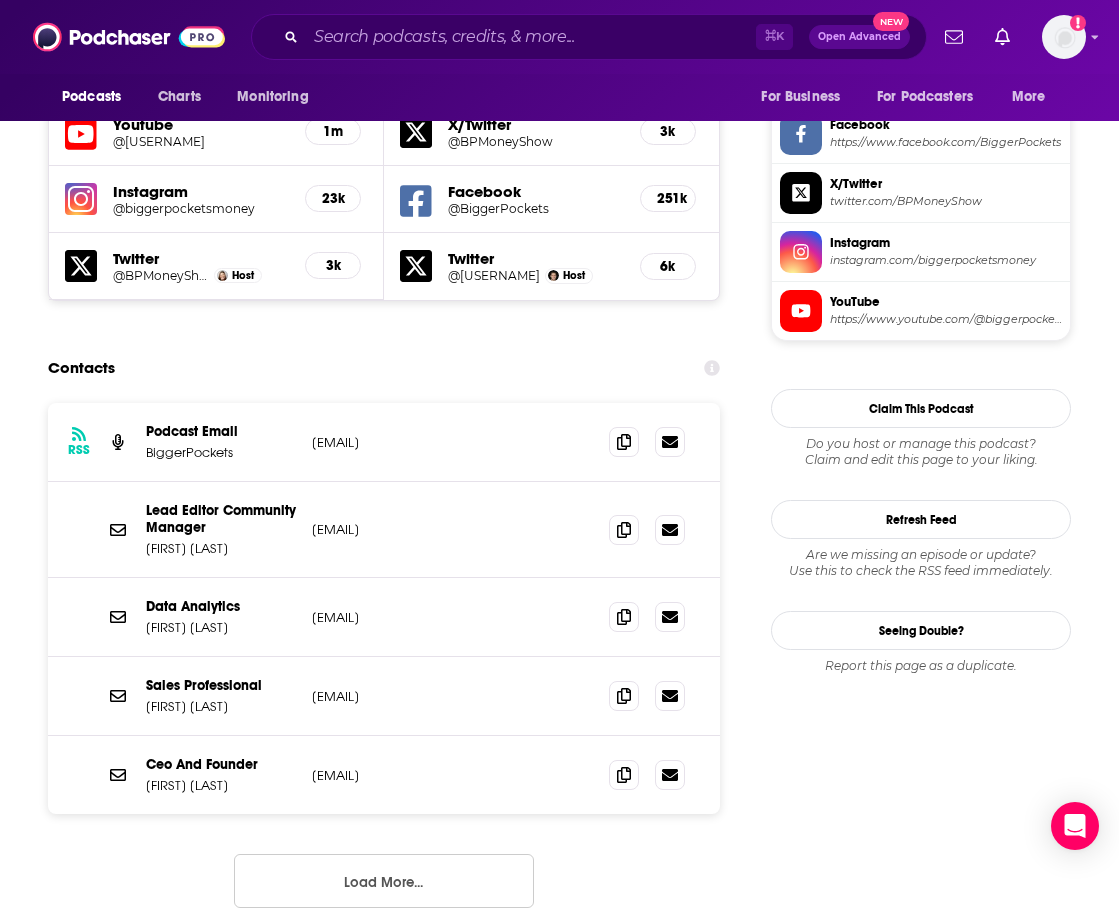 drag, startPoint x: 484, startPoint y: 532, endPoint x: 311, endPoint y: 527, distance: 173.07224 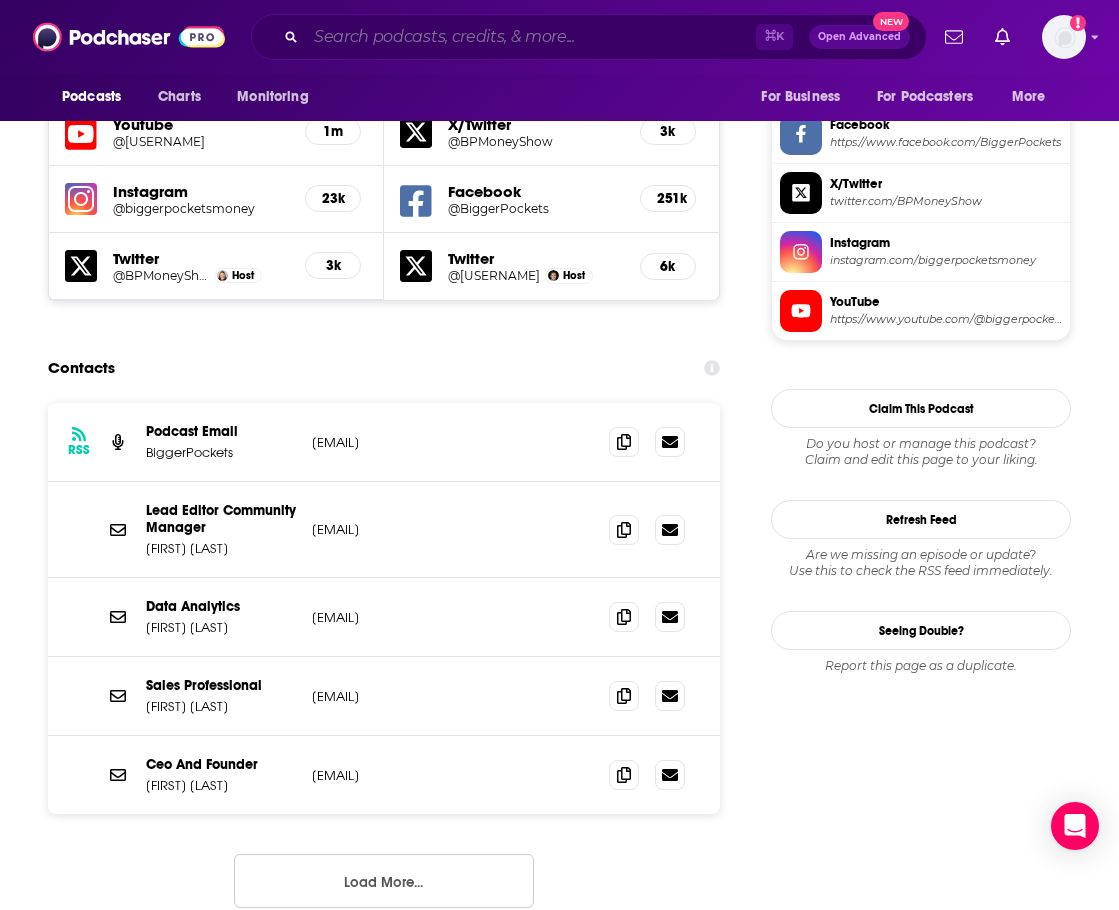 click at bounding box center [531, 37] 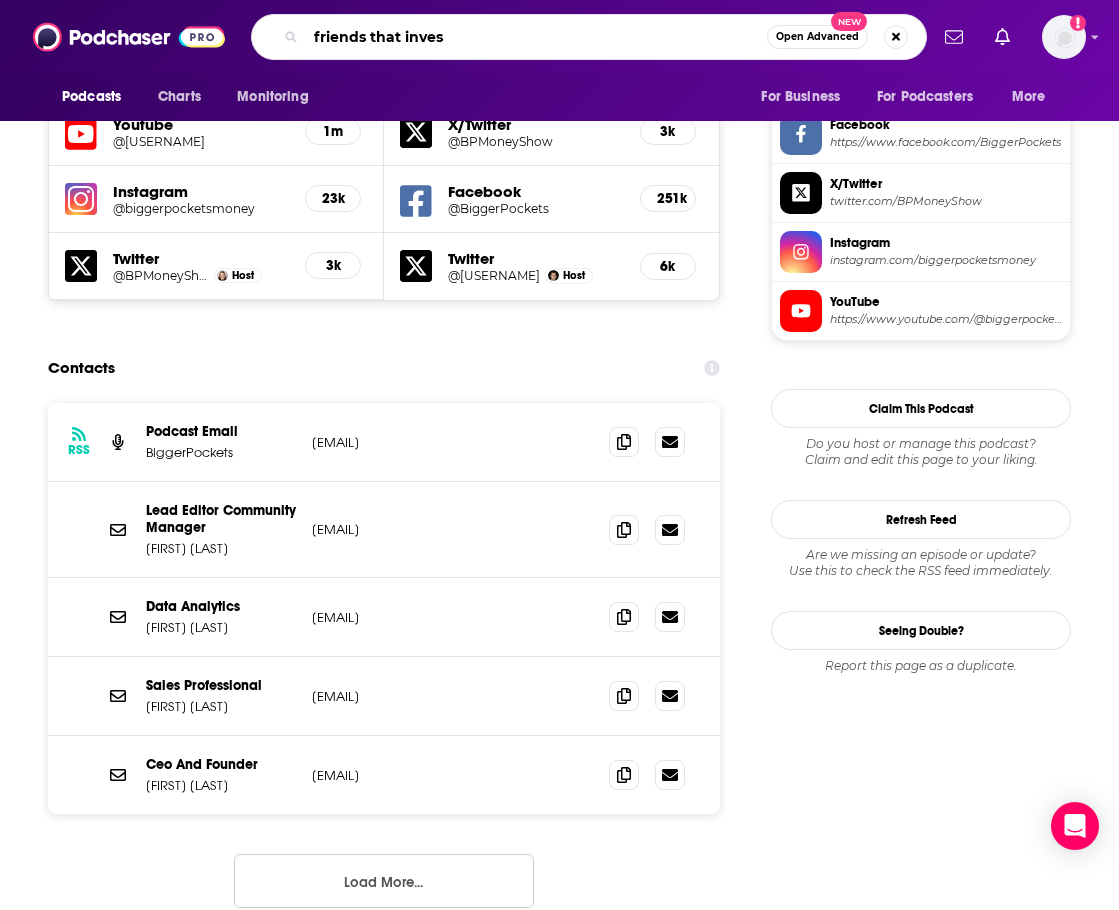 type on "friends that invest" 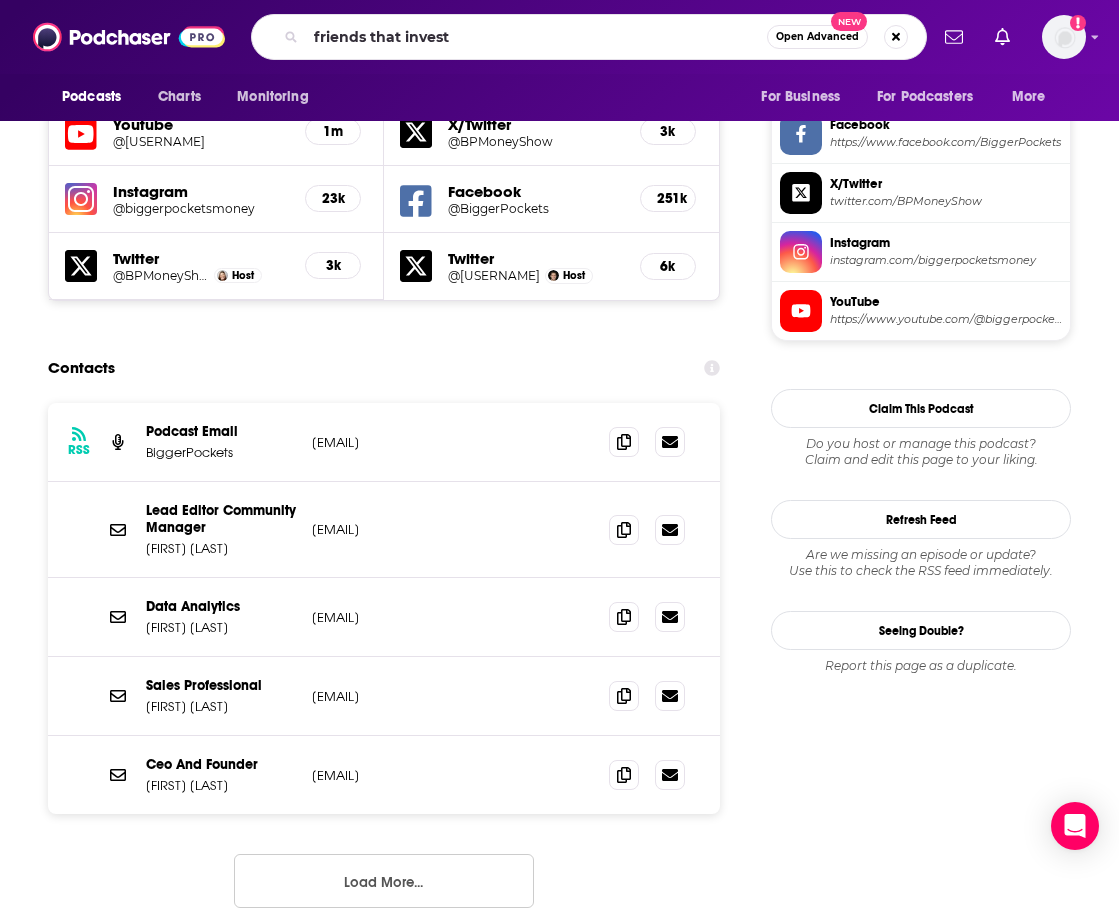 scroll, scrollTop: 0, scrollLeft: 0, axis: both 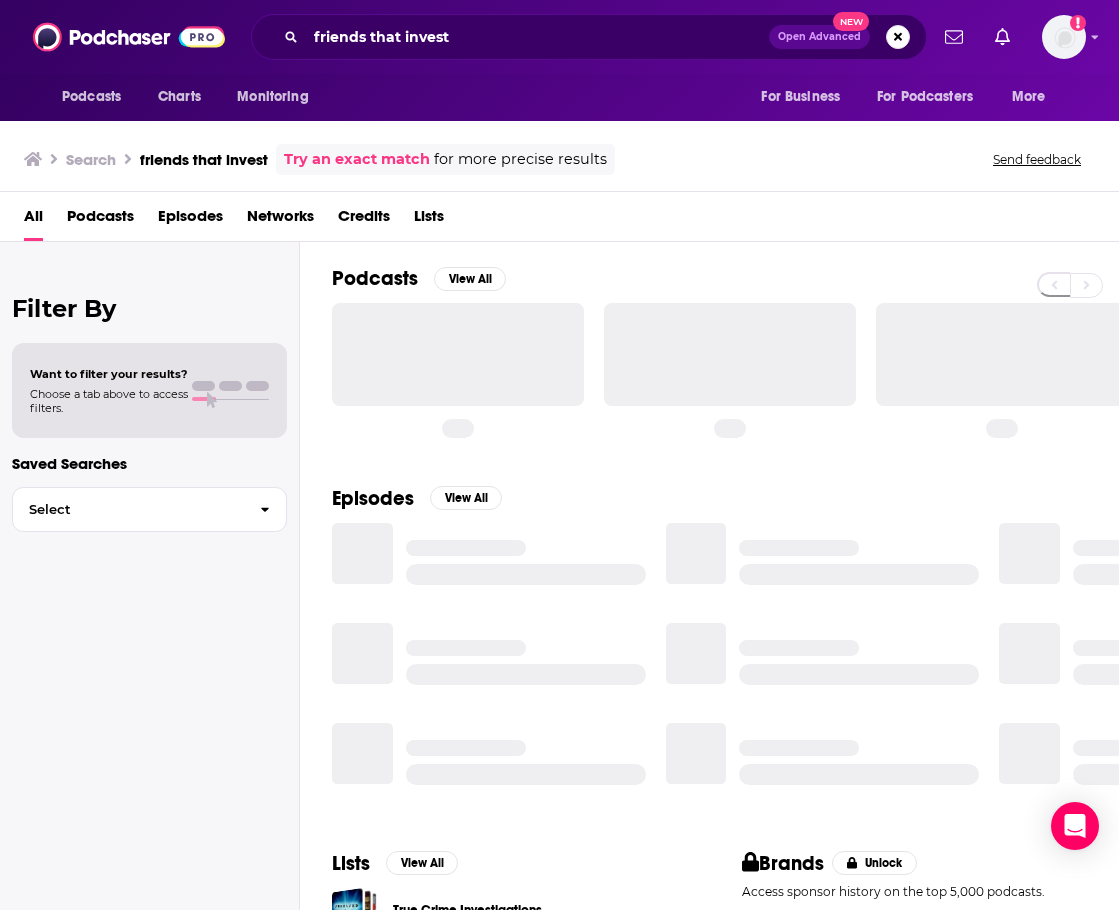 click on "Podcasts Charts Monitoring friends that invest Open Advanced New For Business For Podcasters More Add a profile image" at bounding box center [559, 37] 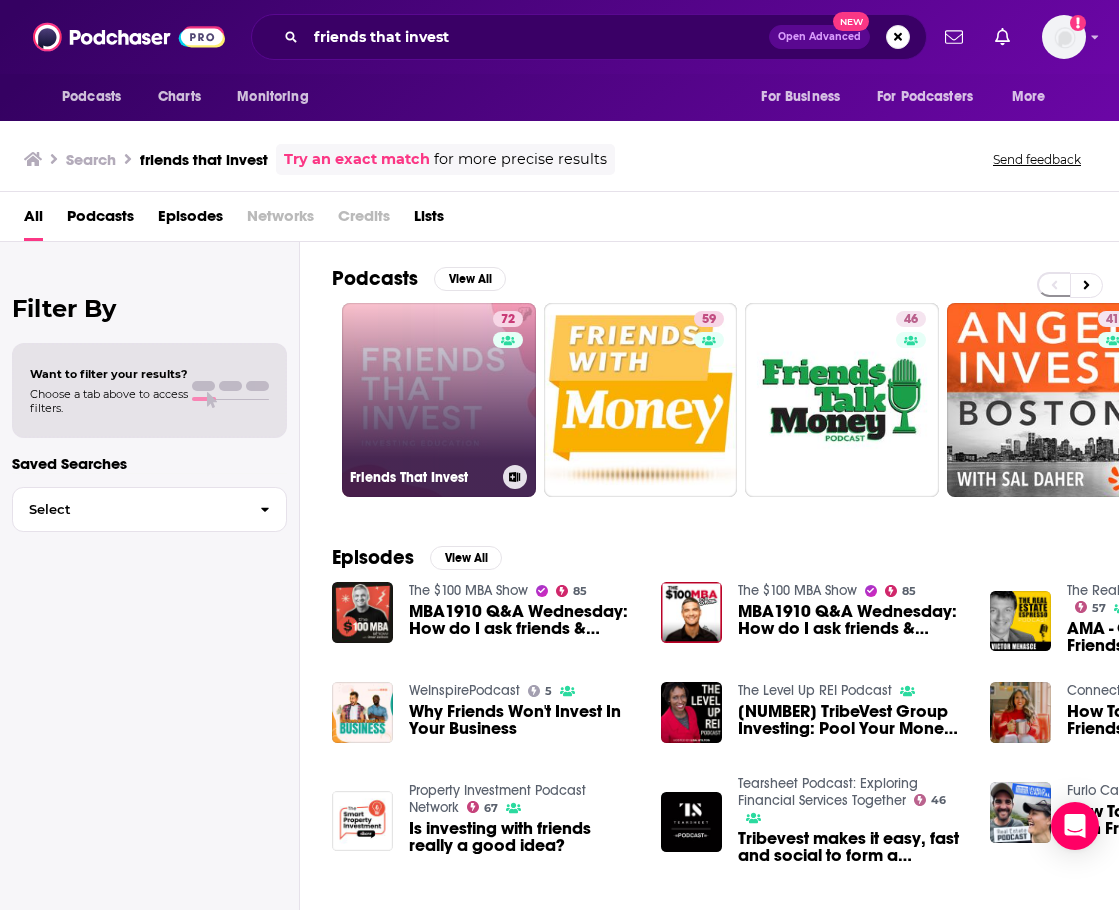 click on "72 Friends That Invest" at bounding box center (439, 400) 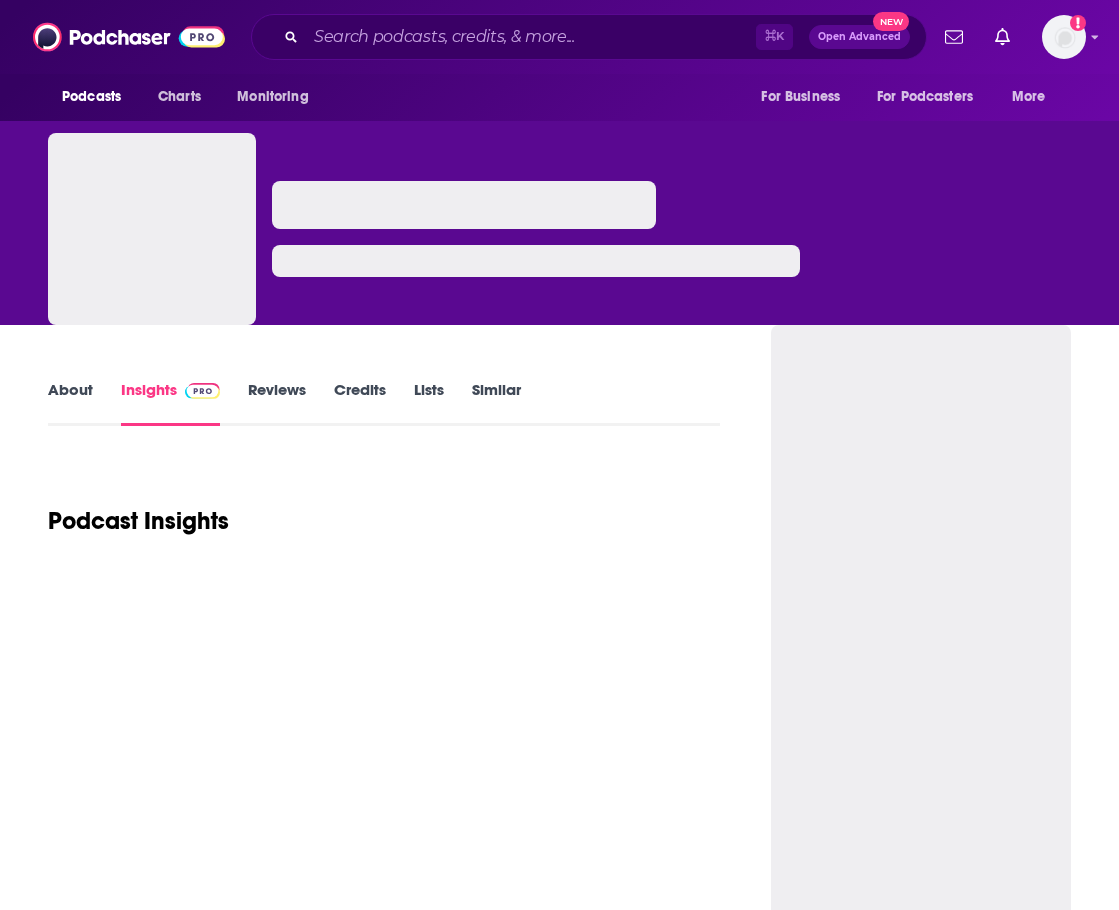 scroll, scrollTop: 0, scrollLeft: 0, axis: both 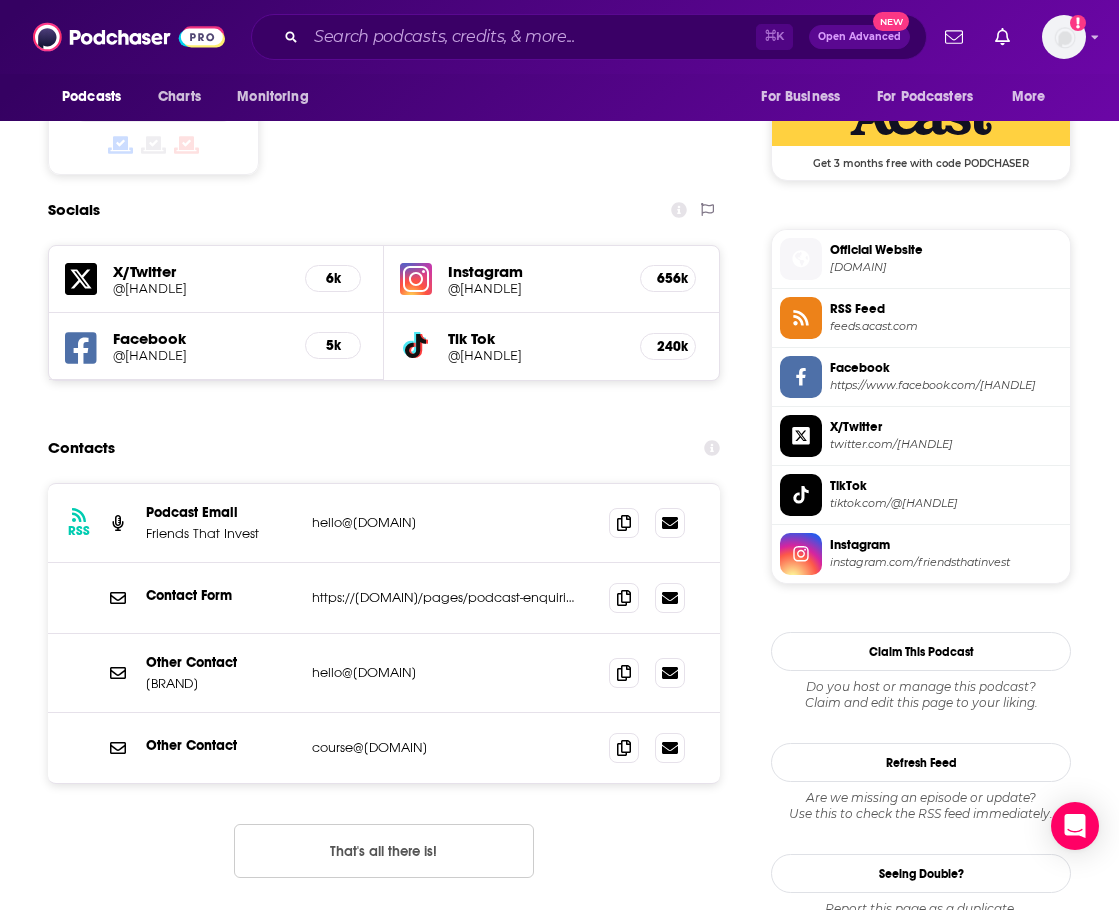 drag, startPoint x: 473, startPoint y: 527, endPoint x: 314, endPoint y: 529, distance: 159.01257 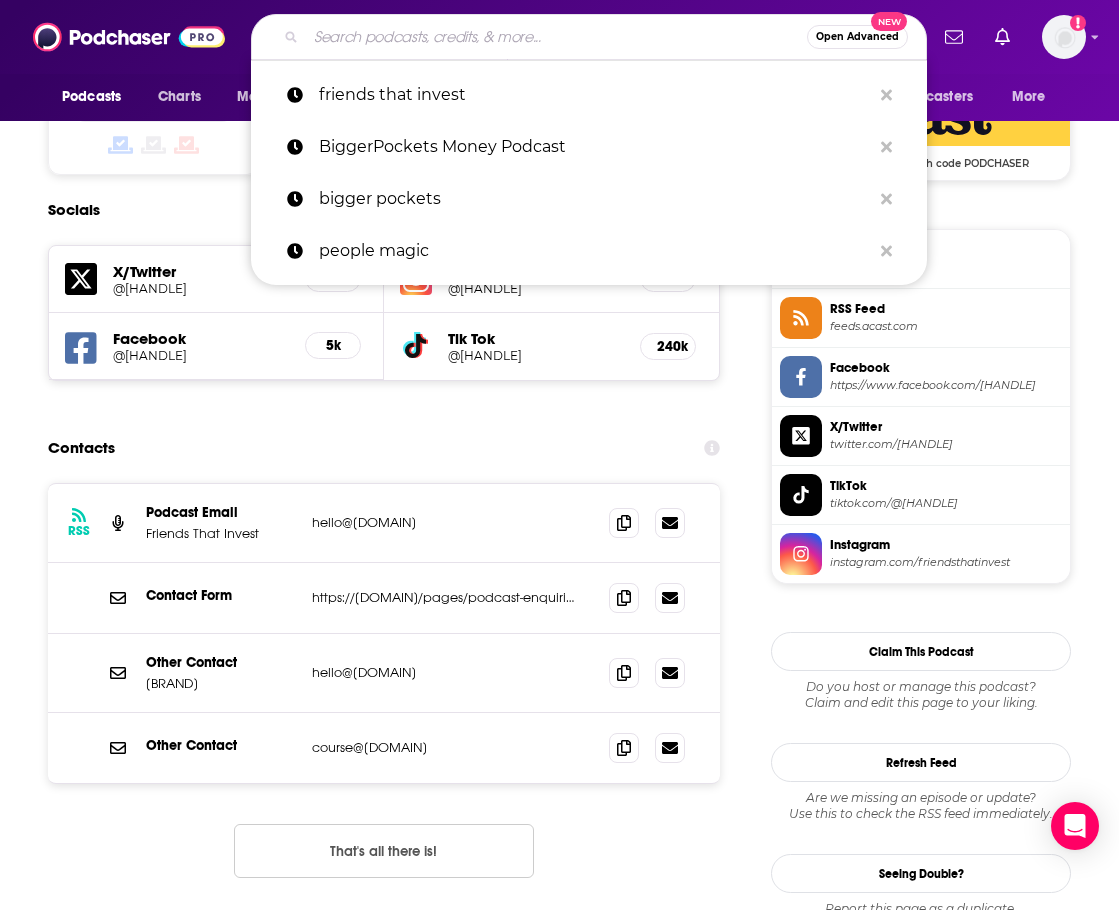 click at bounding box center [556, 37] 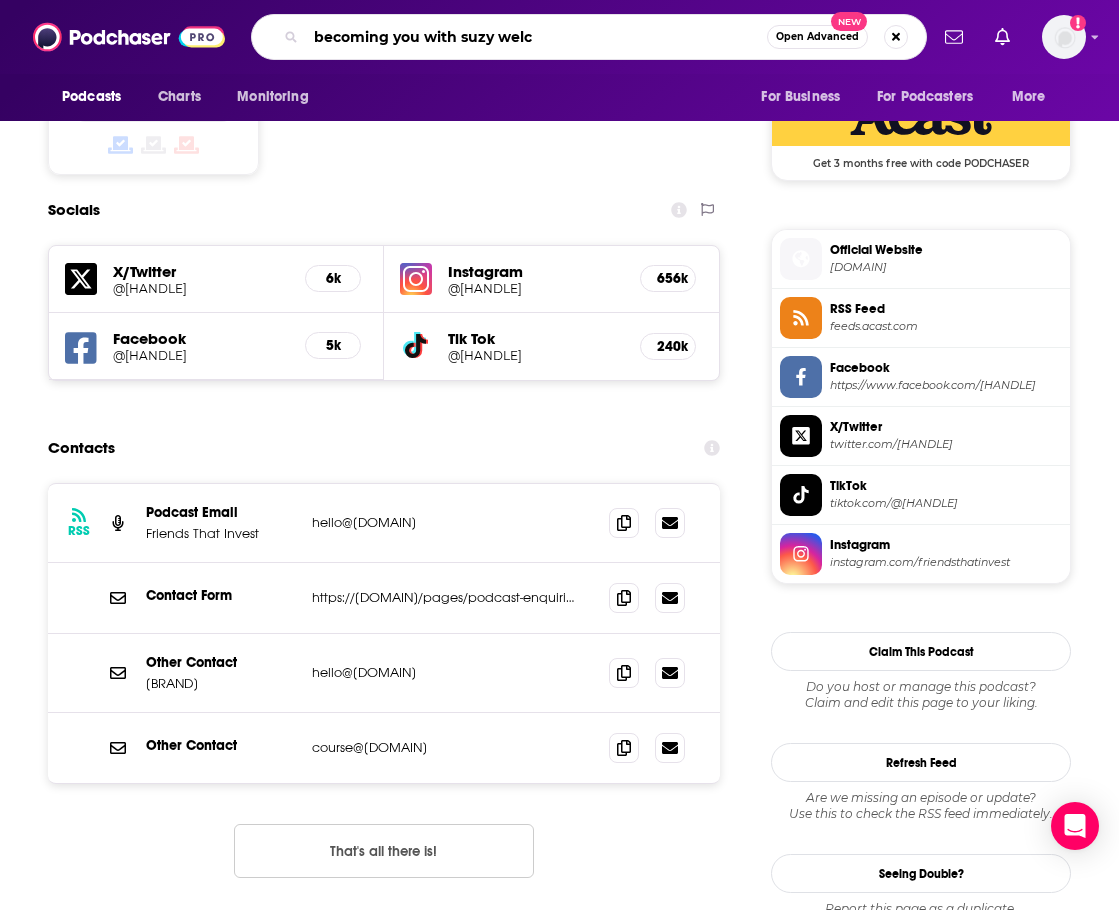 type on "becoming you with suzy welch" 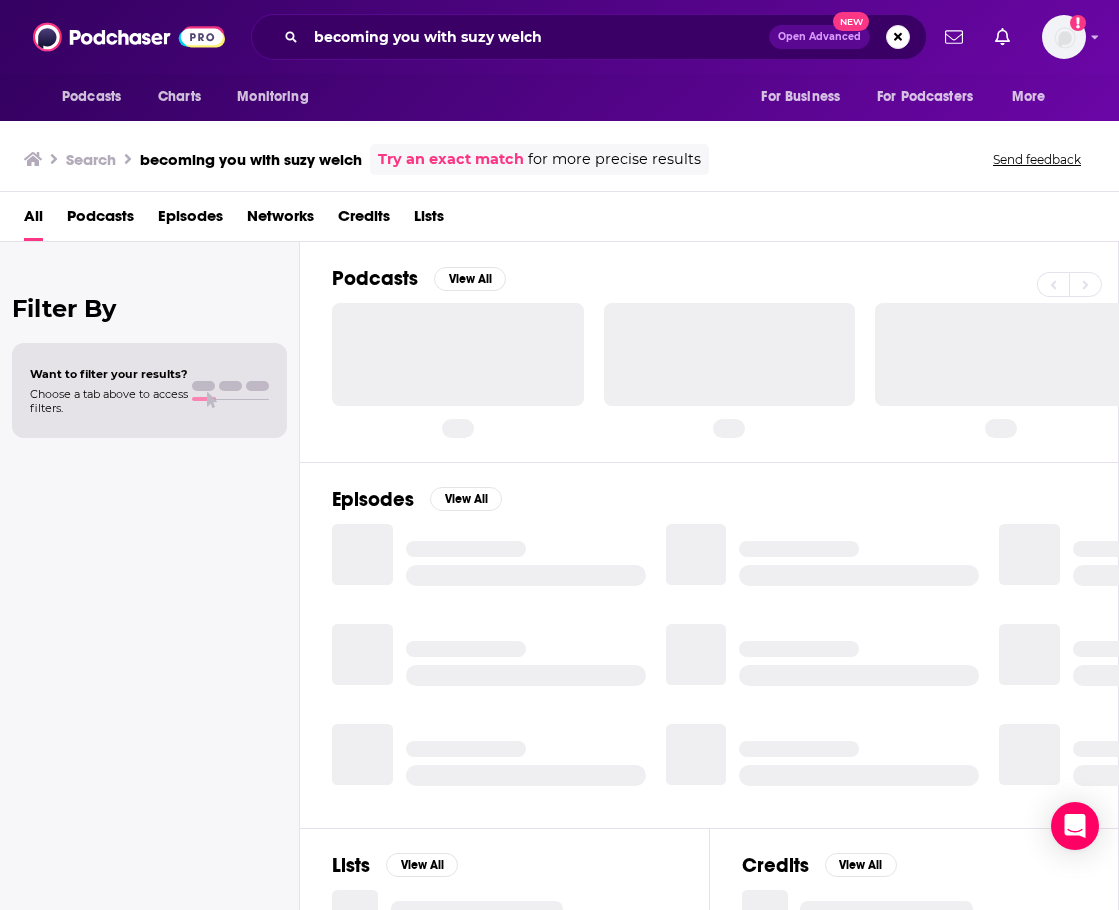 scroll, scrollTop: 0, scrollLeft: 0, axis: both 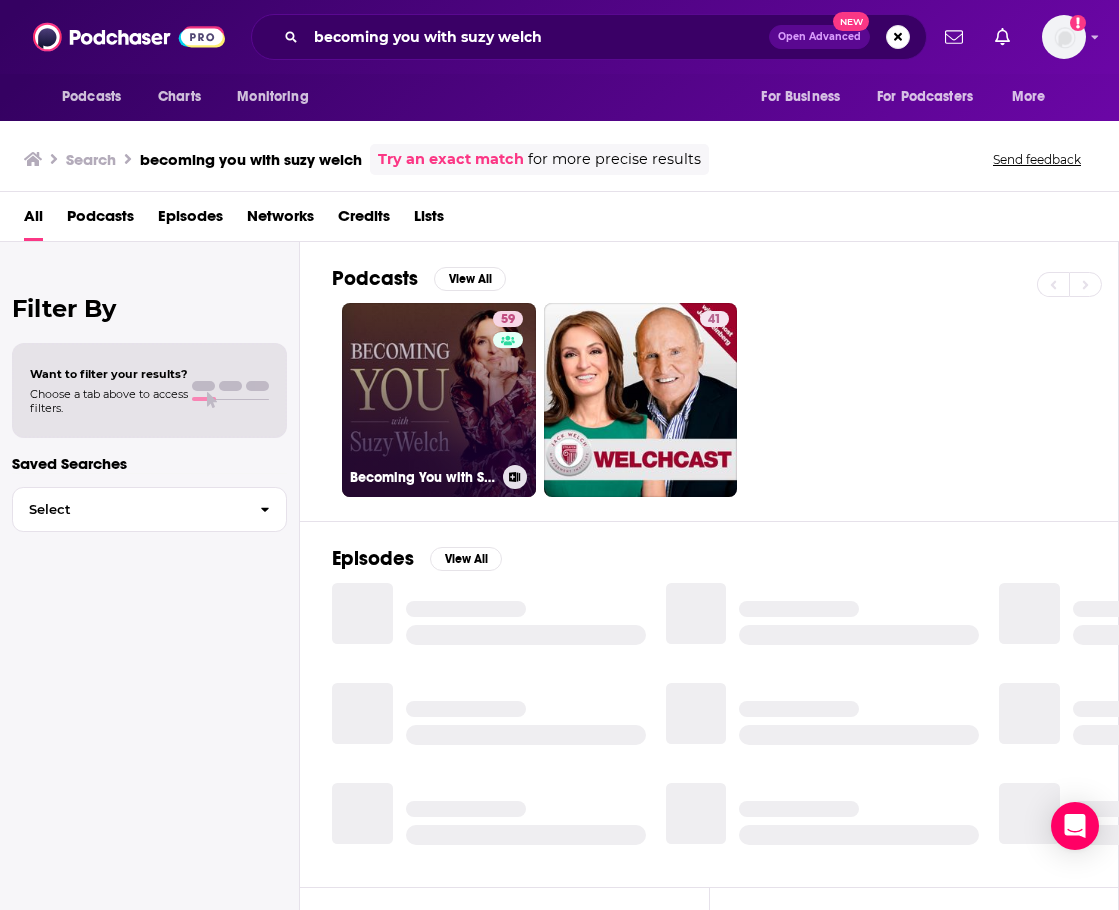 click on "59 Becoming You with Suzy Welch" at bounding box center [439, 400] 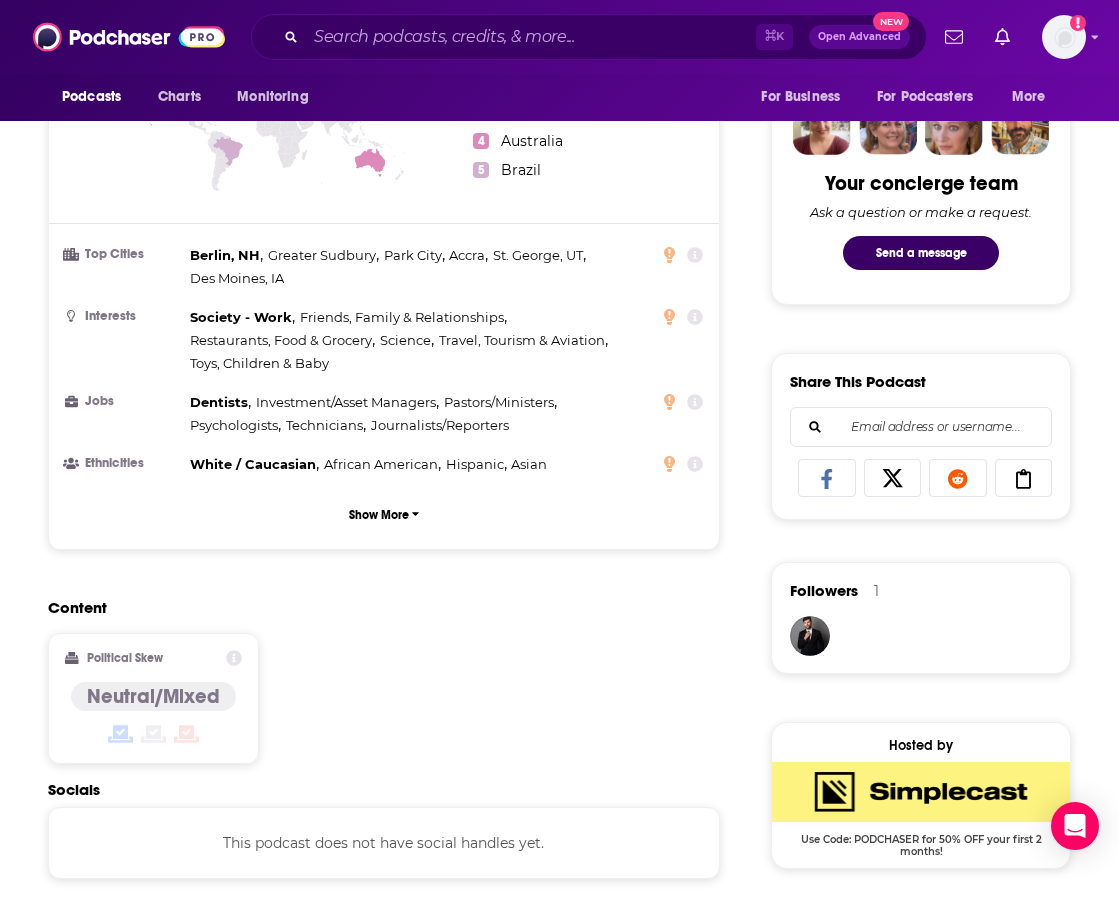 scroll, scrollTop: 1462, scrollLeft: 0, axis: vertical 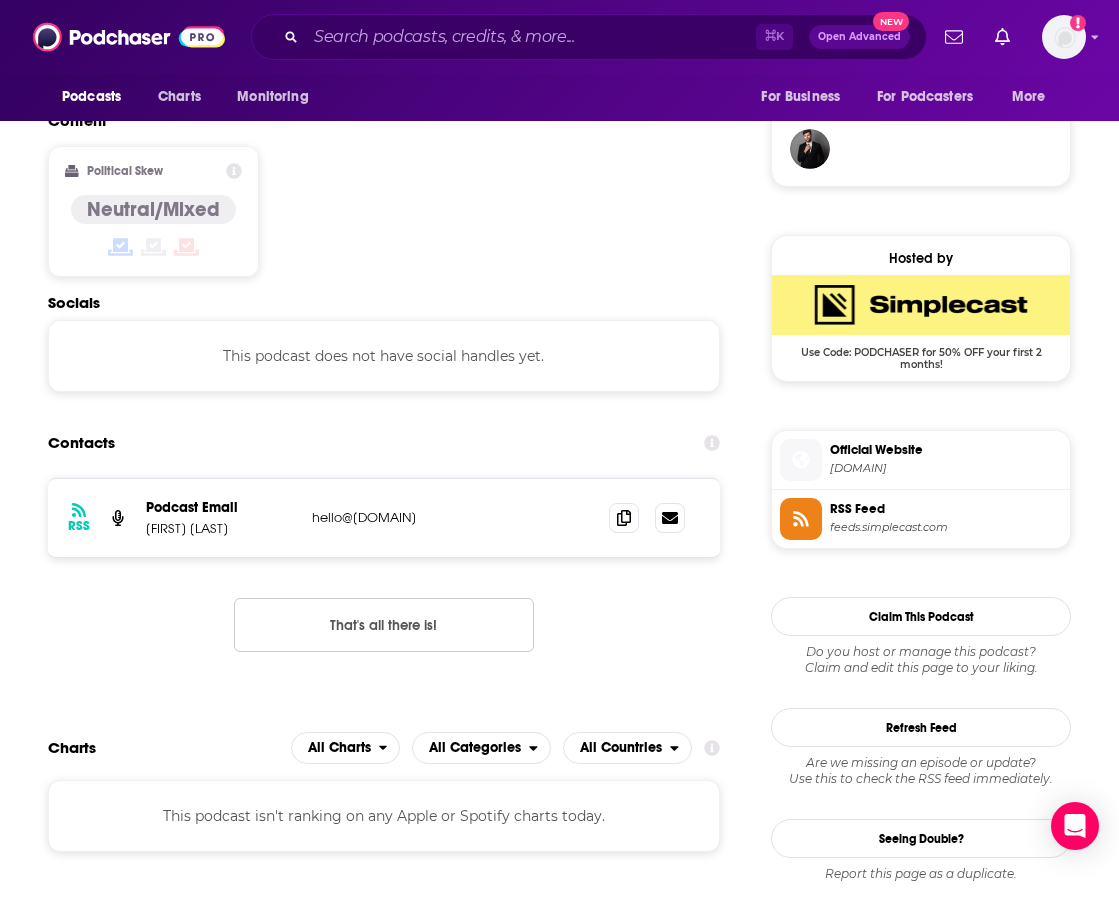 click on "⌘  K Open Advanced New" at bounding box center [589, 37] 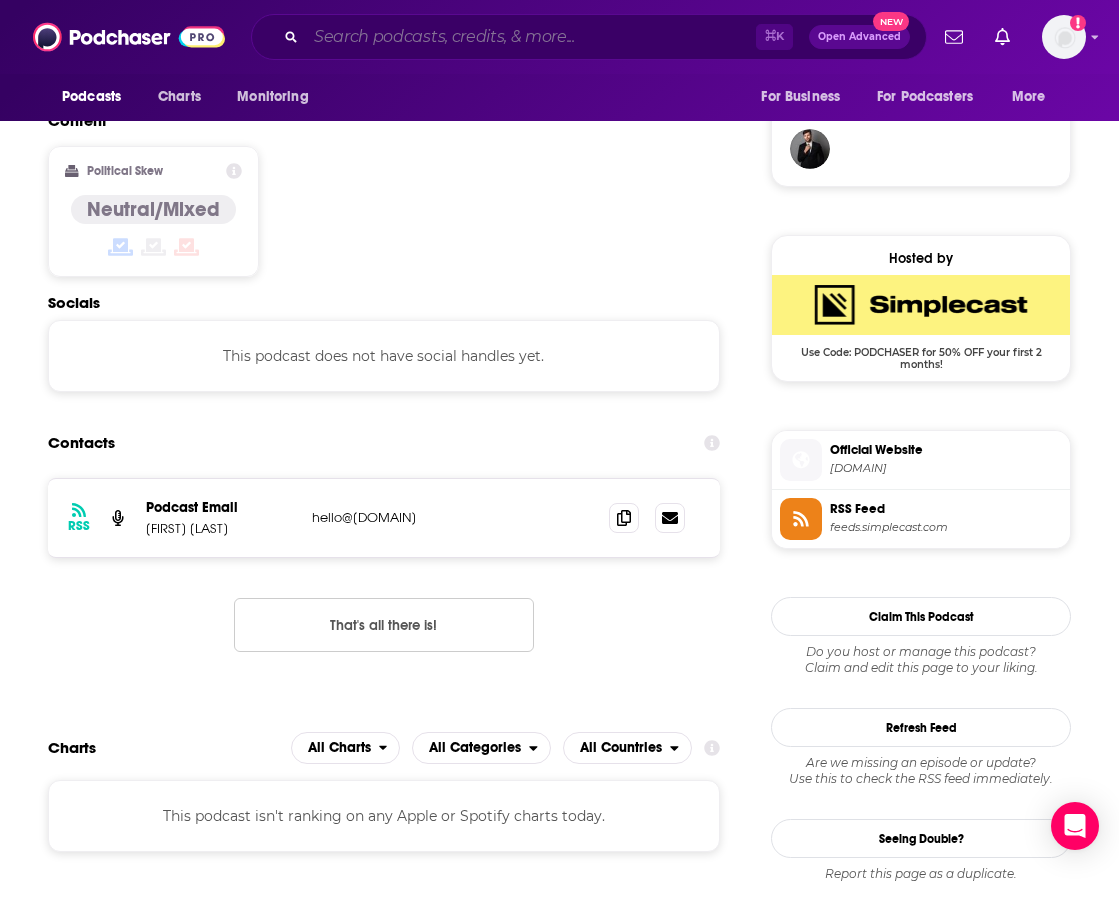 click at bounding box center [531, 37] 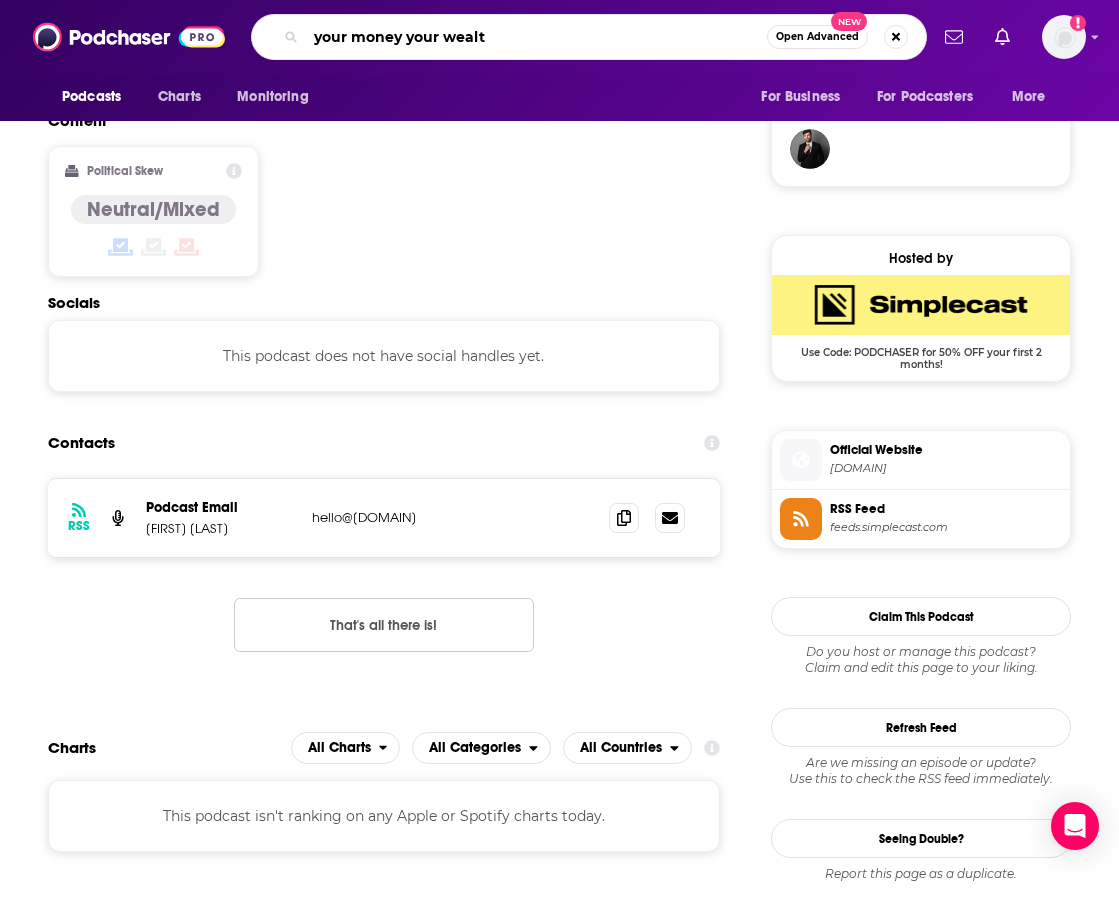 type on "your money your wealth" 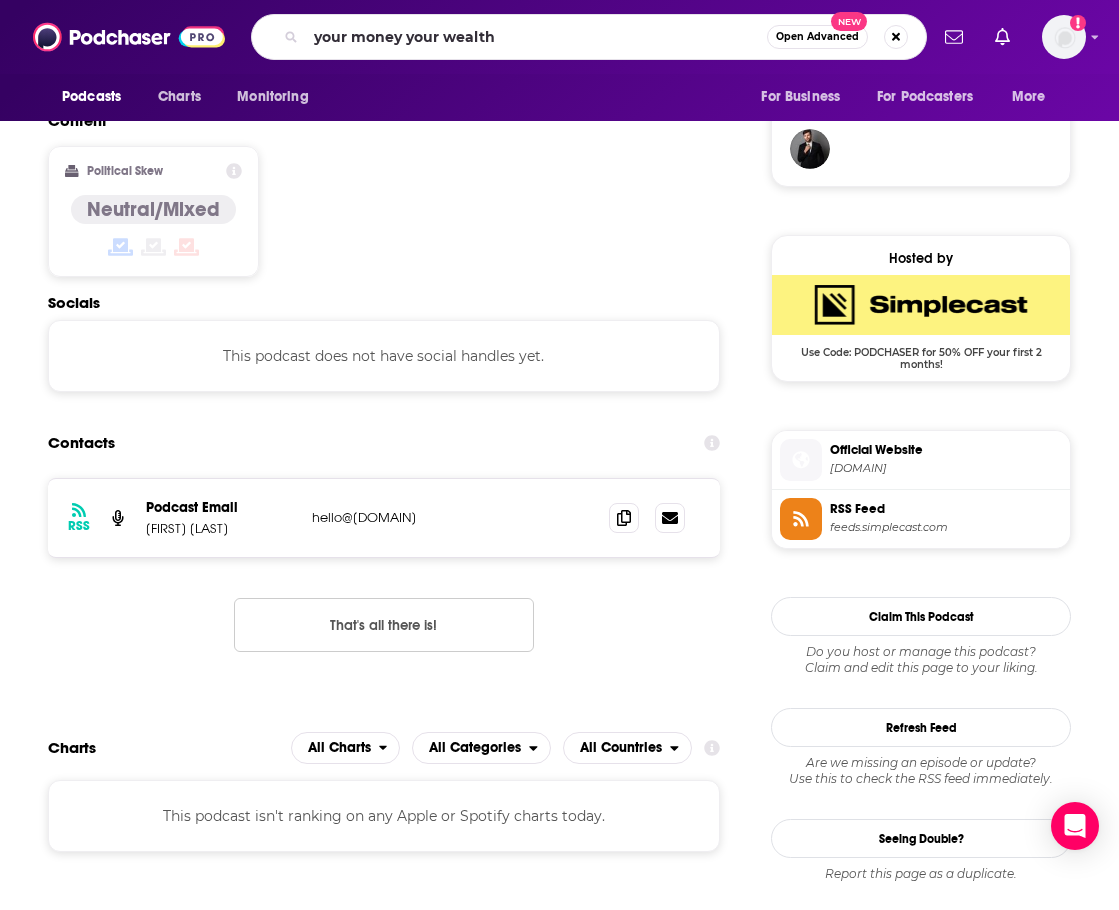 scroll, scrollTop: 0, scrollLeft: 0, axis: both 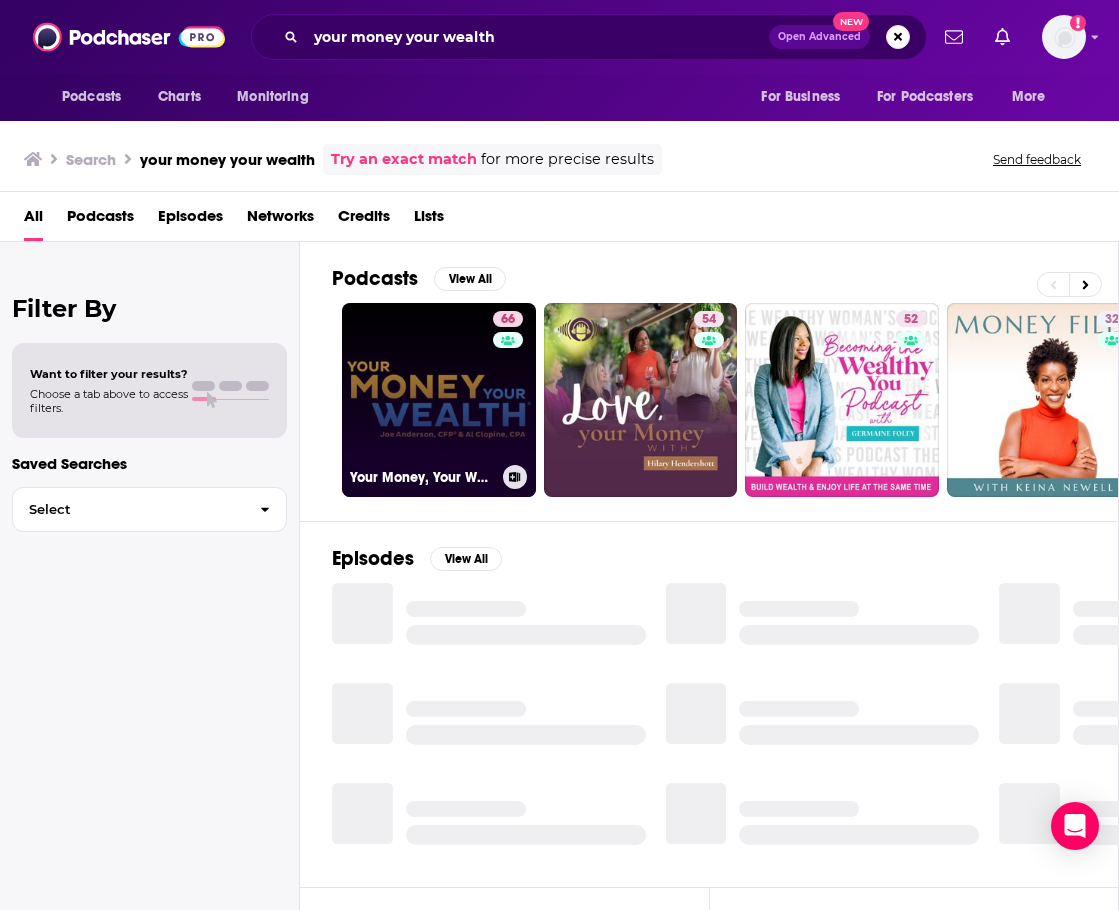 click on "66 Your Money, Your Wealth" at bounding box center [439, 400] 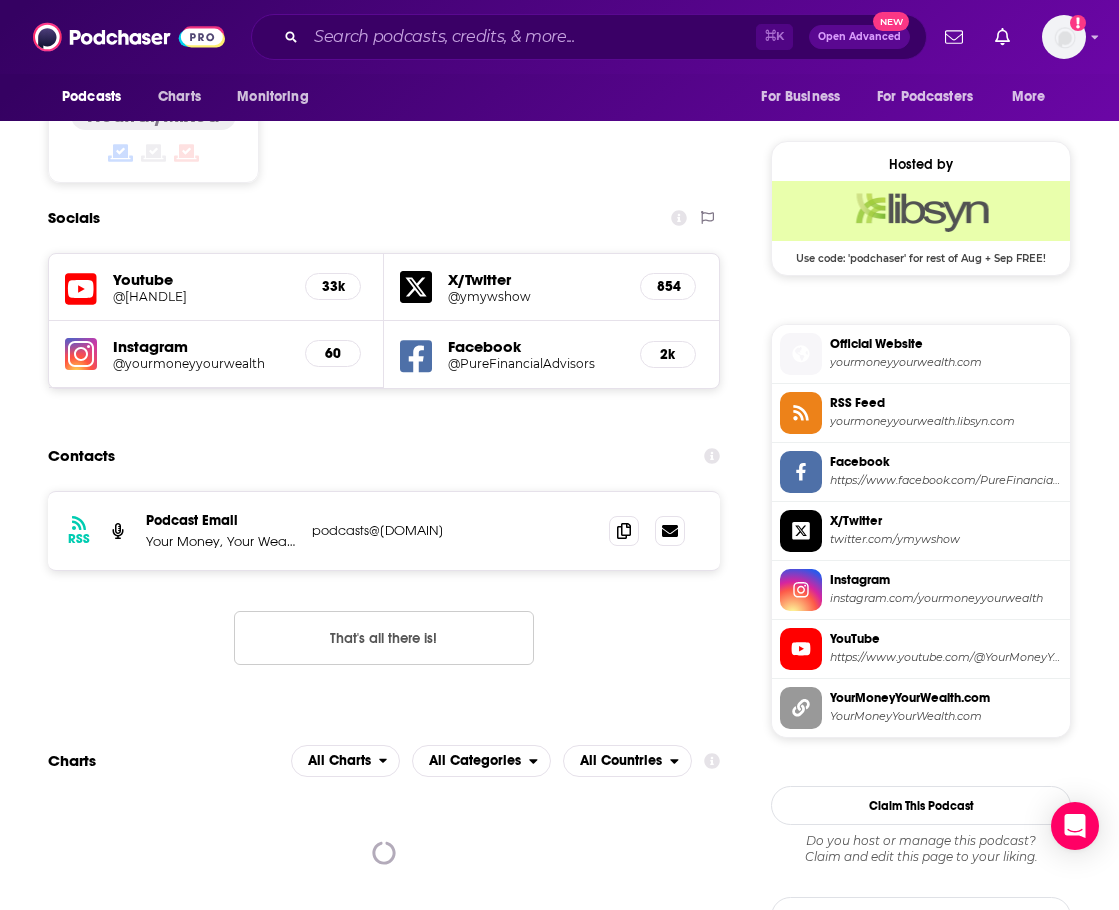 scroll, scrollTop: 1629, scrollLeft: 0, axis: vertical 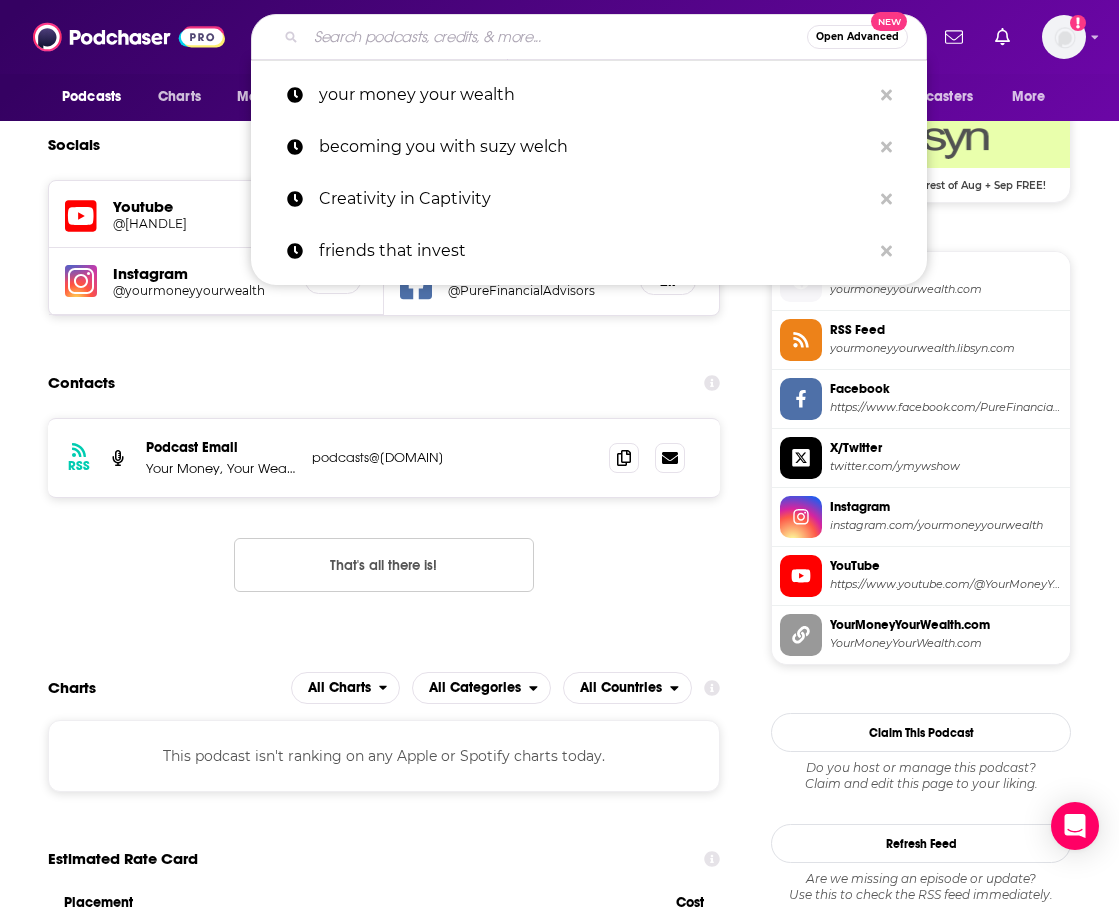 click at bounding box center [556, 37] 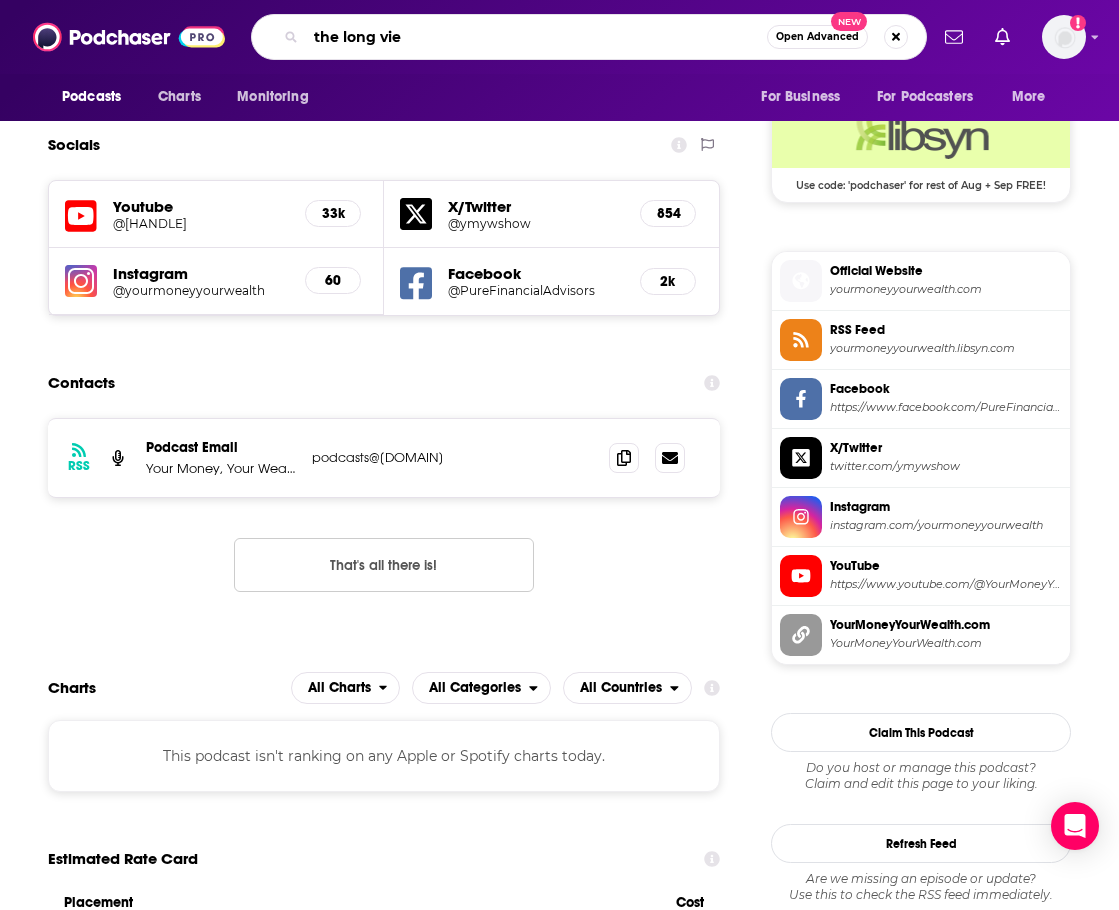 type on "the long view" 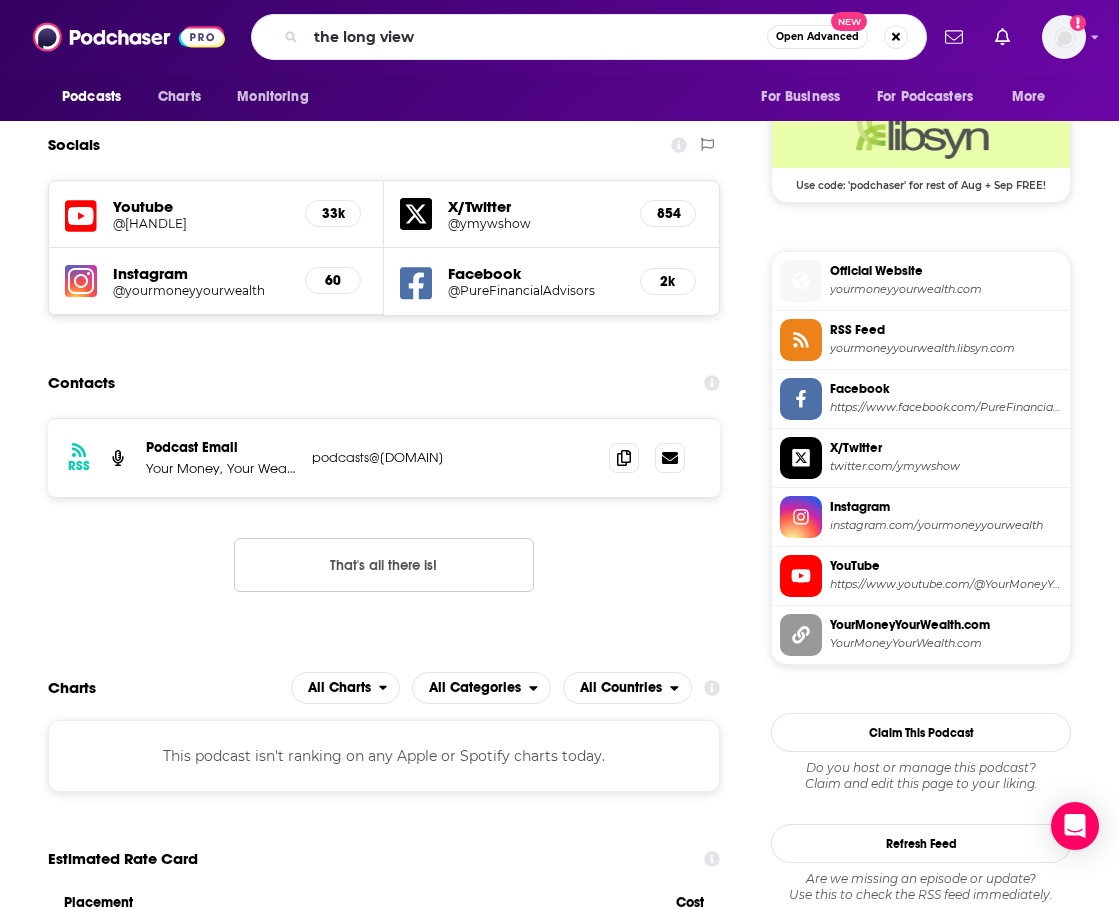 scroll, scrollTop: 0, scrollLeft: 0, axis: both 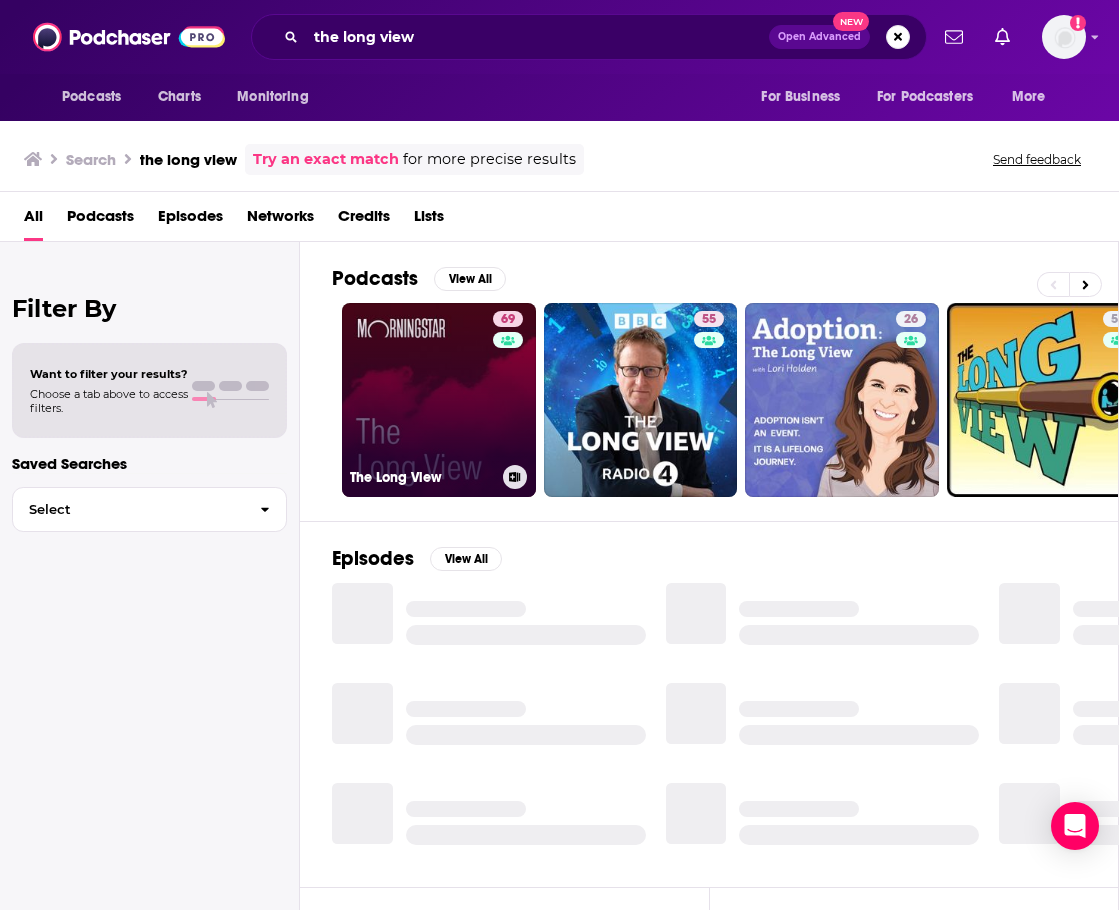click on "69 The Long View" at bounding box center (439, 400) 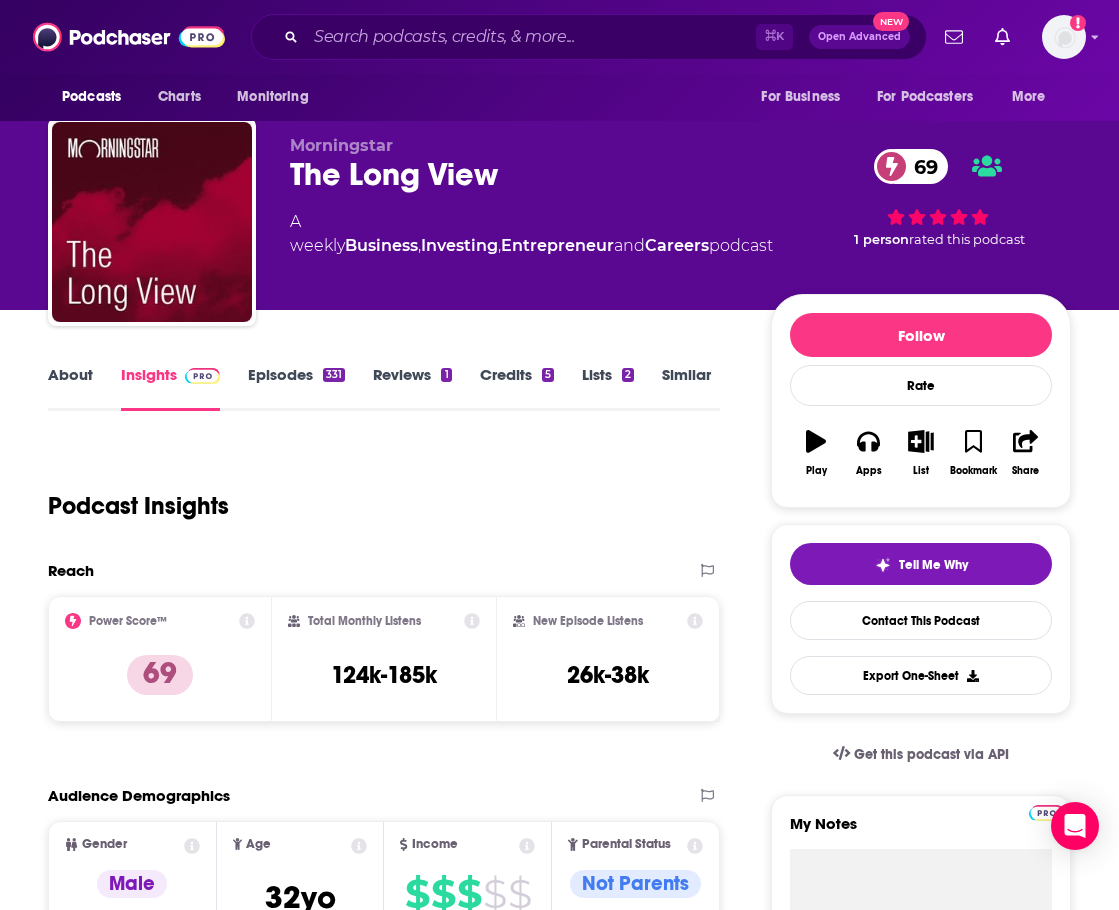 scroll, scrollTop: 1196, scrollLeft: 4, axis: both 